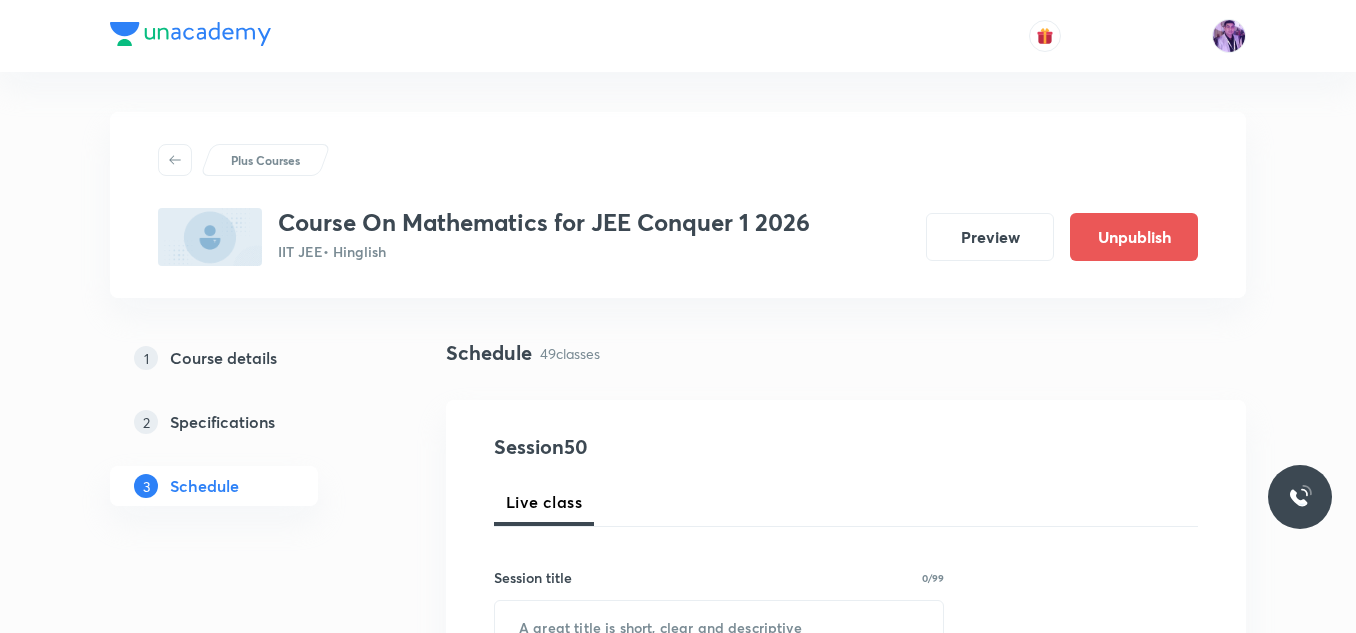 scroll, scrollTop: 7646, scrollLeft: 0, axis: vertical 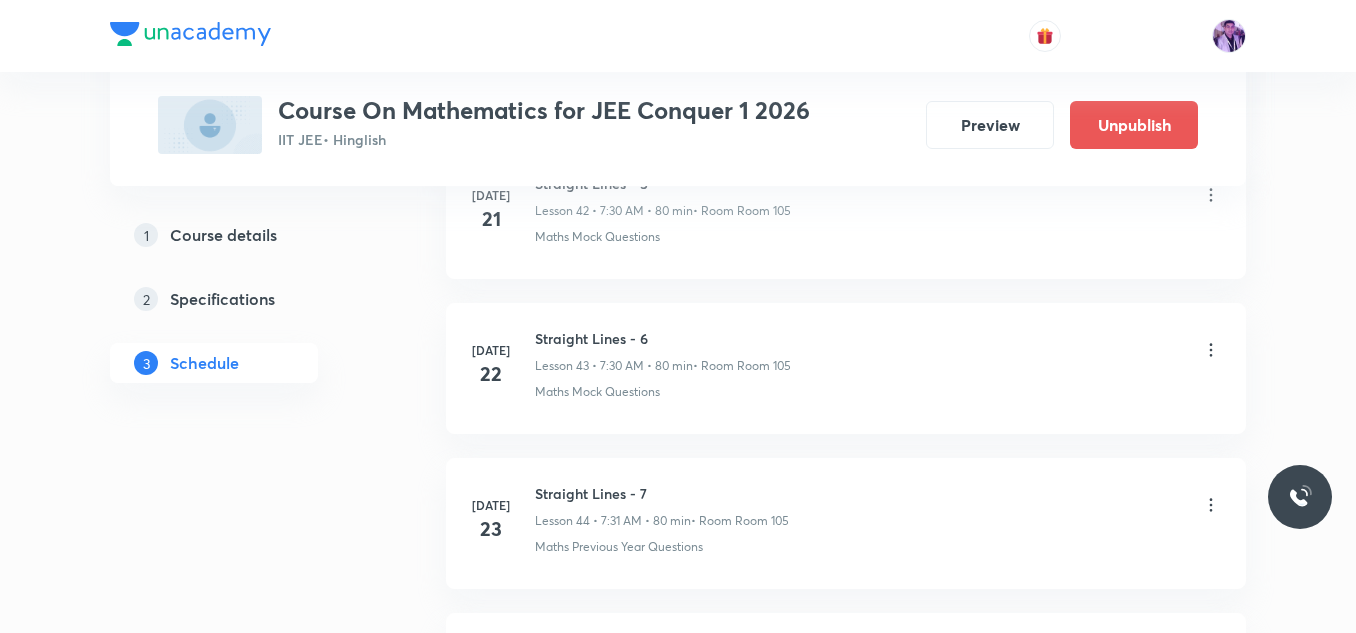drag, startPoint x: 737, startPoint y: 159, endPoint x: 457, endPoint y: -87, distance: 372.71436 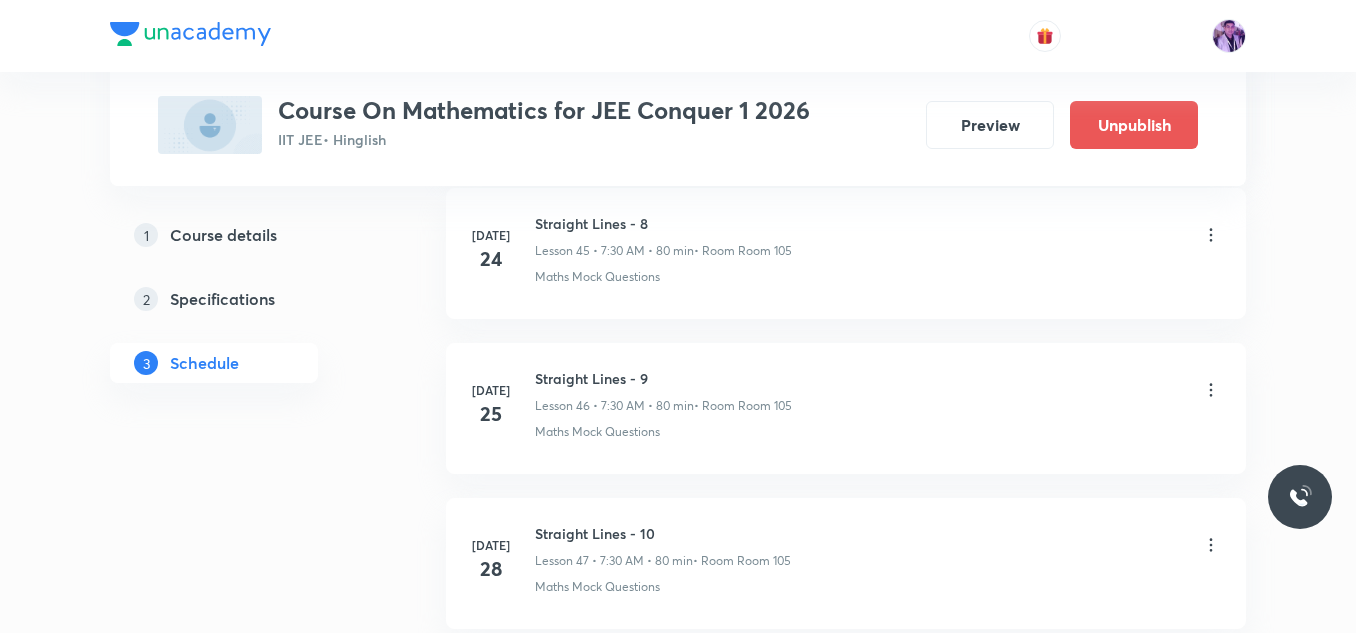 scroll, scrollTop: 8158, scrollLeft: 0, axis: vertical 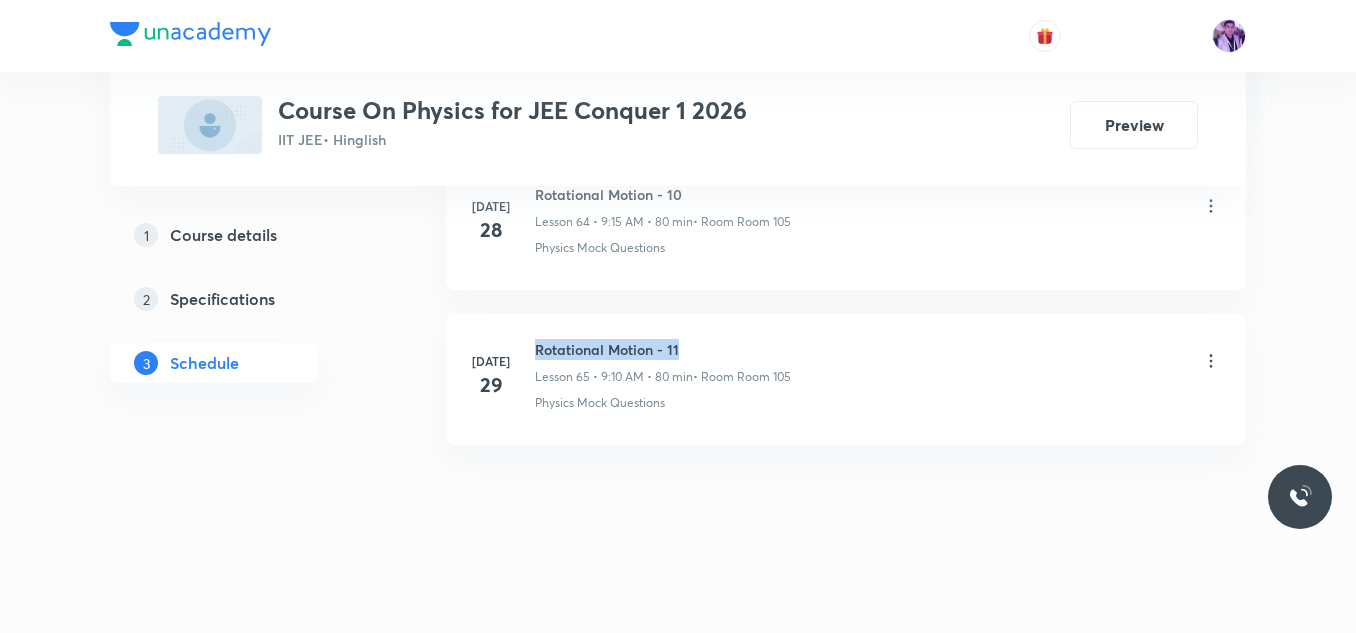 drag, startPoint x: 536, startPoint y: 348, endPoint x: 725, endPoint y: 324, distance: 190.51772 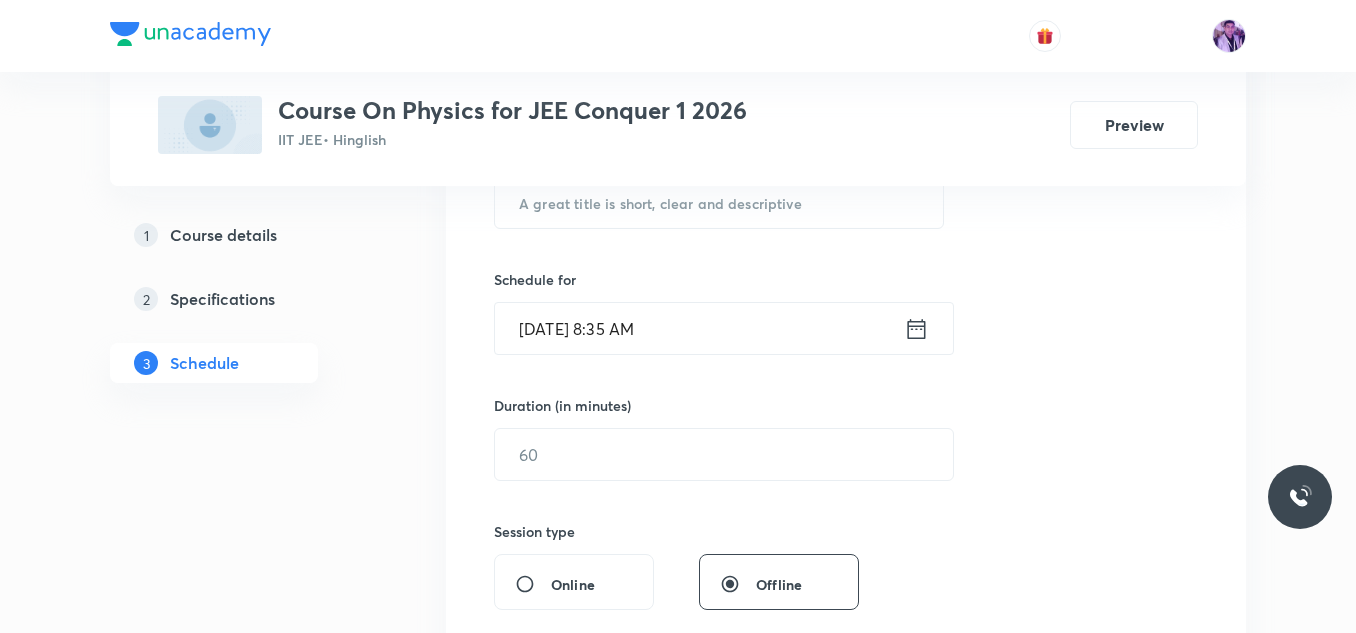 scroll, scrollTop: 387, scrollLeft: 0, axis: vertical 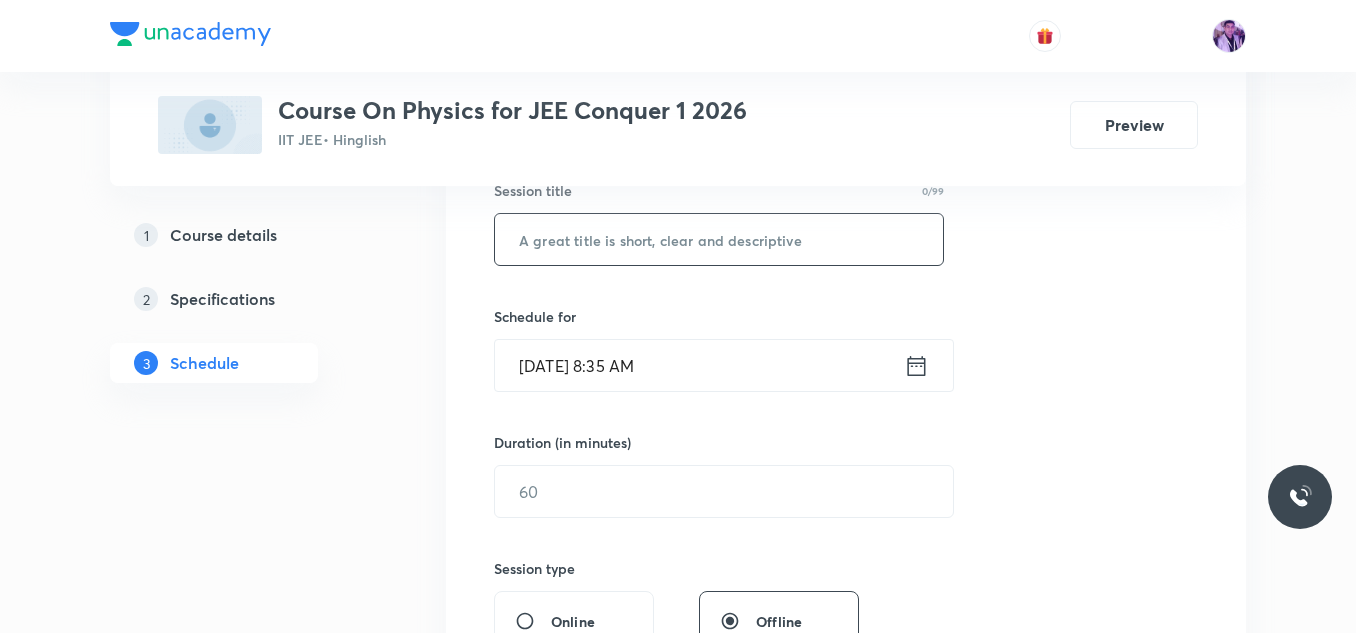 click at bounding box center (719, 239) 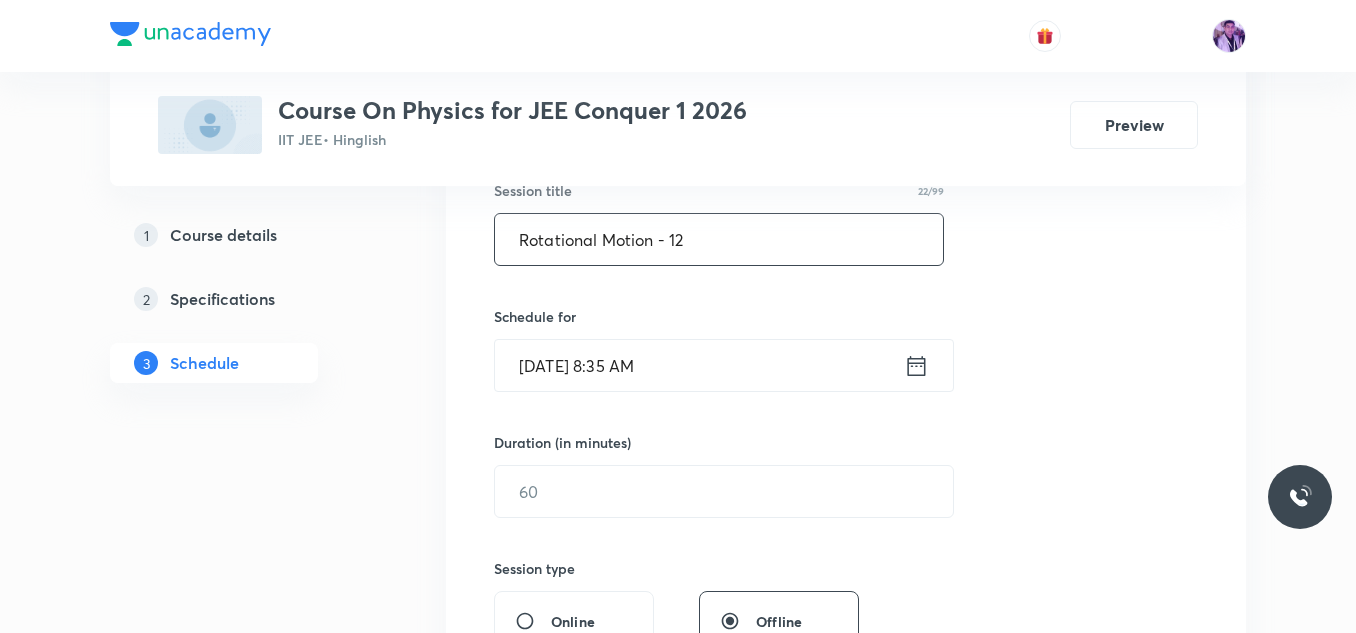 type on "Rotational Motion - 12" 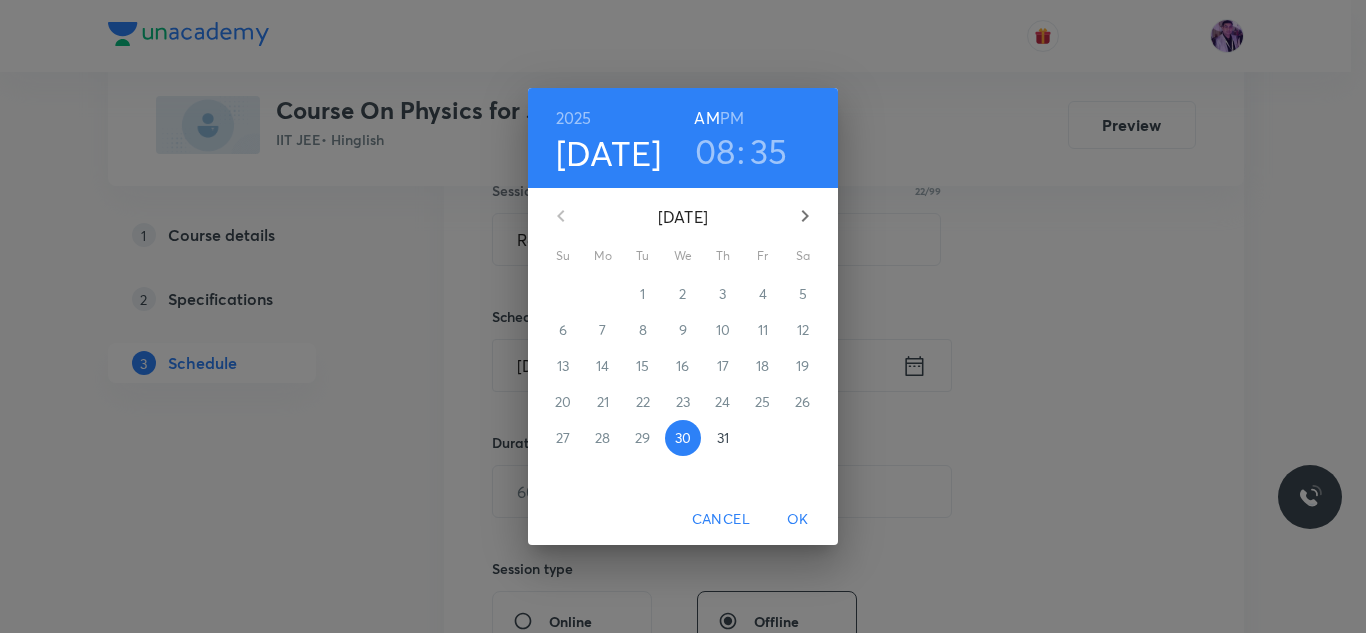 click on "08" at bounding box center (715, 151) 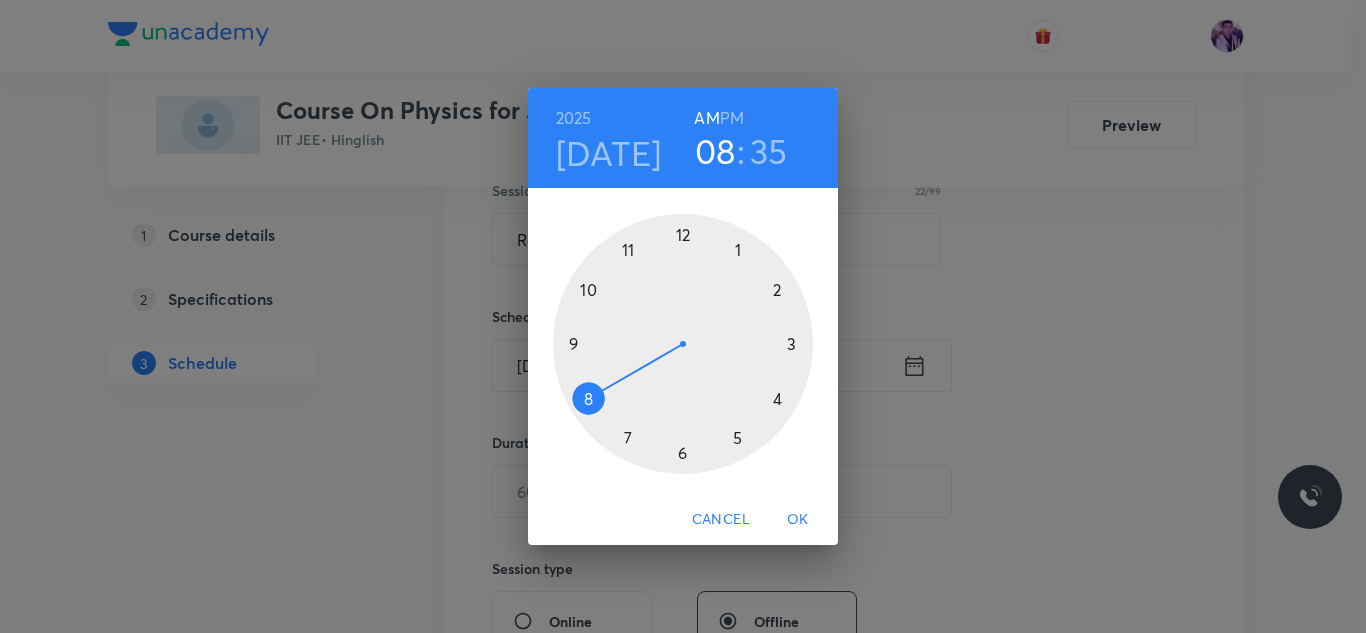 click at bounding box center (683, 344) 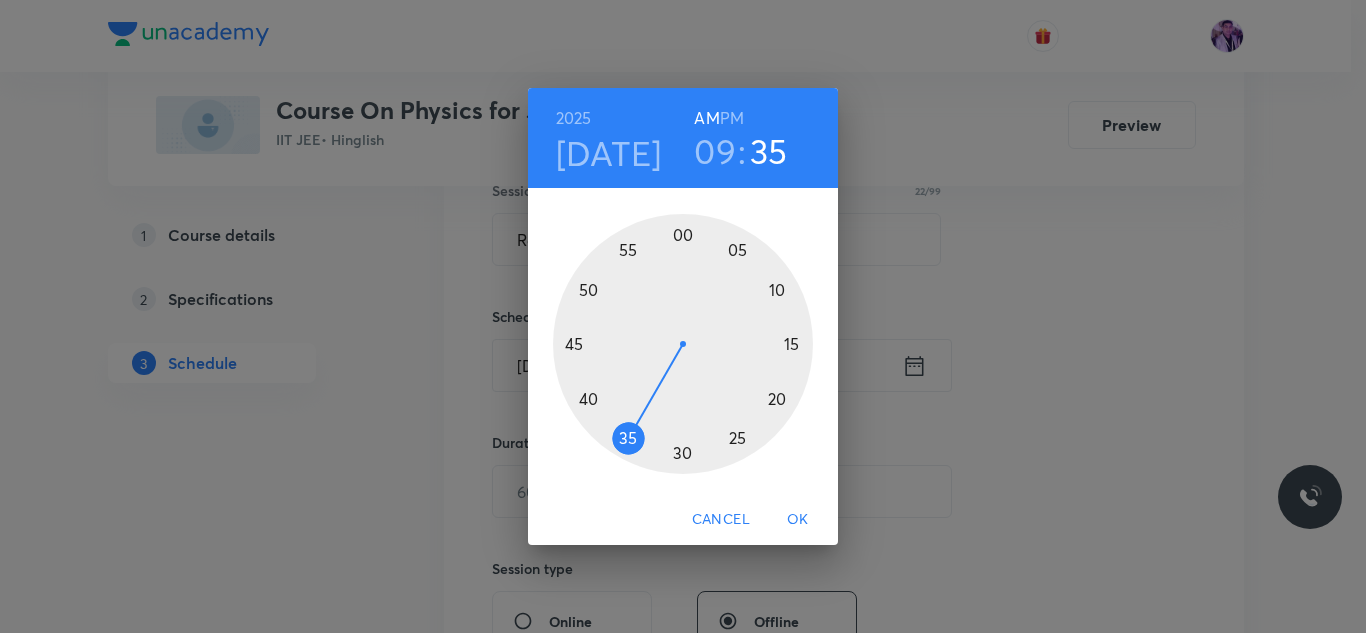 click at bounding box center [683, 344] 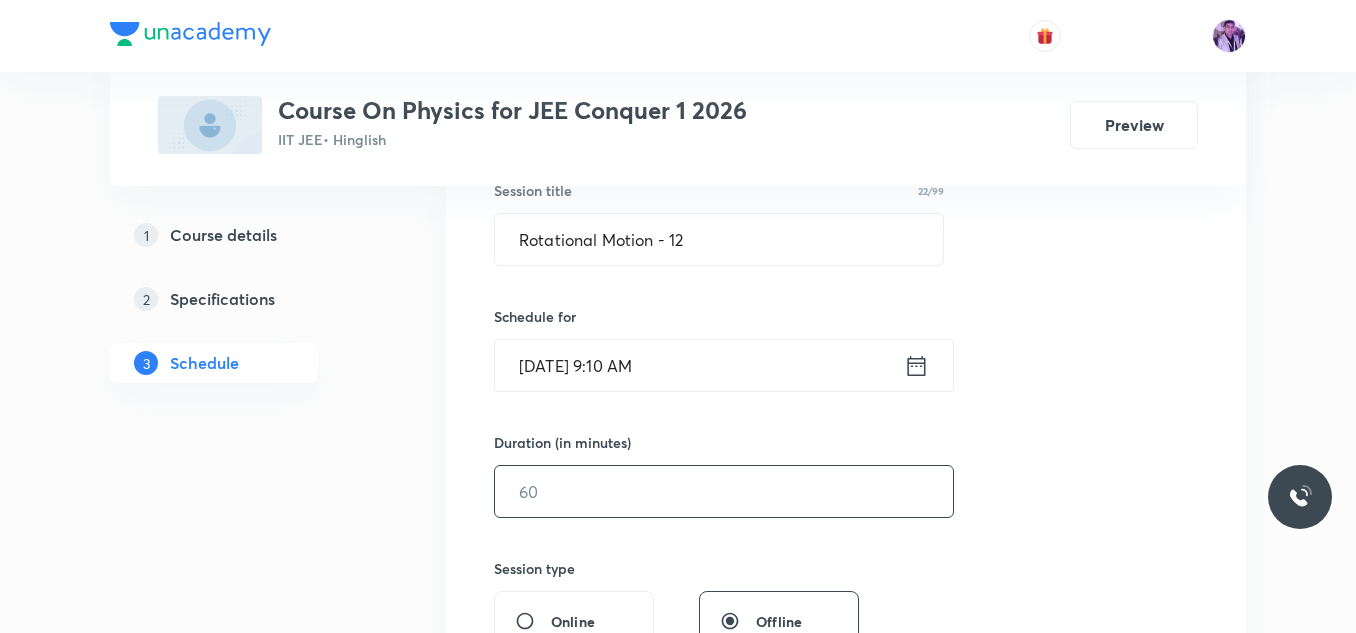 click at bounding box center [724, 491] 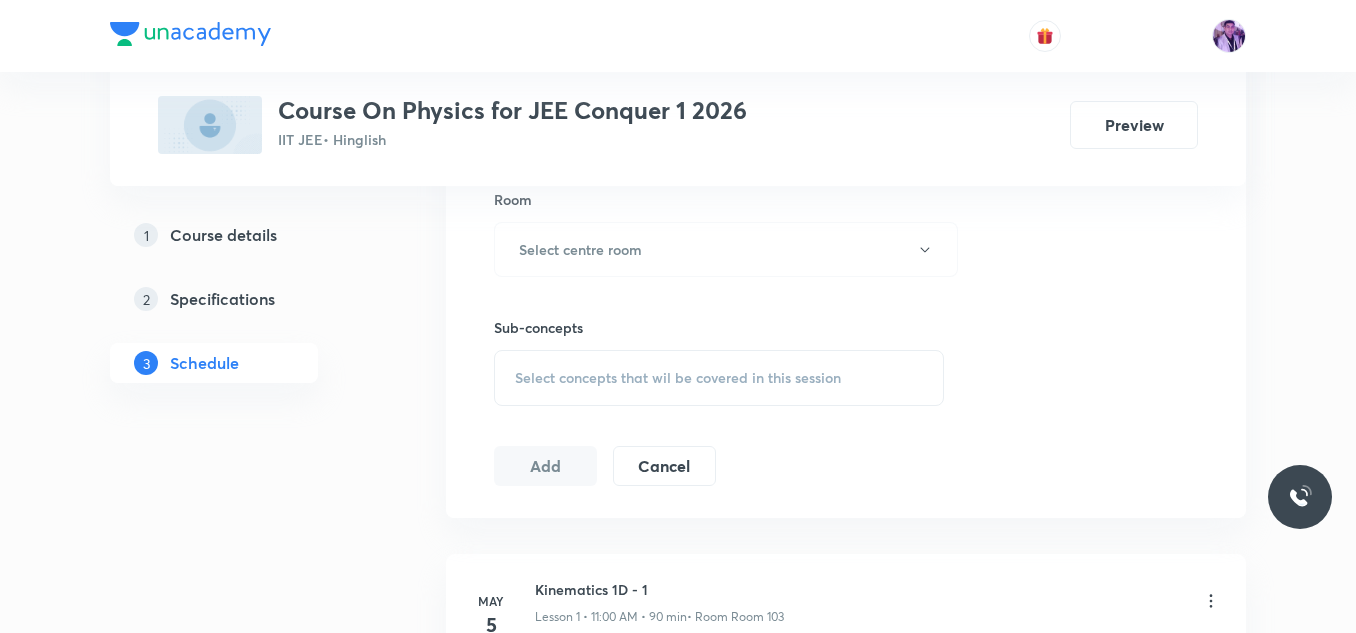scroll, scrollTop: 903, scrollLeft: 0, axis: vertical 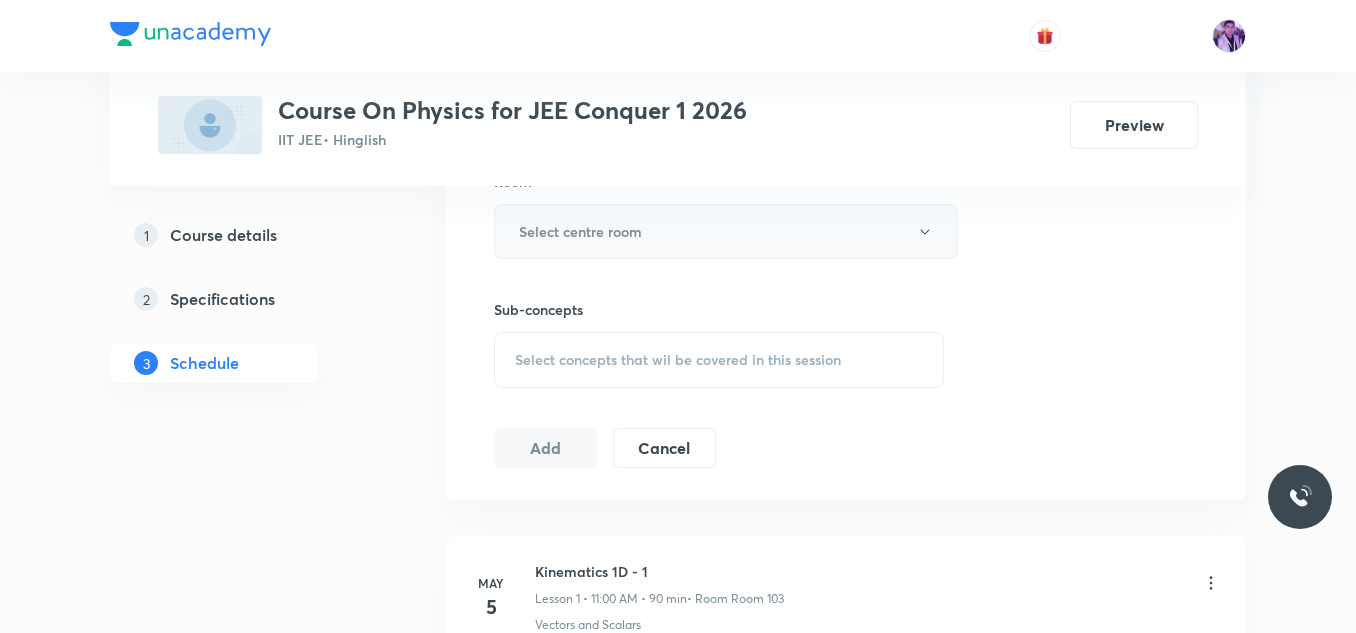 type on "80" 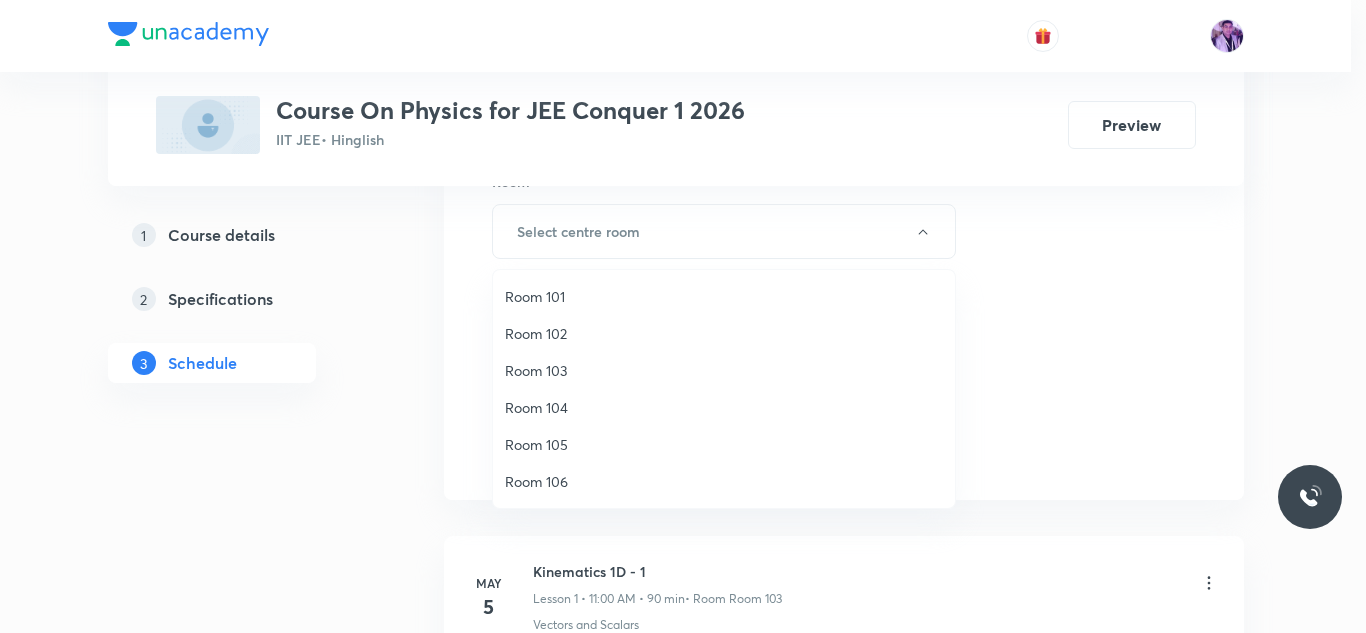 click at bounding box center (683, 316) 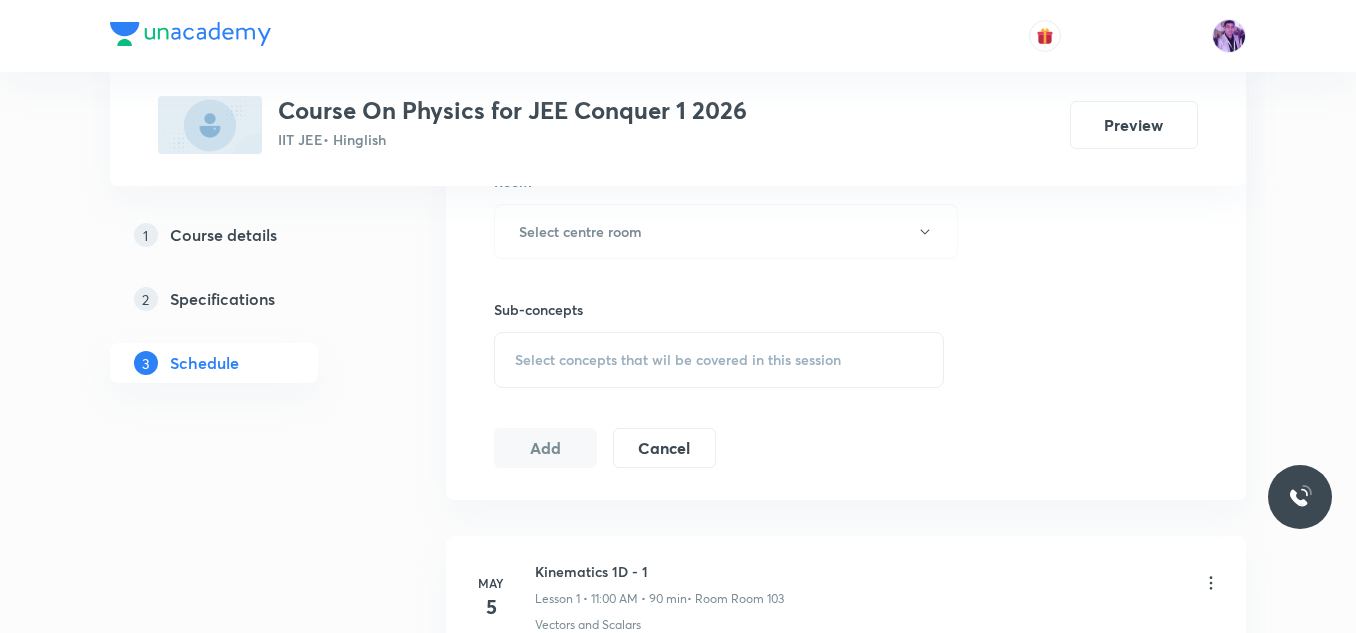 click on "Select concepts that wil be covered in this session" at bounding box center [678, 360] 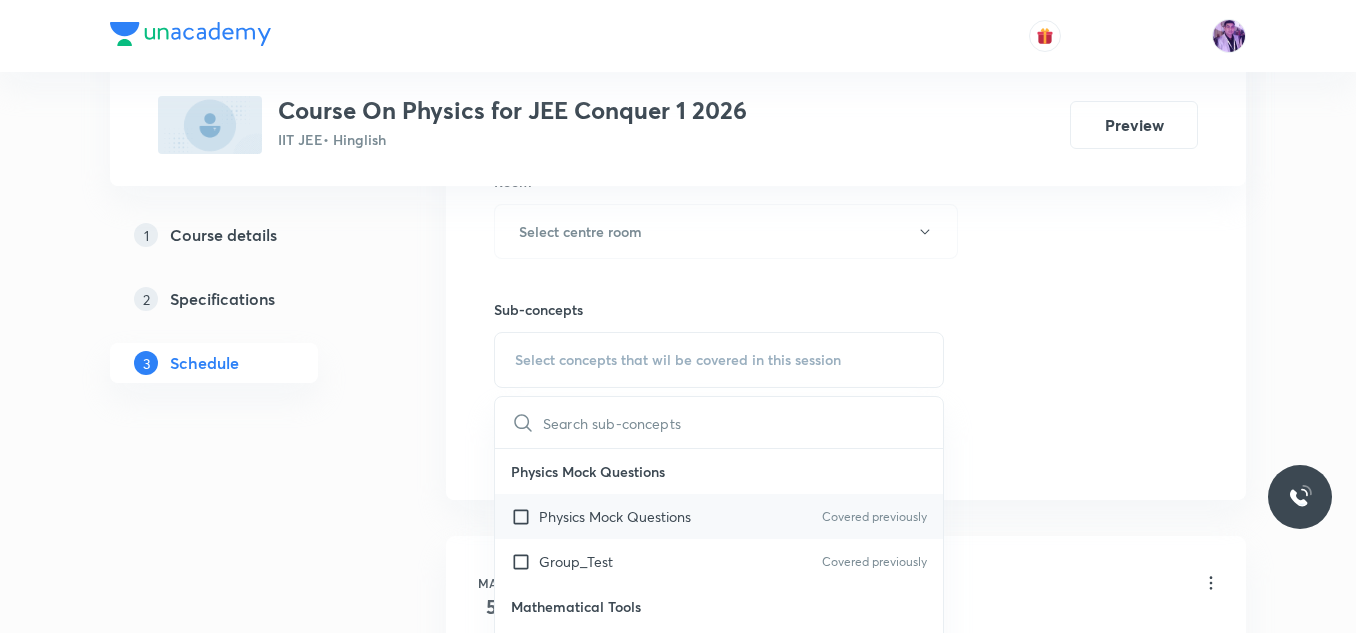 click on "Physics Mock Questions" at bounding box center [615, 516] 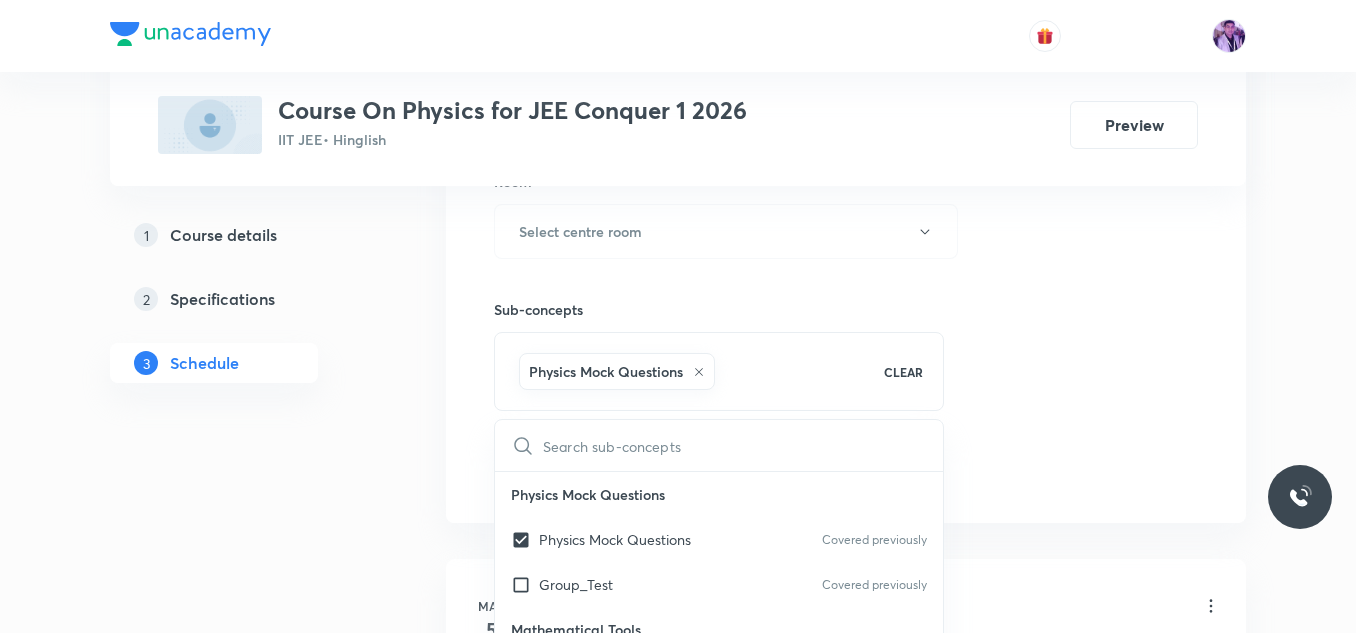 checkbox on "true" 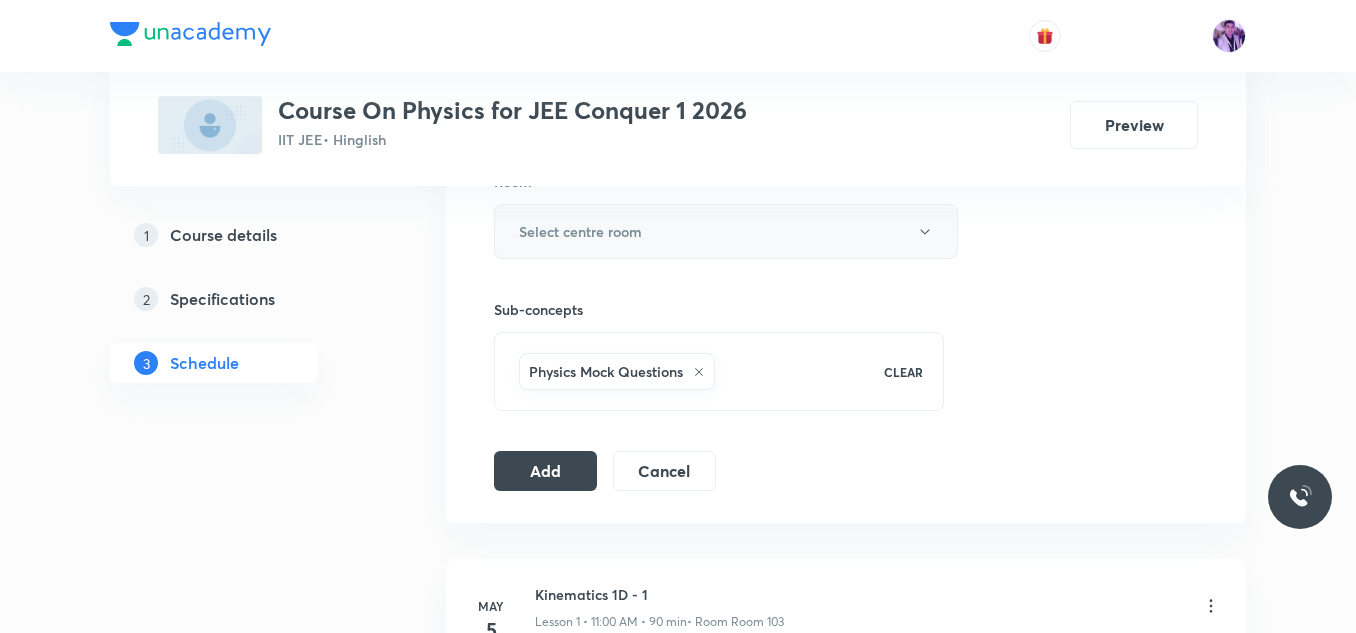 click on "Select centre room" at bounding box center (726, 231) 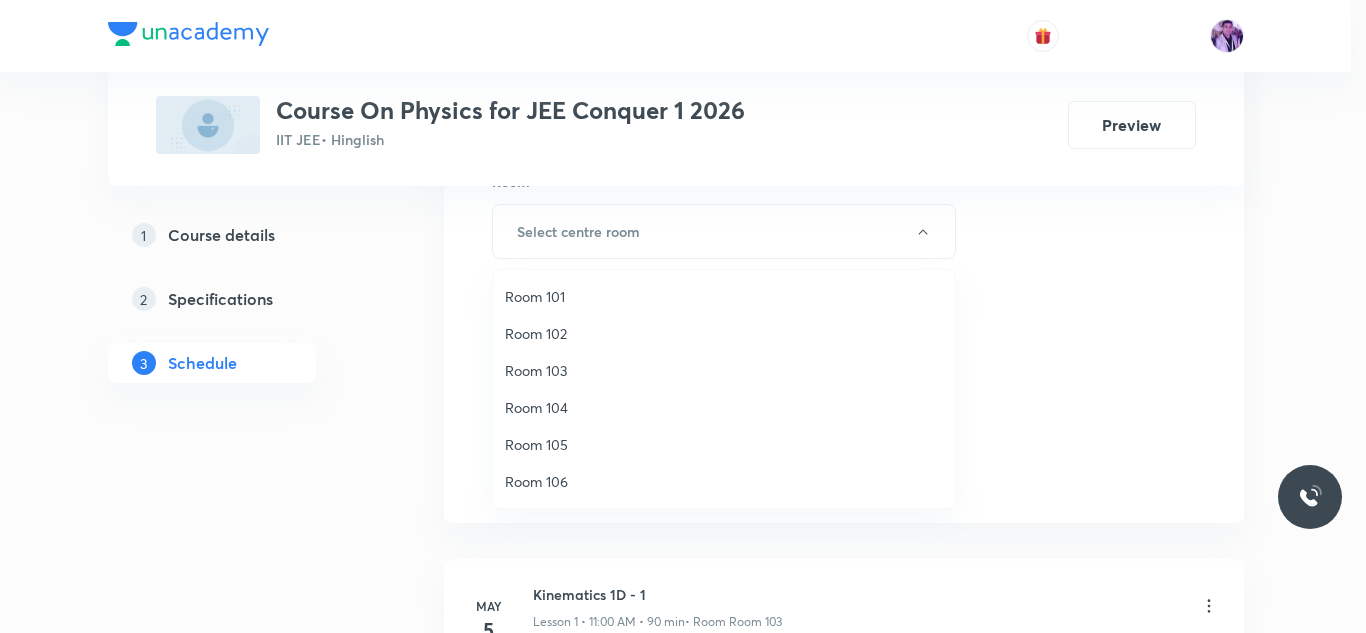 click on "Room 105" at bounding box center [724, 444] 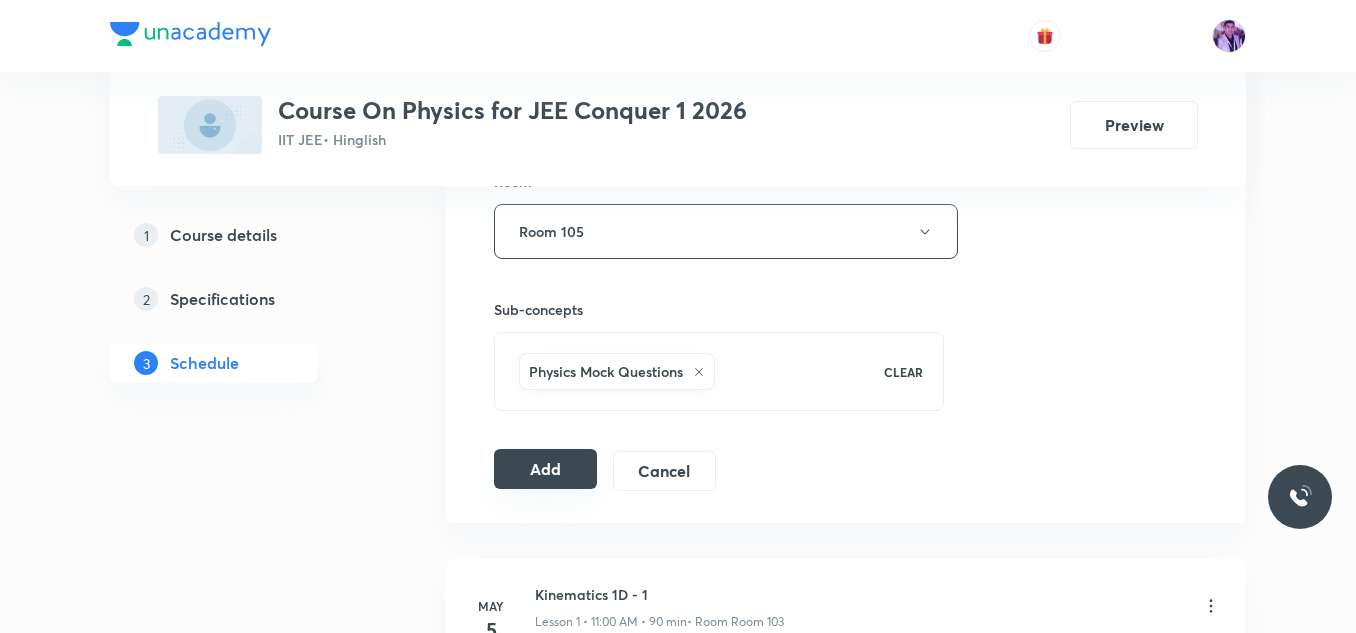 click on "Add" at bounding box center [545, 469] 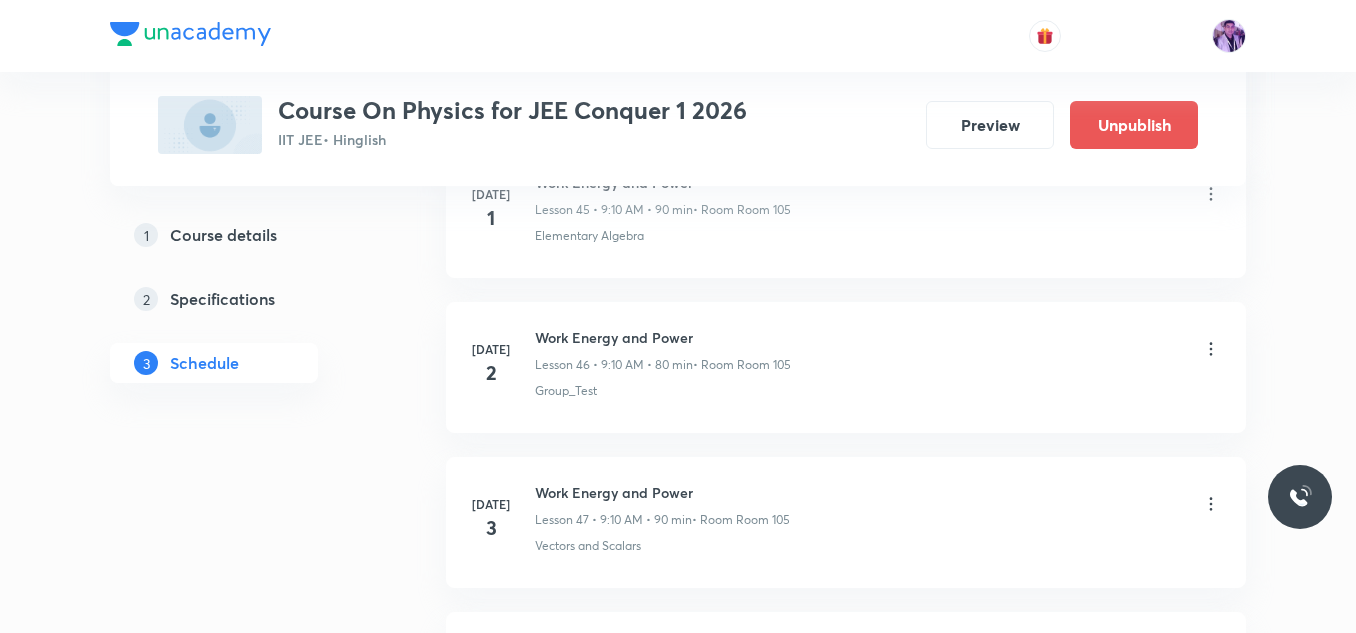 scroll, scrollTop: 10281, scrollLeft: 0, axis: vertical 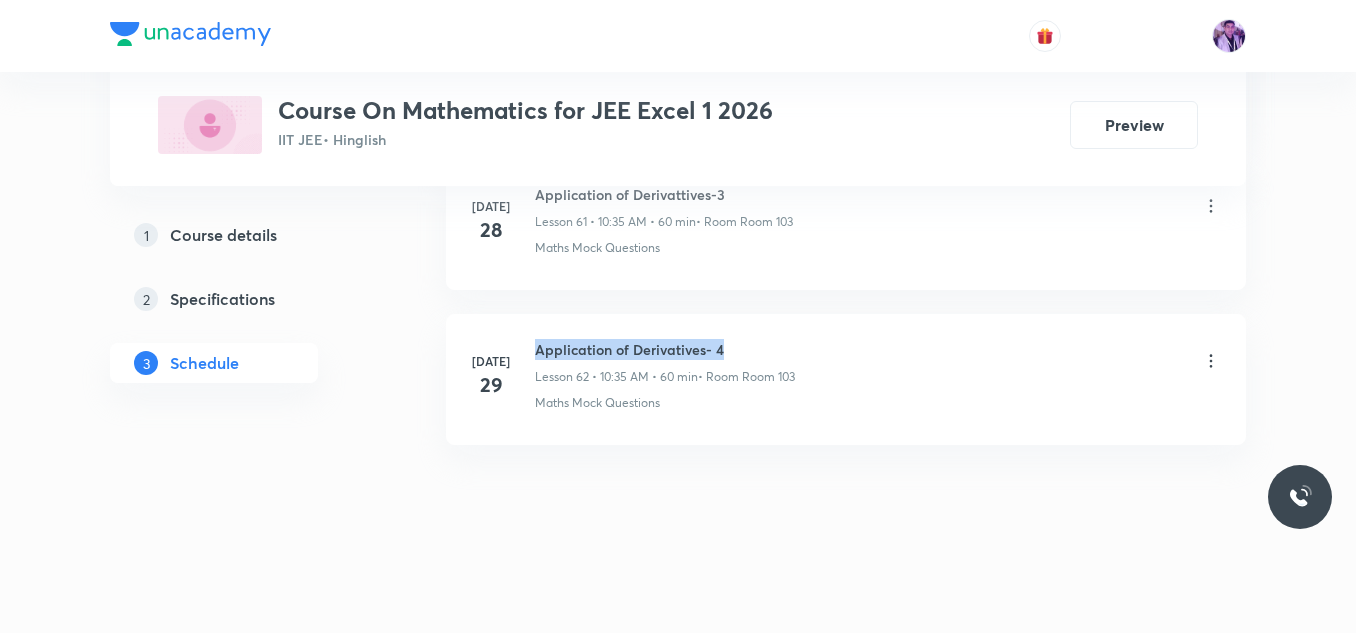 drag, startPoint x: 537, startPoint y: 351, endPoint x: 774, endPoint y: 336, distance: 237.47421 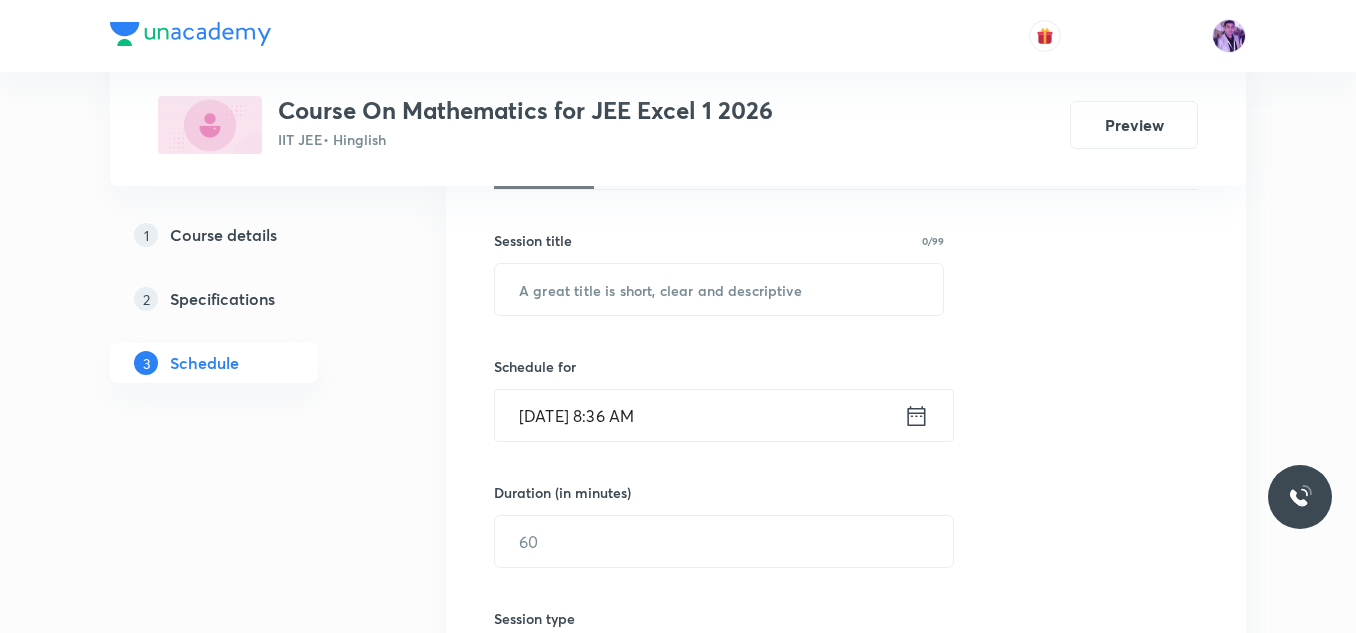 scroll, scrollTop: 354, scrollLeft: 0, axis: vertical 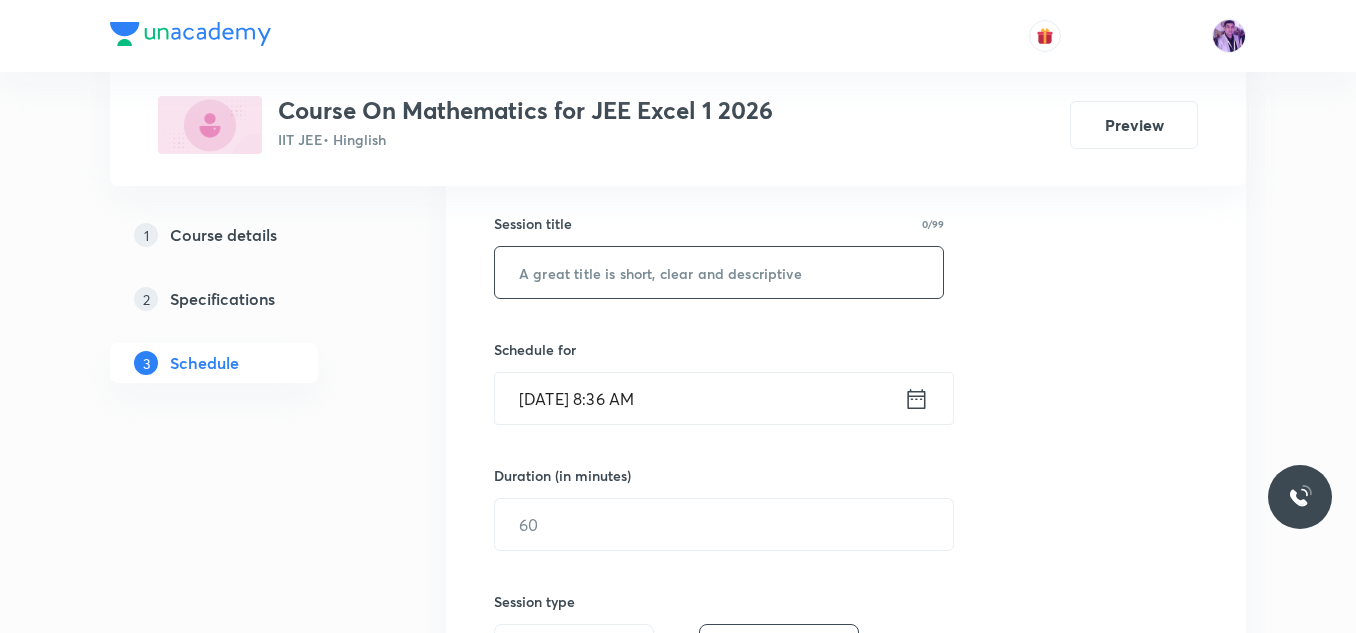 click at bounding box center (719, 272) 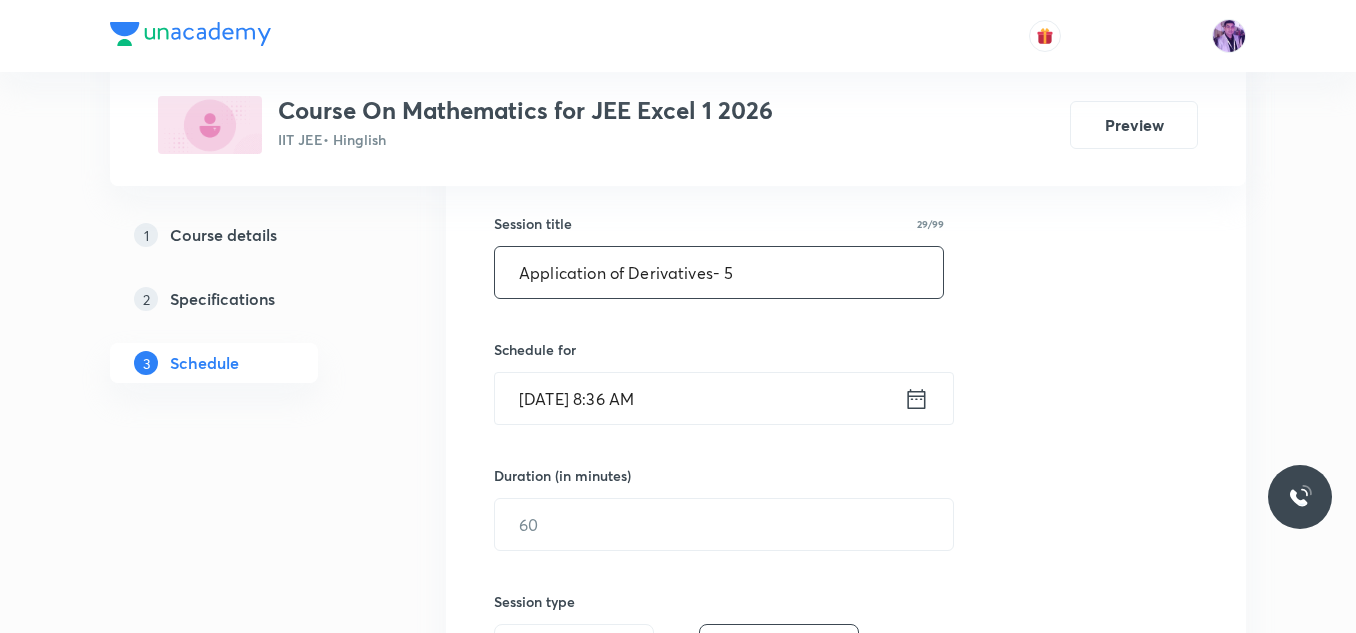 type on "Application of Derivatives- 5" 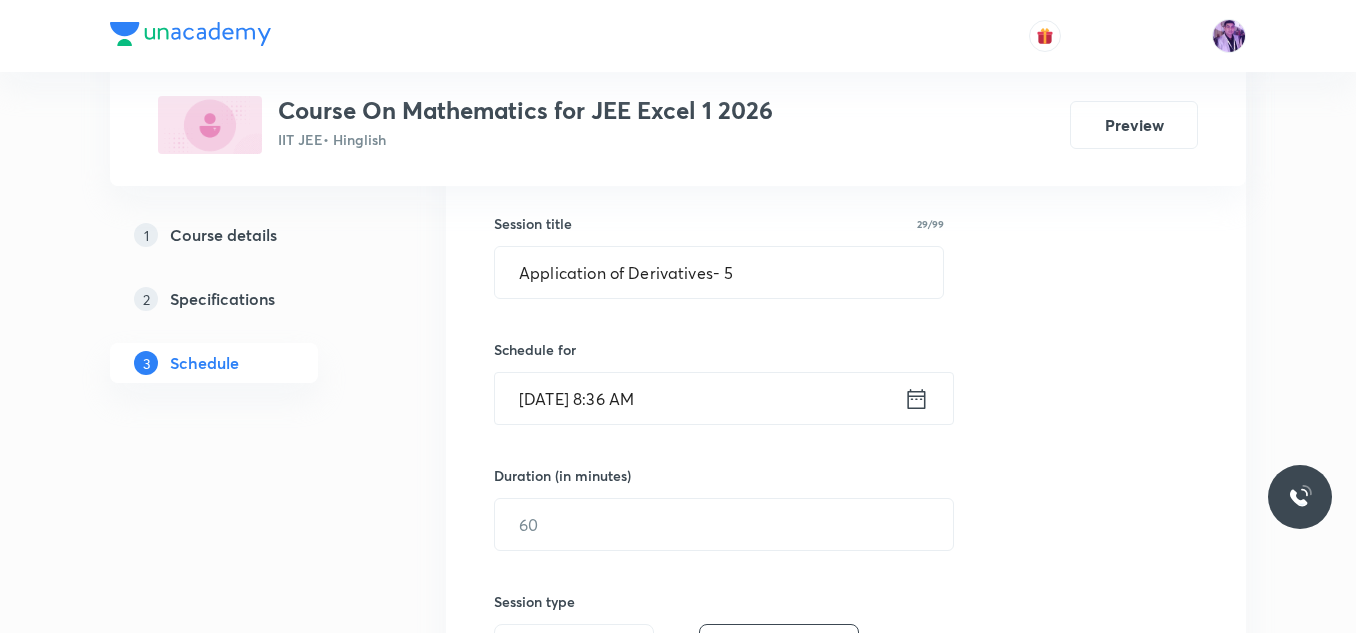 click on "Jul 30, 2025, 8:36 AM" at bounding box center (699, 398) 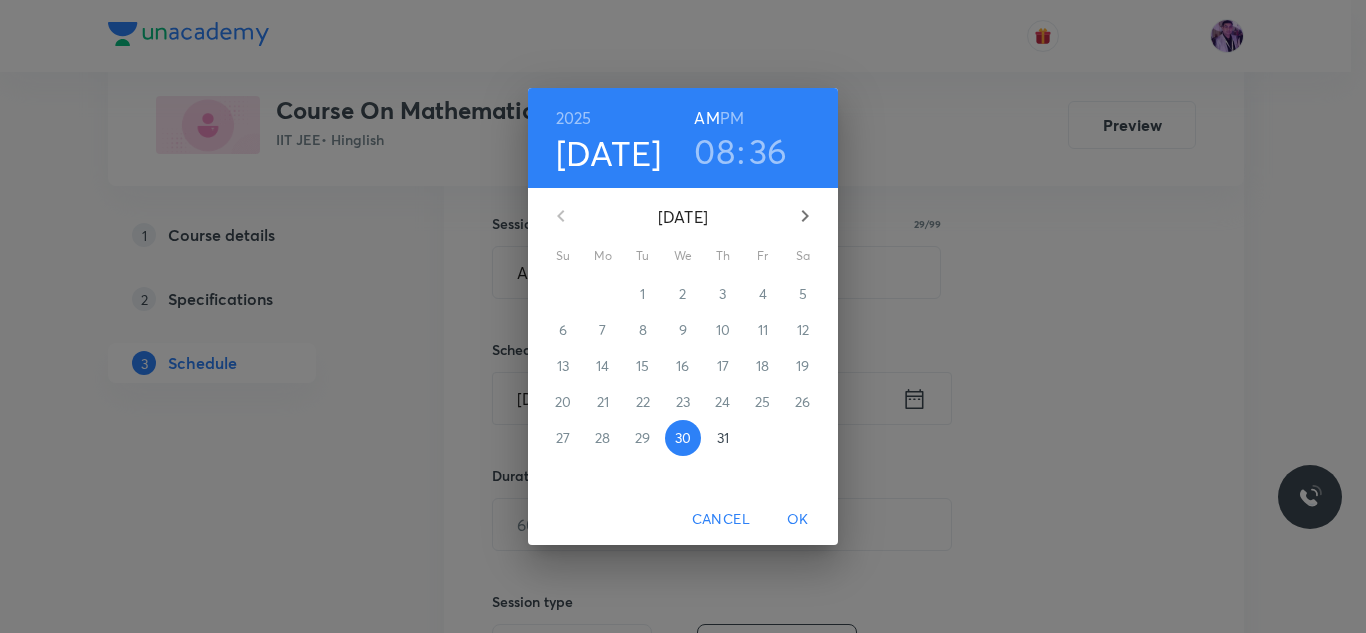 click on "08" at bounding box center (714, 151) 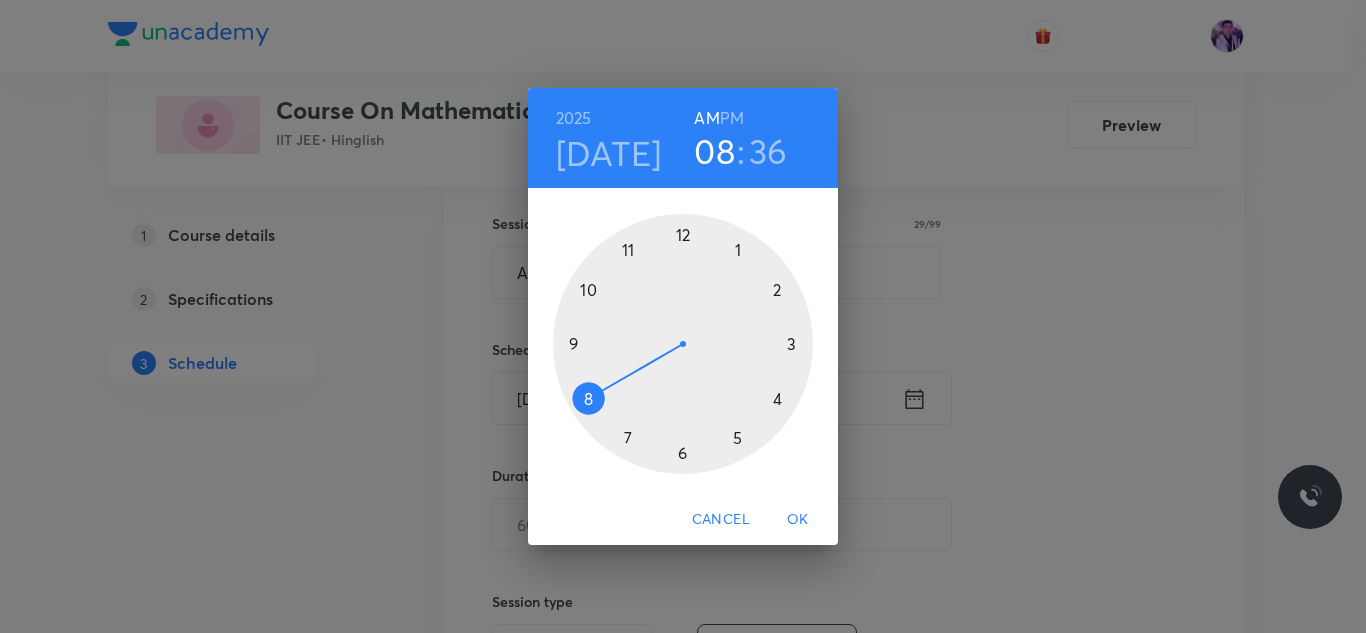 click at bounding box center [683, 344] 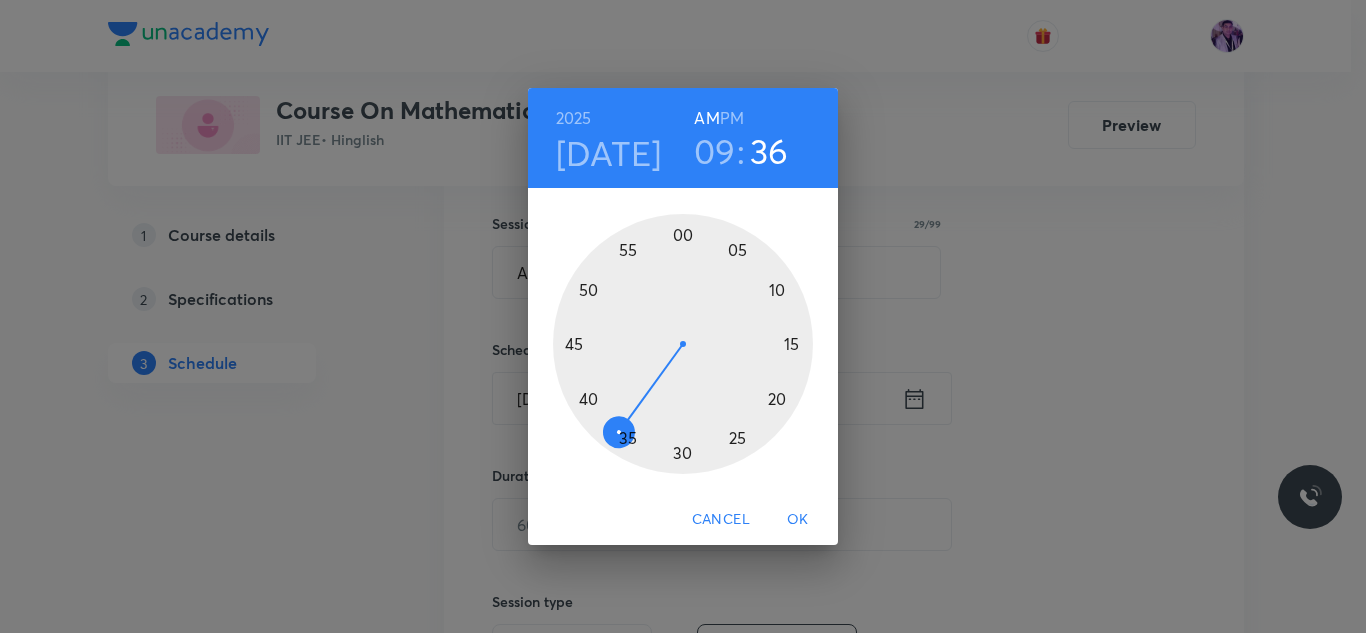 click at bounding box center [683, 344] 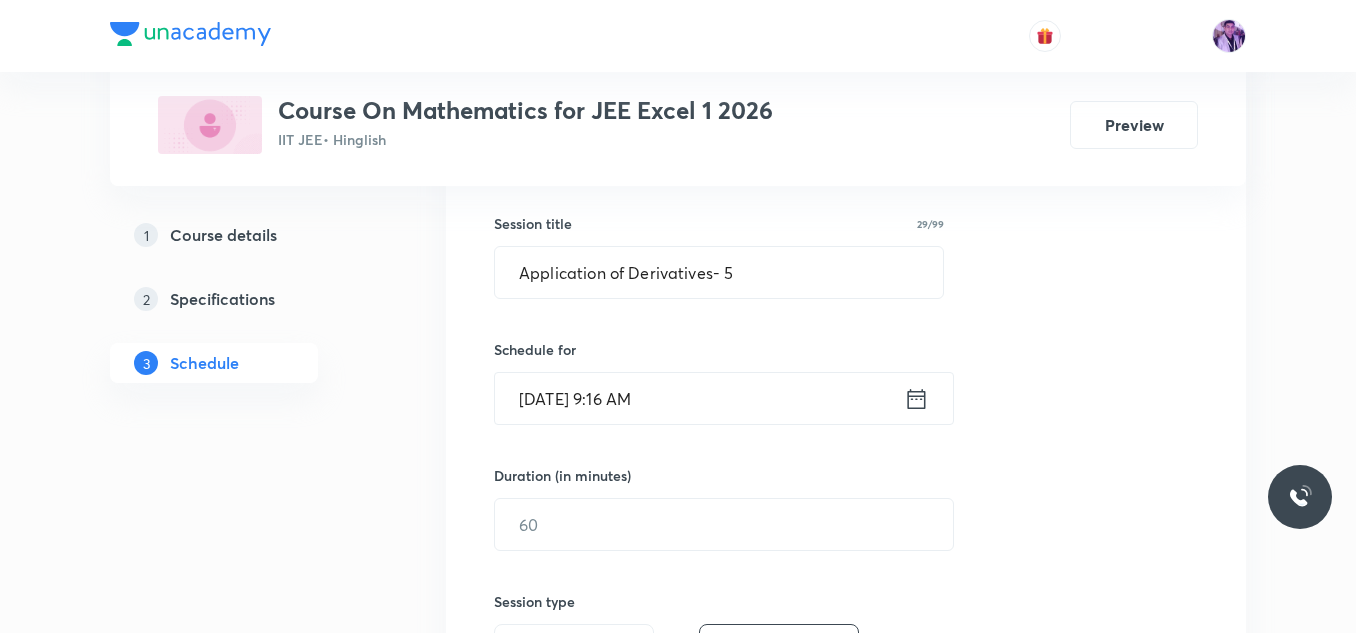 click on "Schedule for" at bounding box center (719, 349) 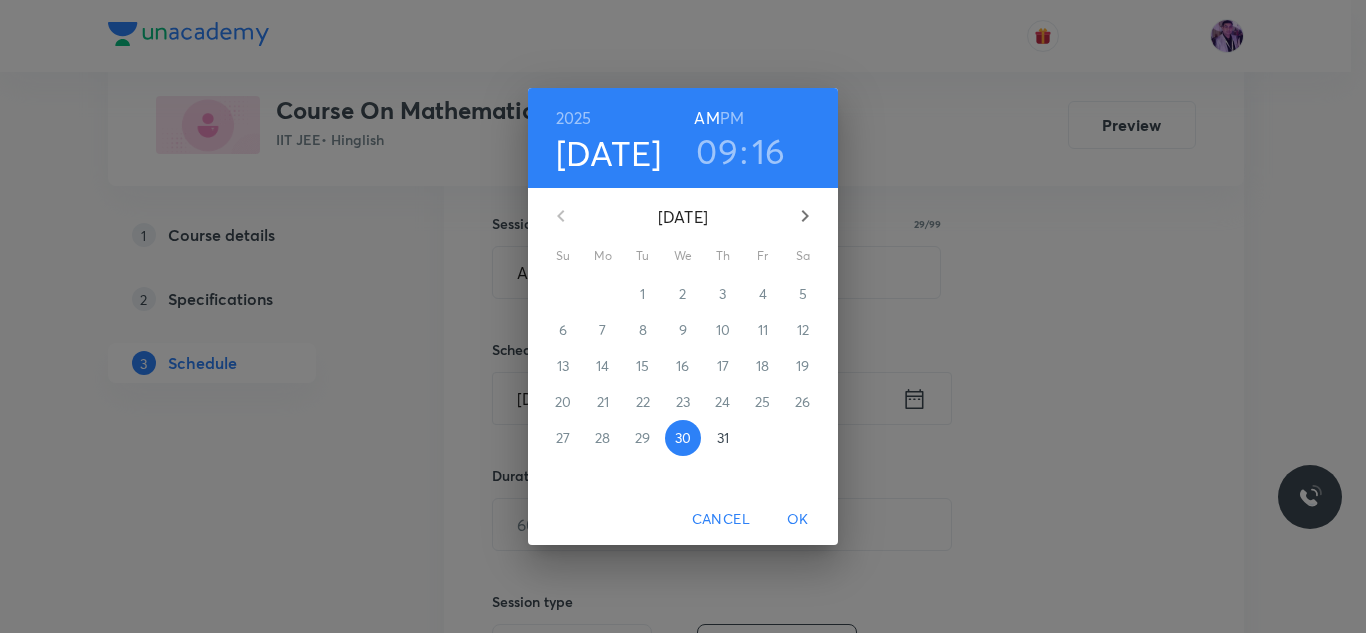 click on "2025 Jul 30 09 : 16 AM PM" at bounding box center (683, 138) 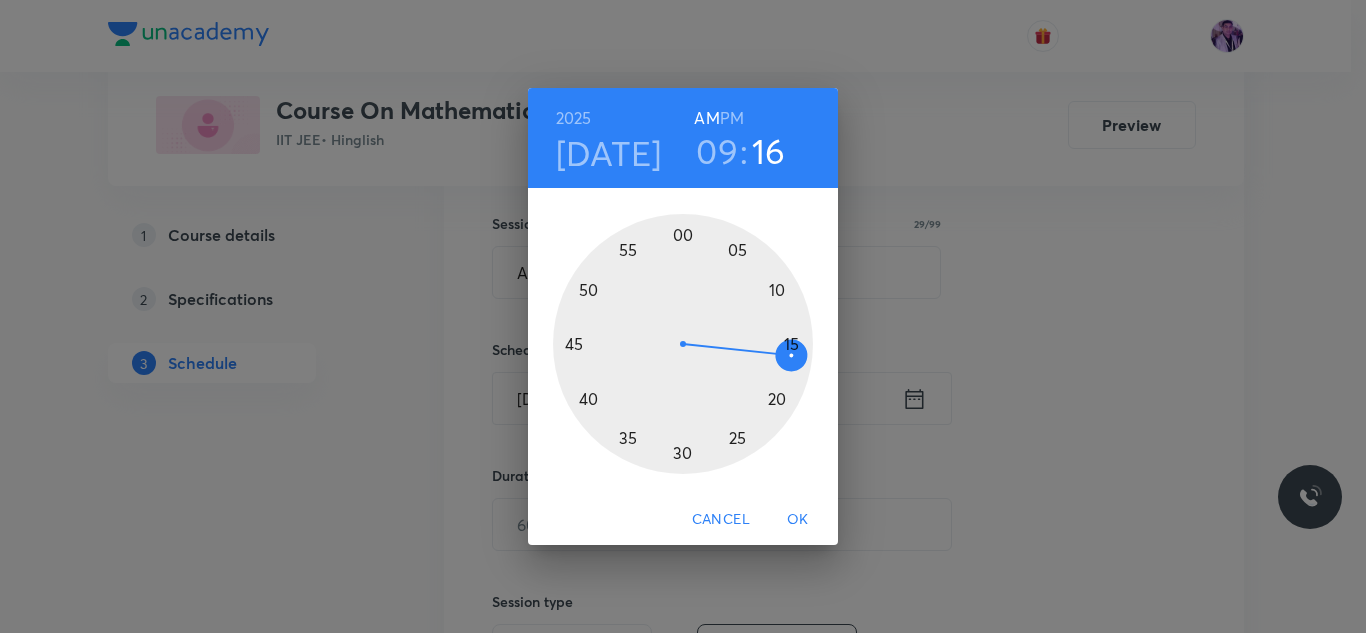 click at bounding box center [683, 344] 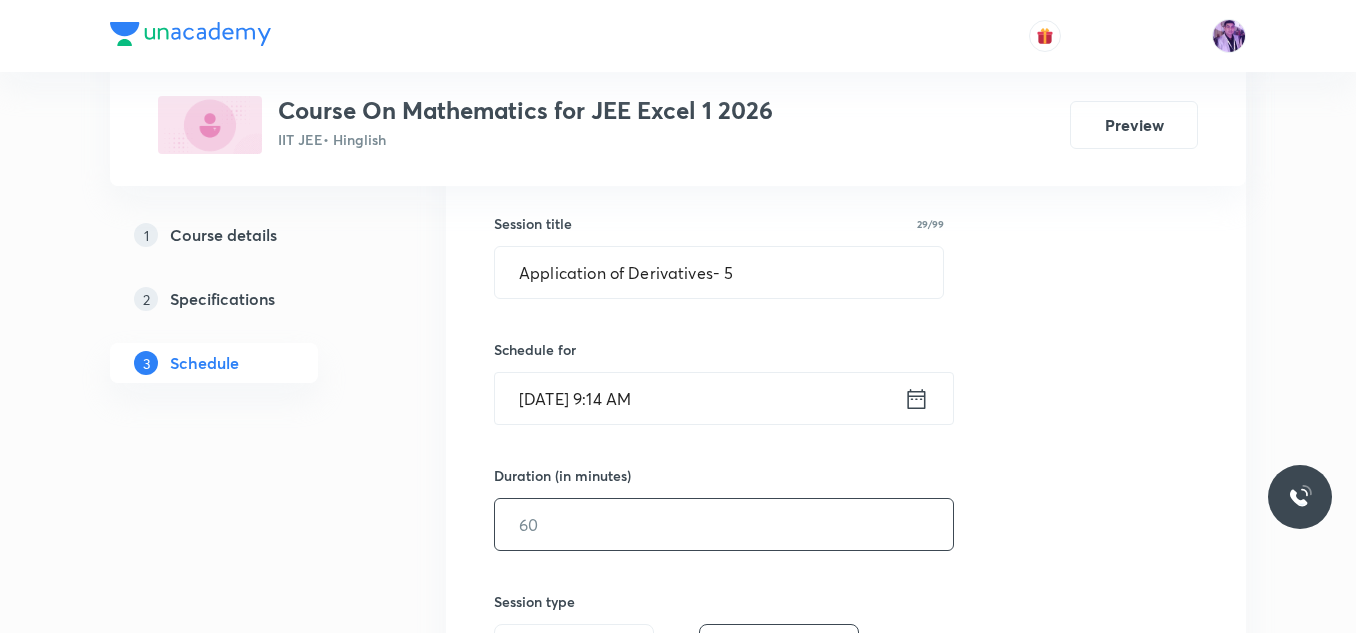 click at bounding box center (724, 524) 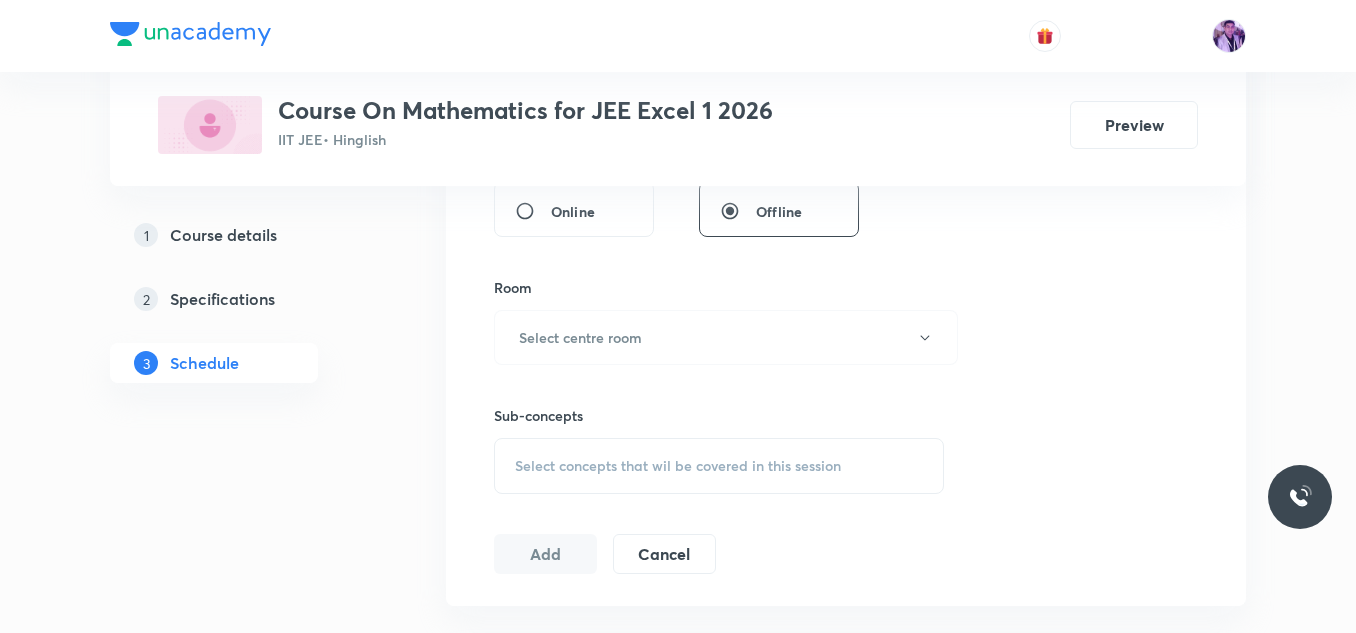 scroll, scrollTop: 815, scrollLeft: 0, axis: vertical 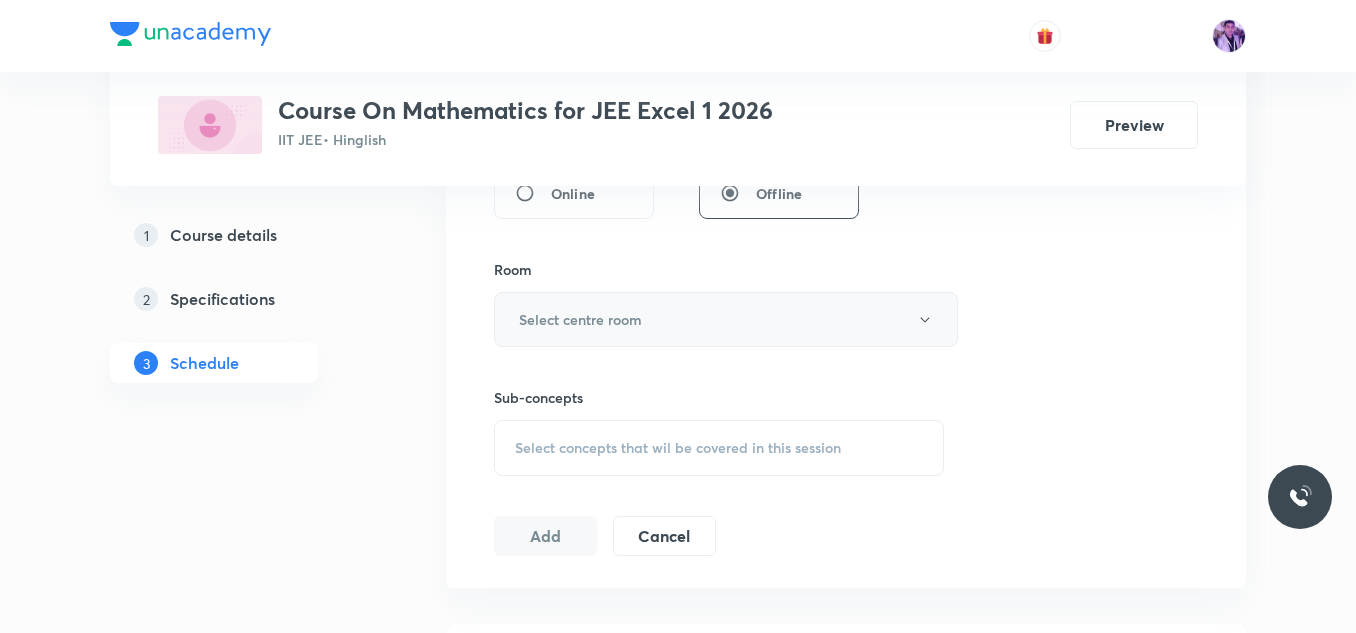 type on "75" 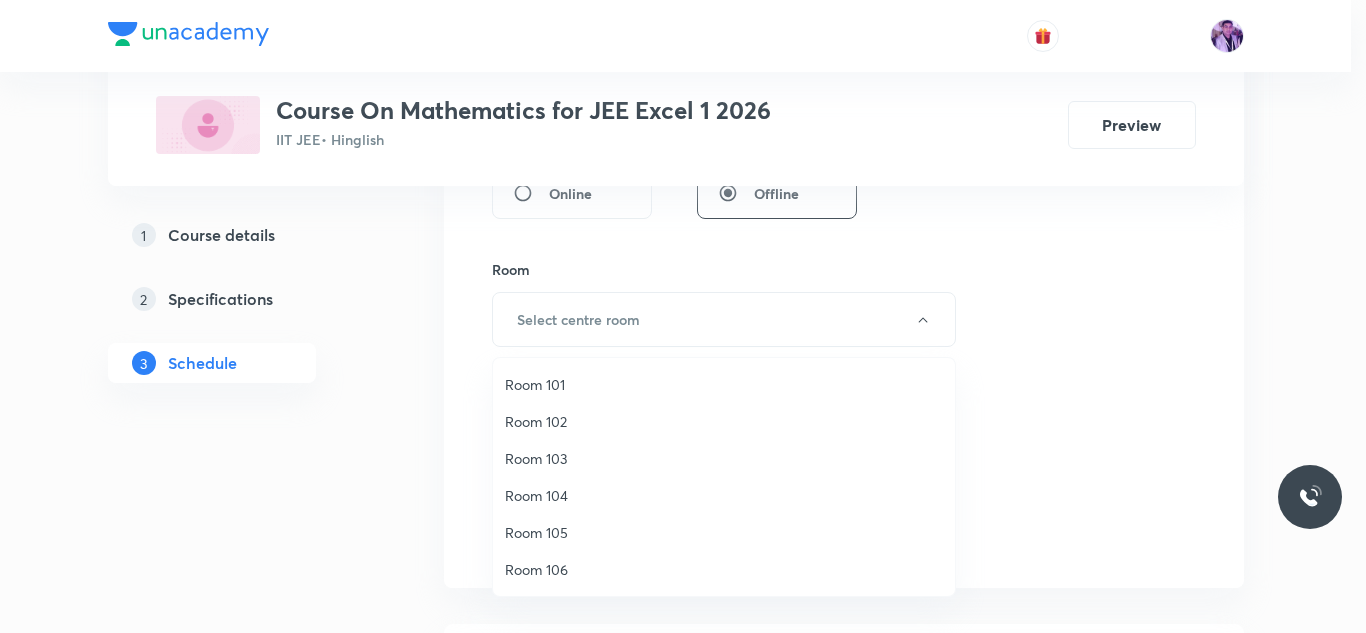 click on "Room 103" at bounding box center (724, 458) 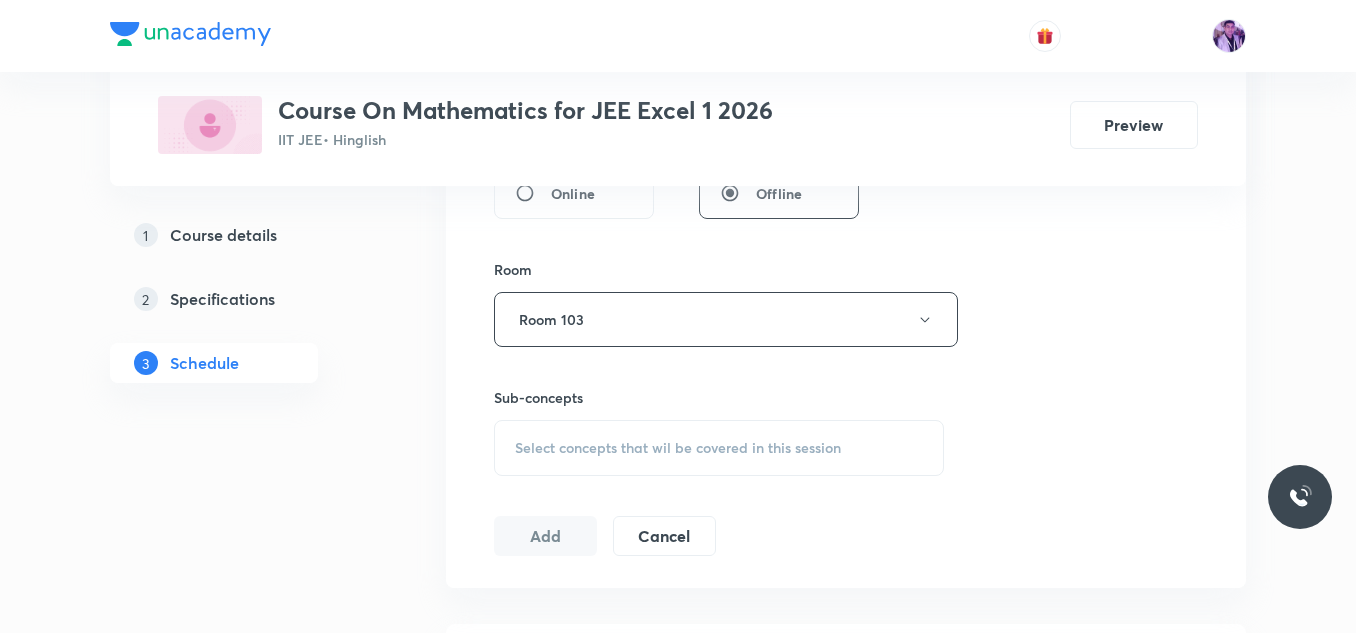 click on "Select concepts that wil be covered in this session" at bounding box center (719, 448) 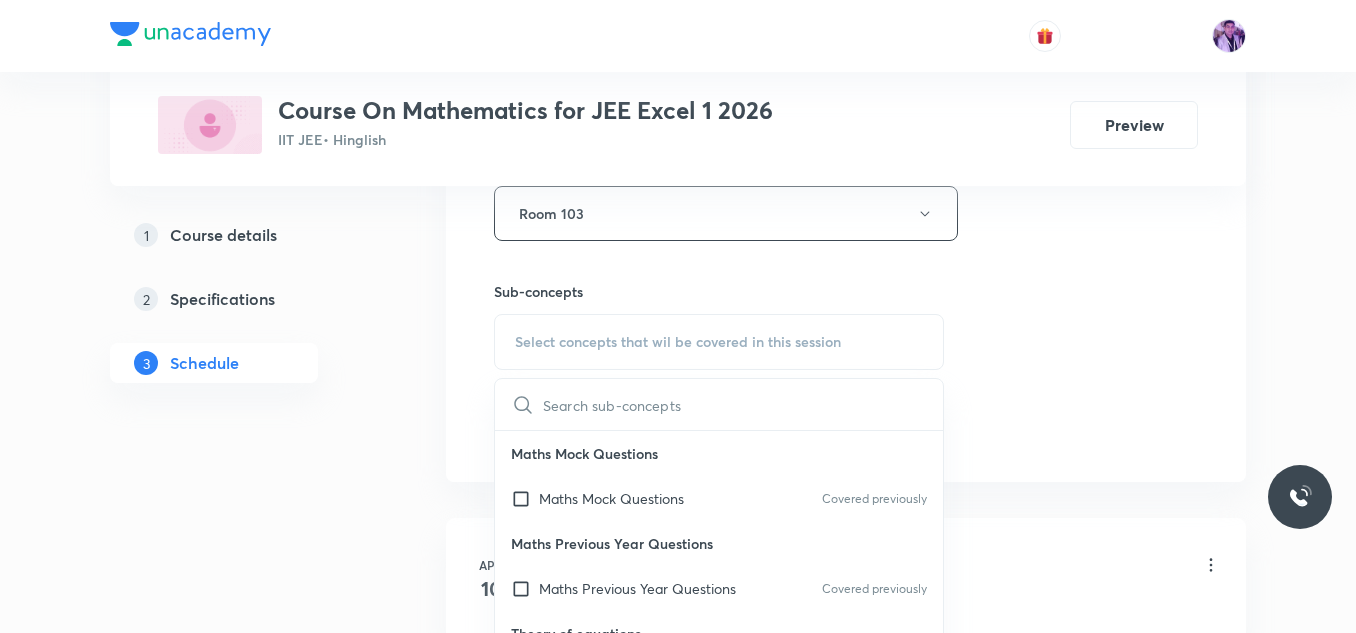 scroll, scrollTop: 922, scrollLeft: 0, axis: vertical 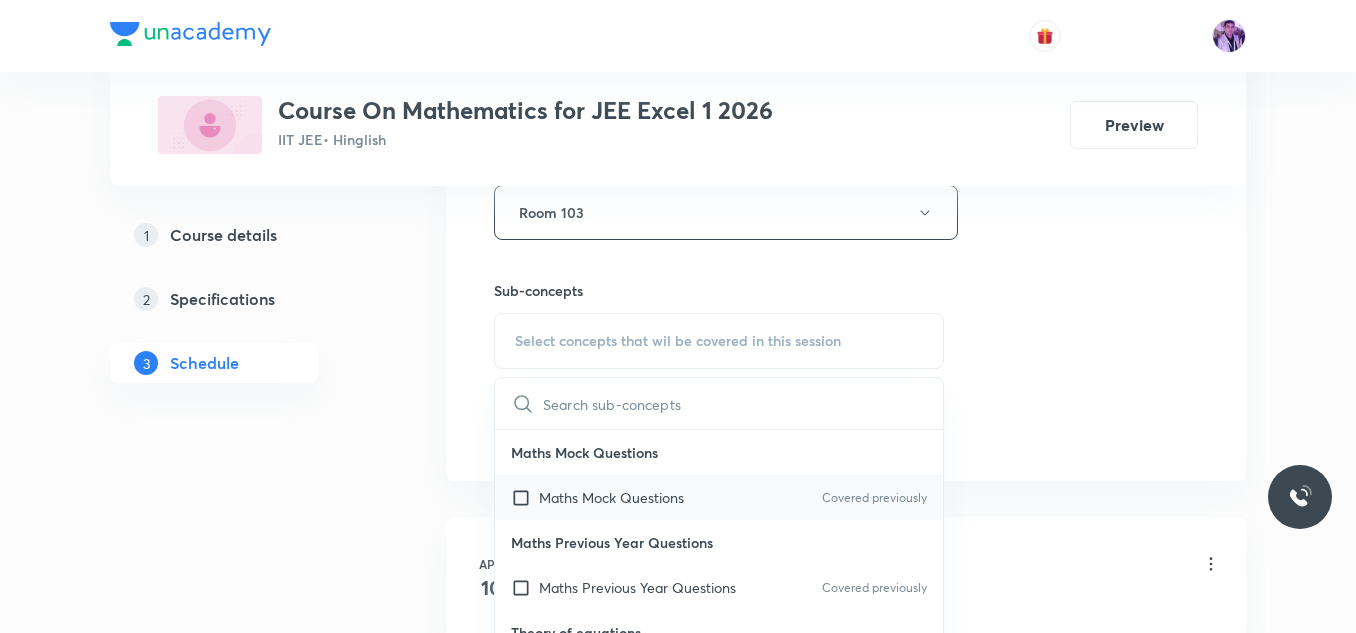click on "Maths Mock Questions" at bounding box center (611, 497) 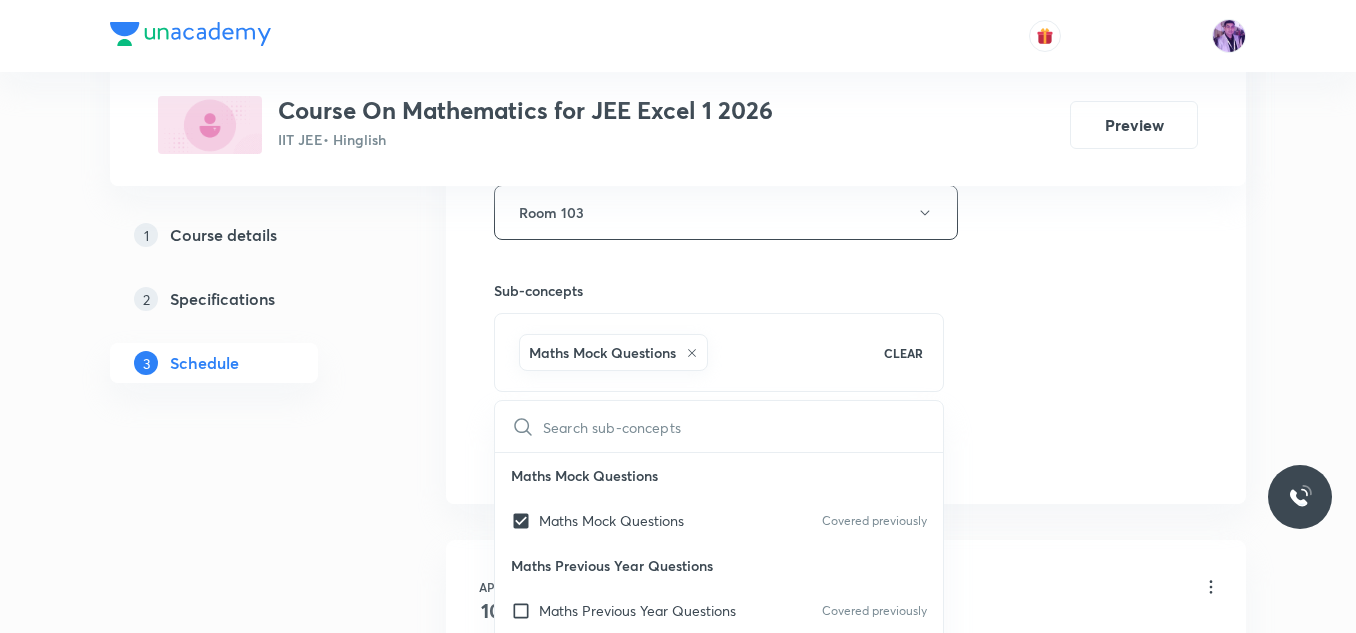 click on "Schedule 62  classes Session  63 Live class Session title 29/99 Application of Derivatives- 5 ​ Schedule for Jul 30, 2025, 9:14 AM ​ Duration (in minutes) 75 ​   Session type Online Offline Room Room 103 Sub-concepts Maths Mock Questions CLEAR ​ Maths Mock Questions Maths Mock Questions Covered previously Maths Previous Year Questions Maths Previous Year Questions Covered previously Theory of equations Degree, Value Based & Equation Covered previously Geometrical Meaning of the Zeroes of a Polynomial Location of roots Geometrical meaning of Roots of an equation Points in solving an equation Graph of Quadratic Expression & its Analysis Range of Quadratic Equation Remainder and factor theorems Identity Quadratic equations Common Roots Location of Roots Covered previously General Equation of Second Degree in Variable x and y Theory of Equations Relation Between Roots and Coefficients Nature of Roots: Real, Imaginary, and Integer Quadratic with Complex Co-efficient Quadratic Inequality Complex Numbers Add" at bounding box center (846, 4847) 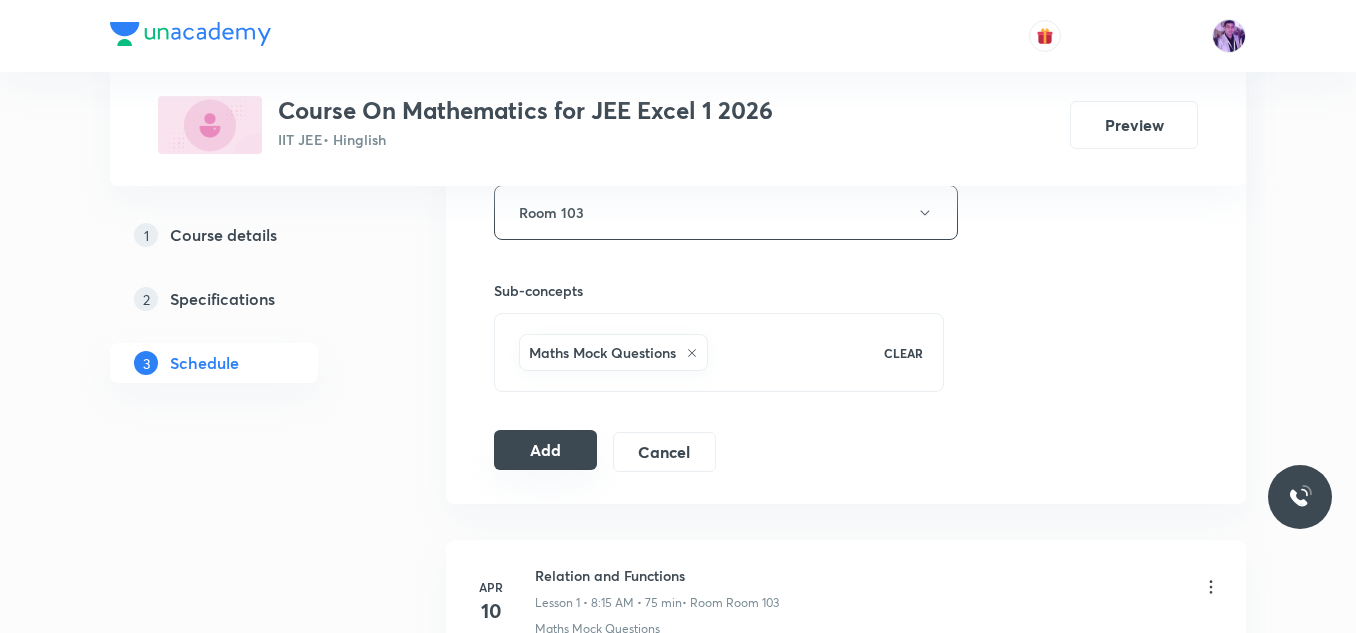 click on "Add" at bounding box center (545, 450) 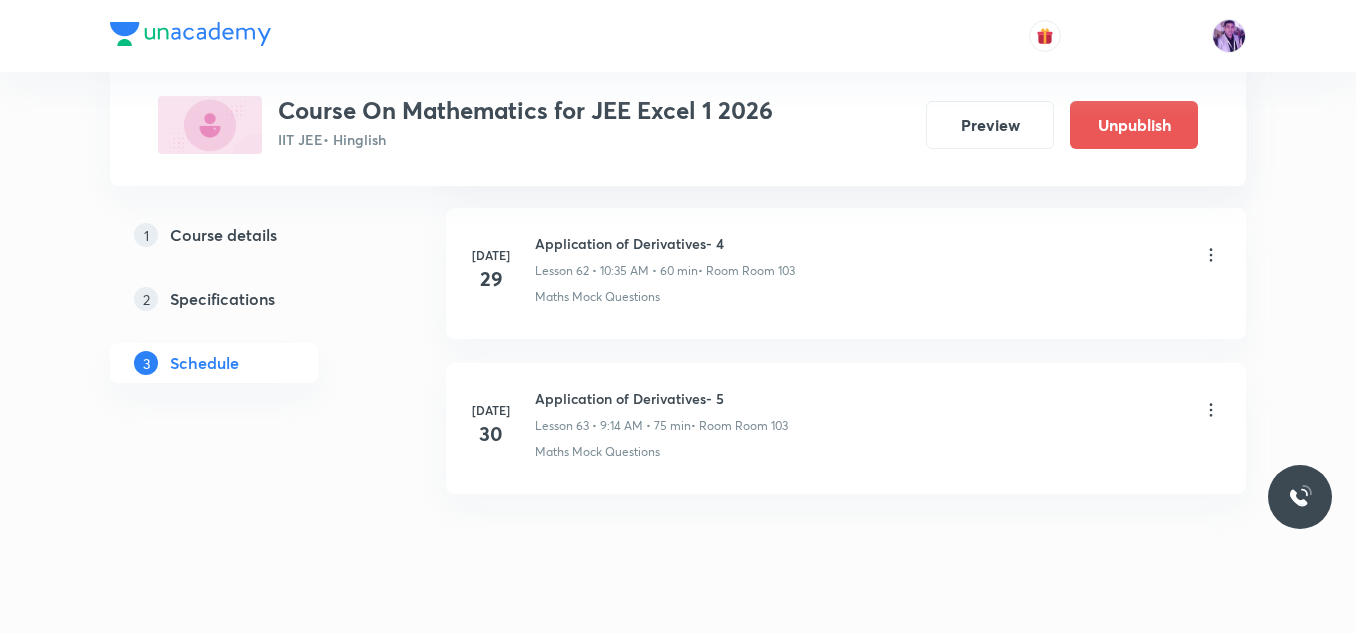 scroll, scrollTop: 9816, scrollLeft: 0, axis: vertical 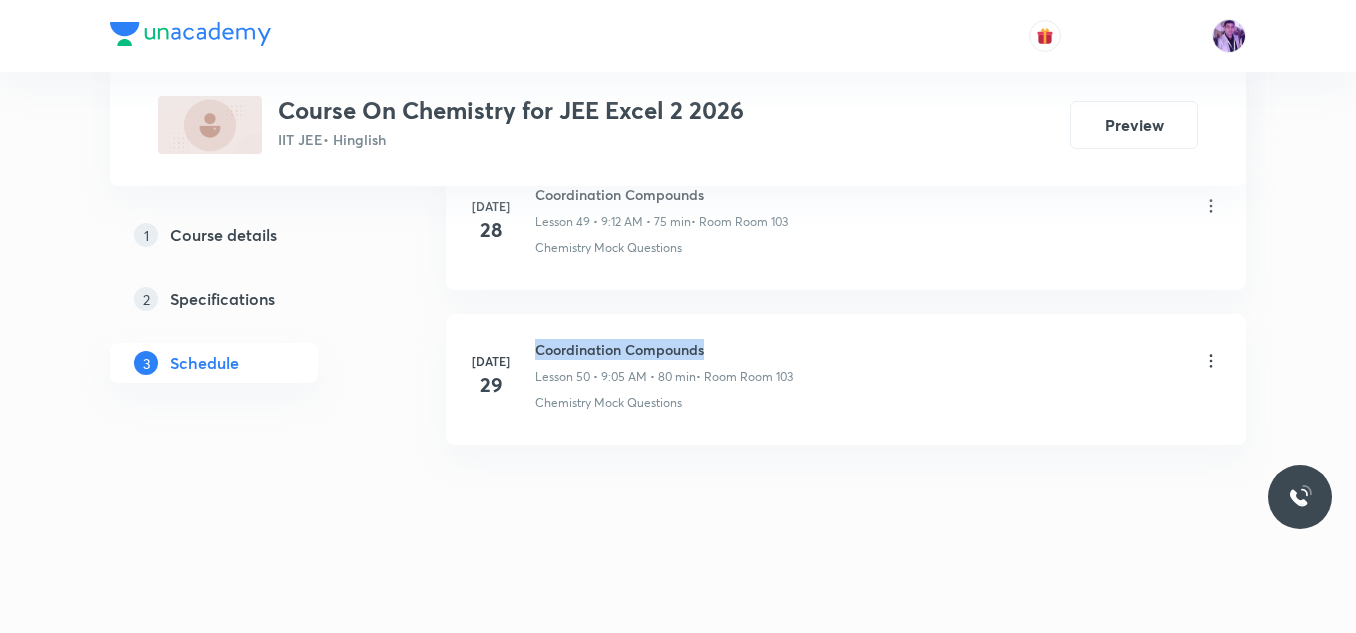 drag, startPoint x: 535, startPoint y: 344, endPoint x: 744, endPoint y: 324, distance: 209.95476 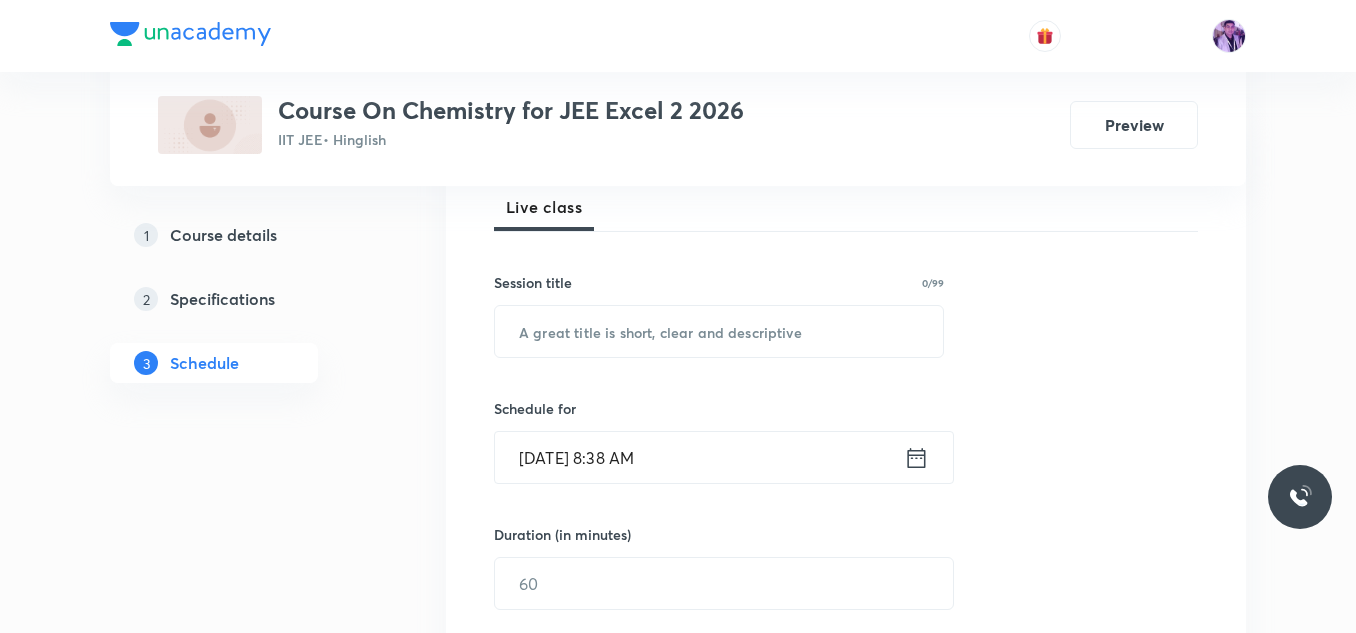 scroll, scrollTop: 311, scrollLeft: 0, axis: vertical 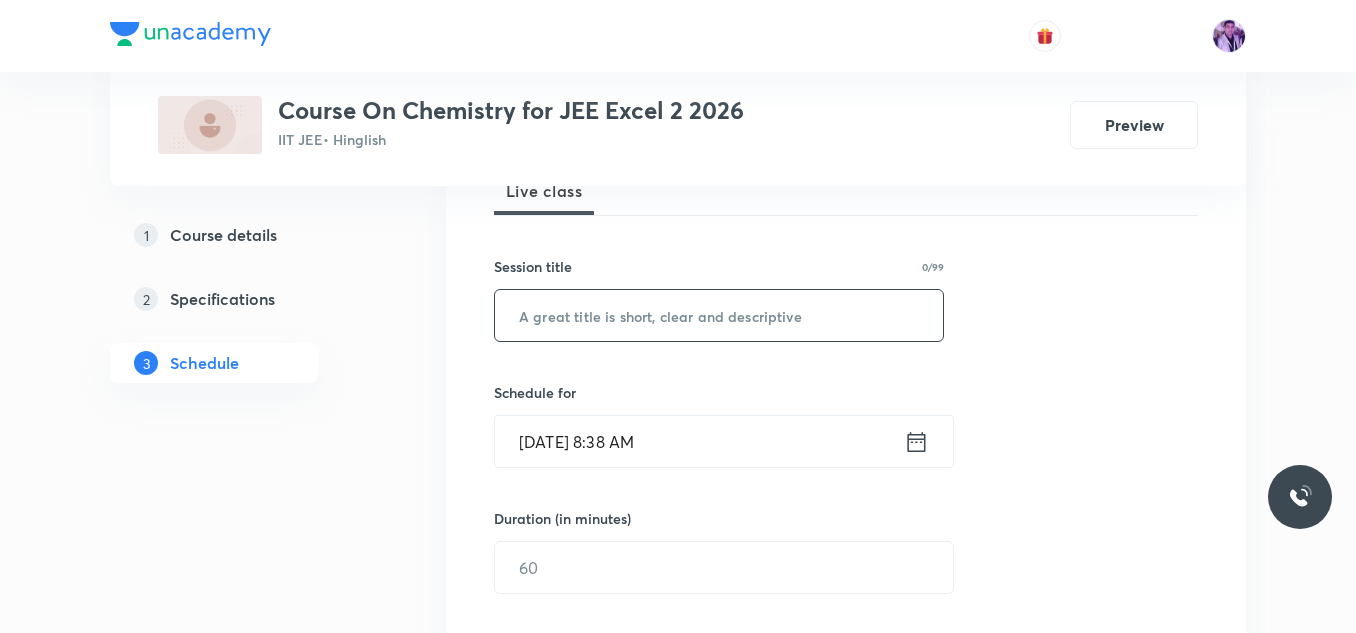 click at bounding box center [719, 315] 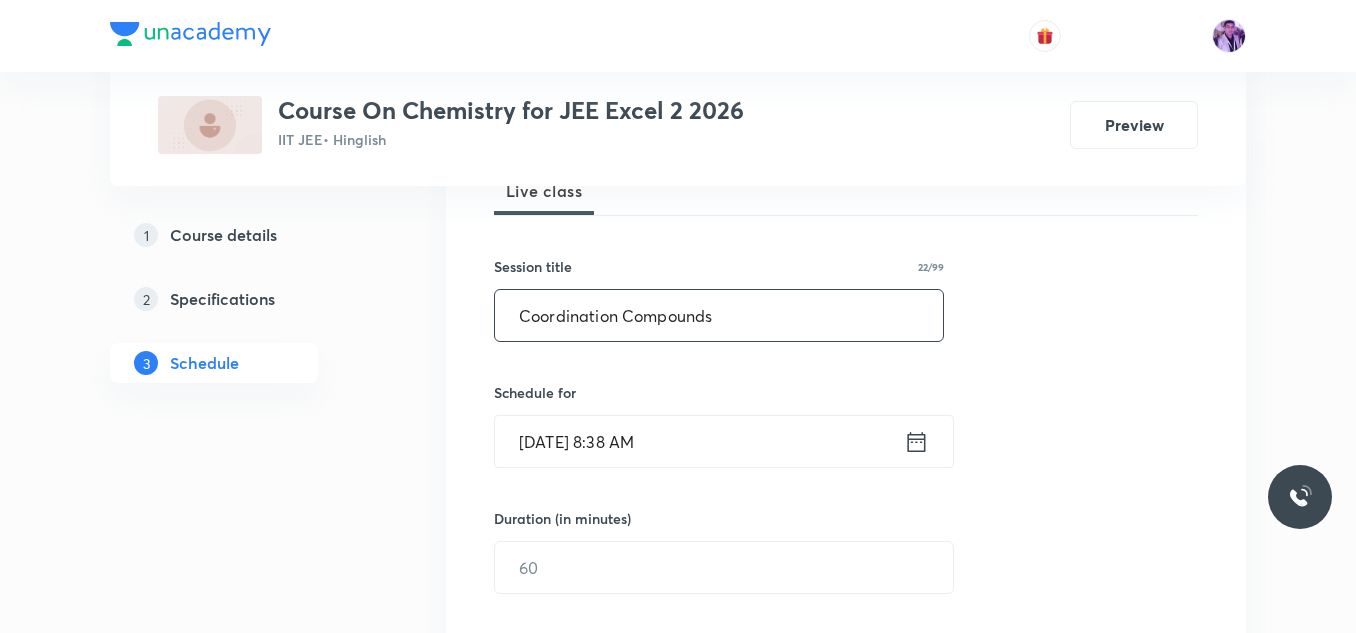 type on "Coordination Compounds" 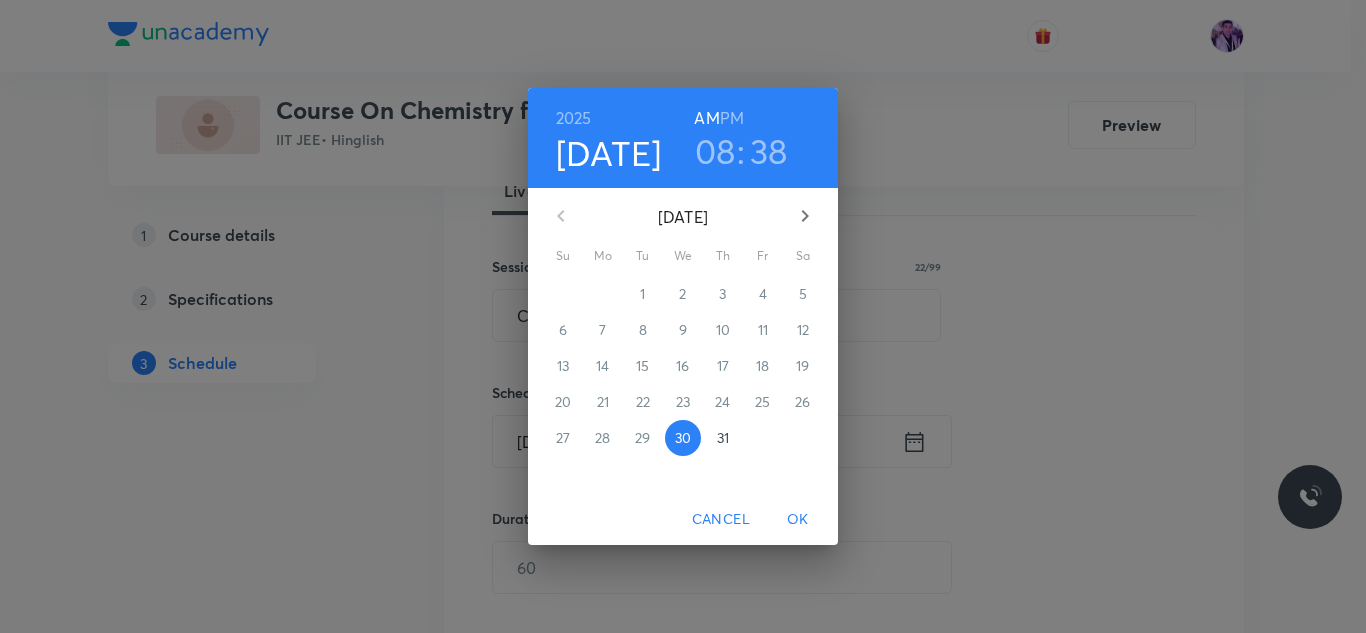 click on "08" at bounding box center (715, 151) 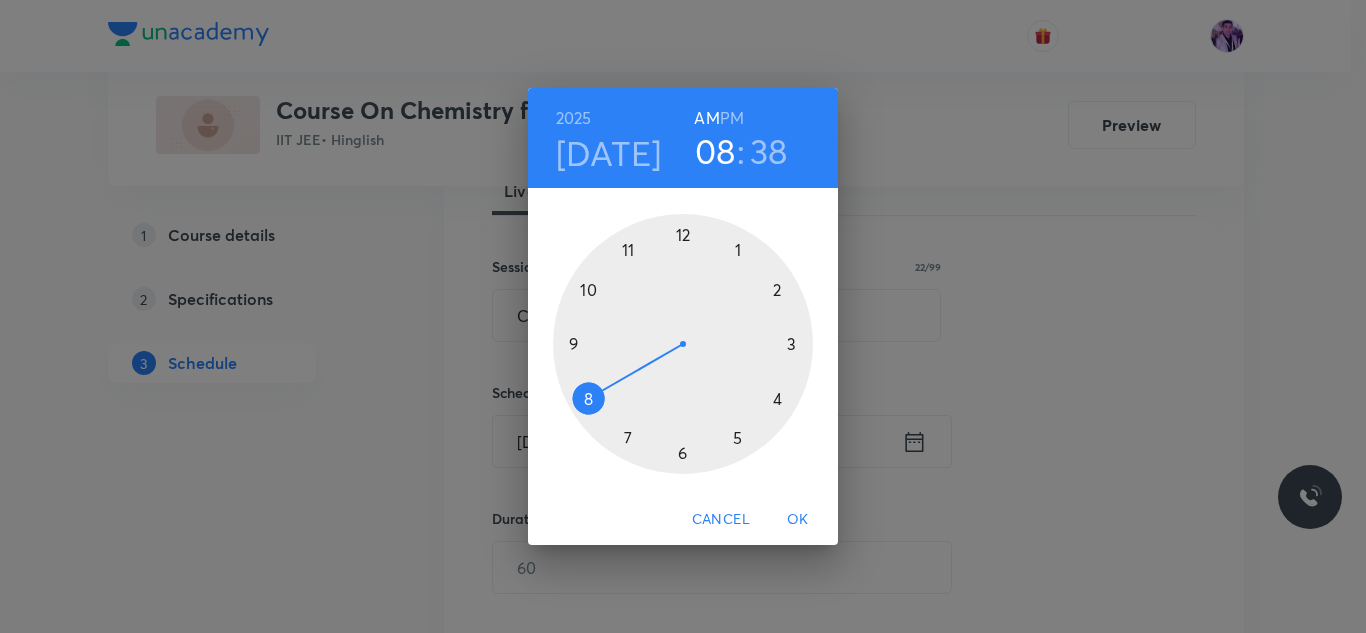 click at bounding box center [683, 344] 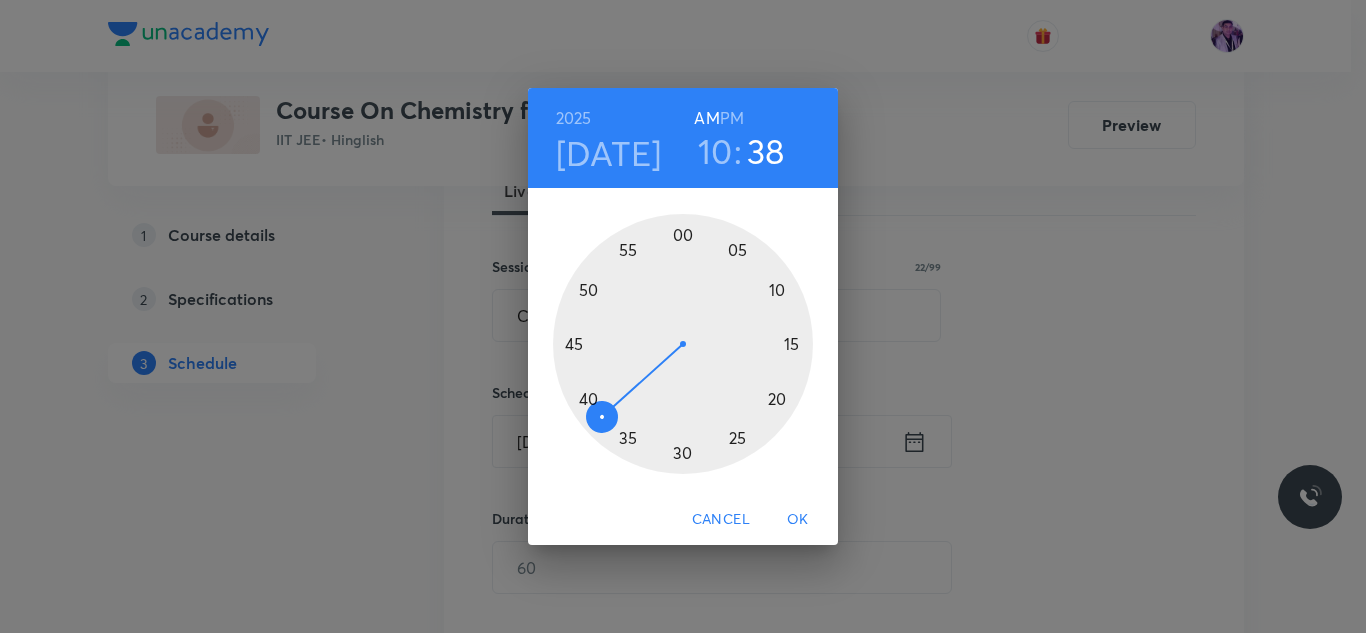 click at bounding box center [683, 344] 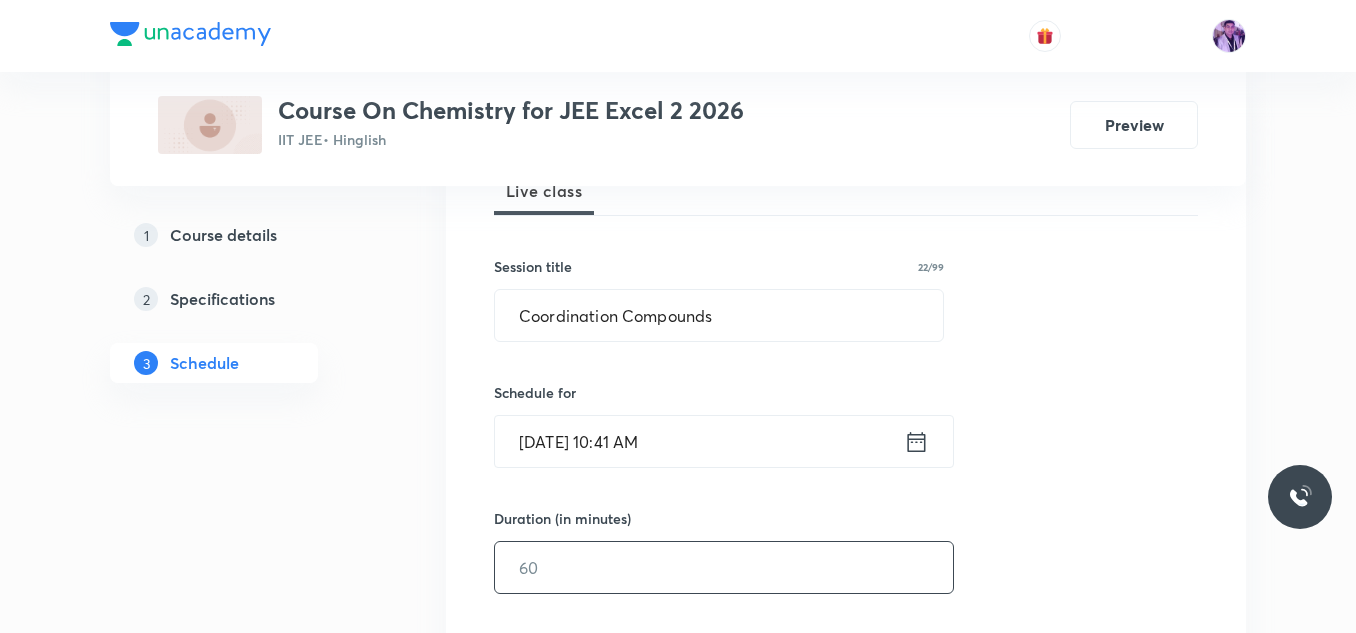 click at bounding box center [724, 567] 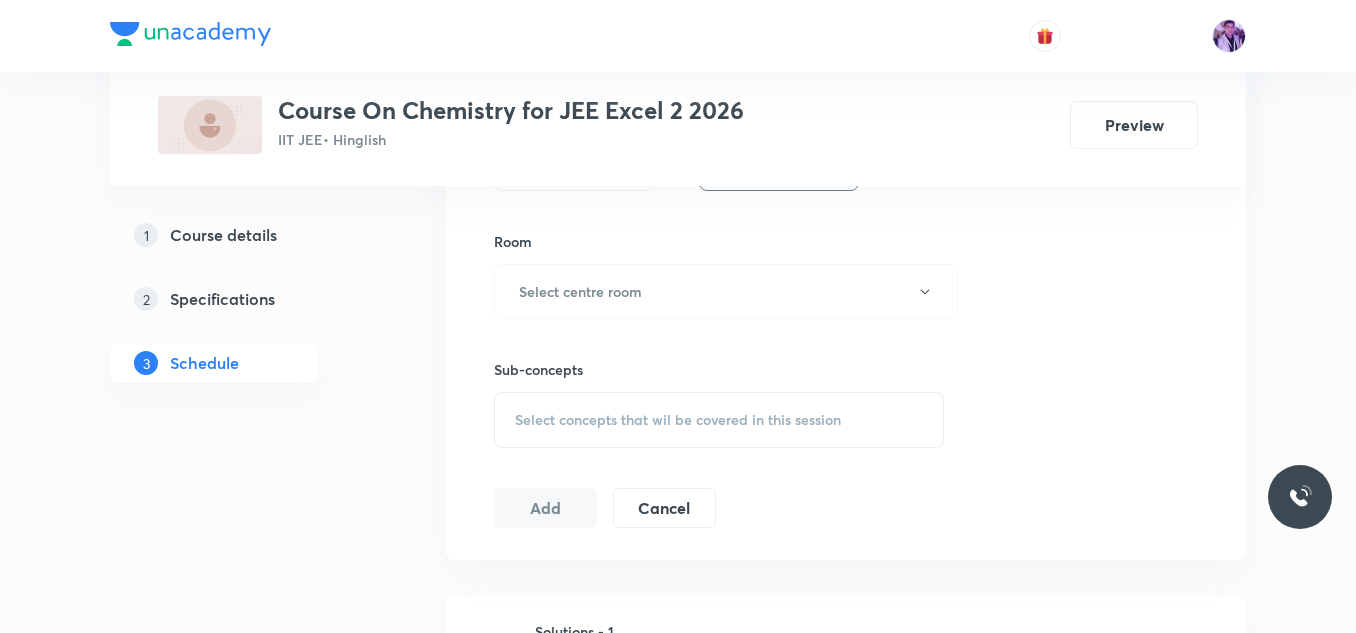 scroll, scrollTop: 857, scrollLeft: 0, axis: vertical 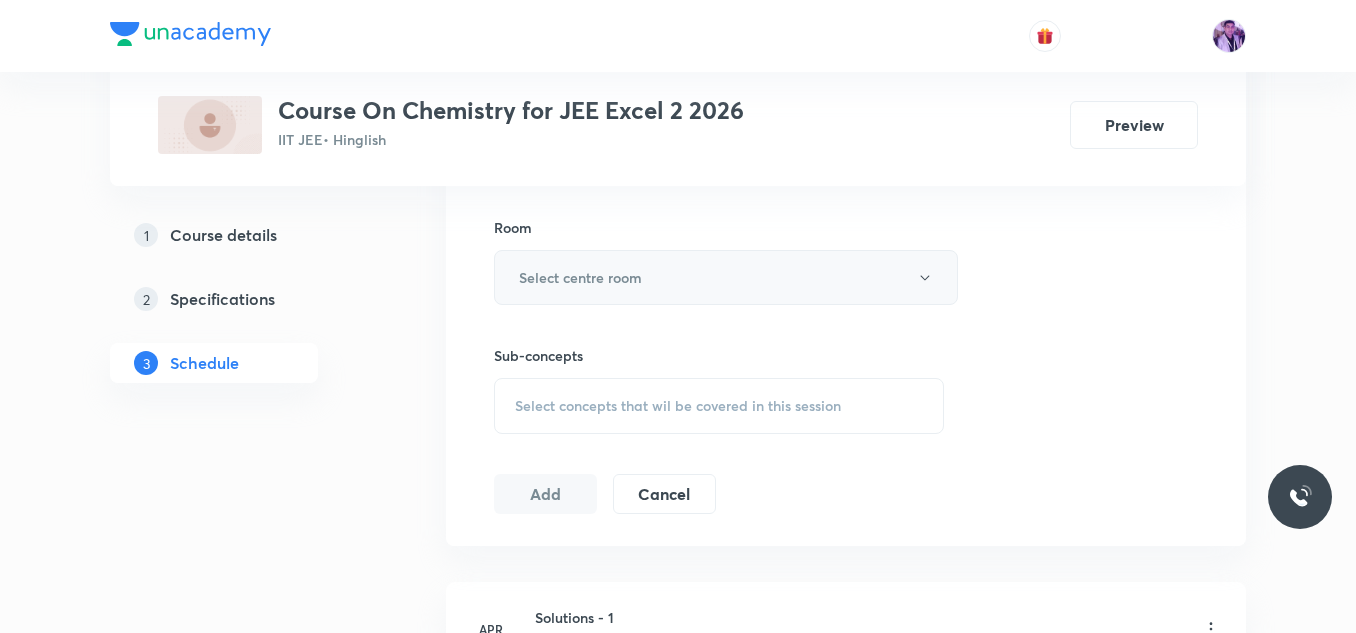 type on "80" 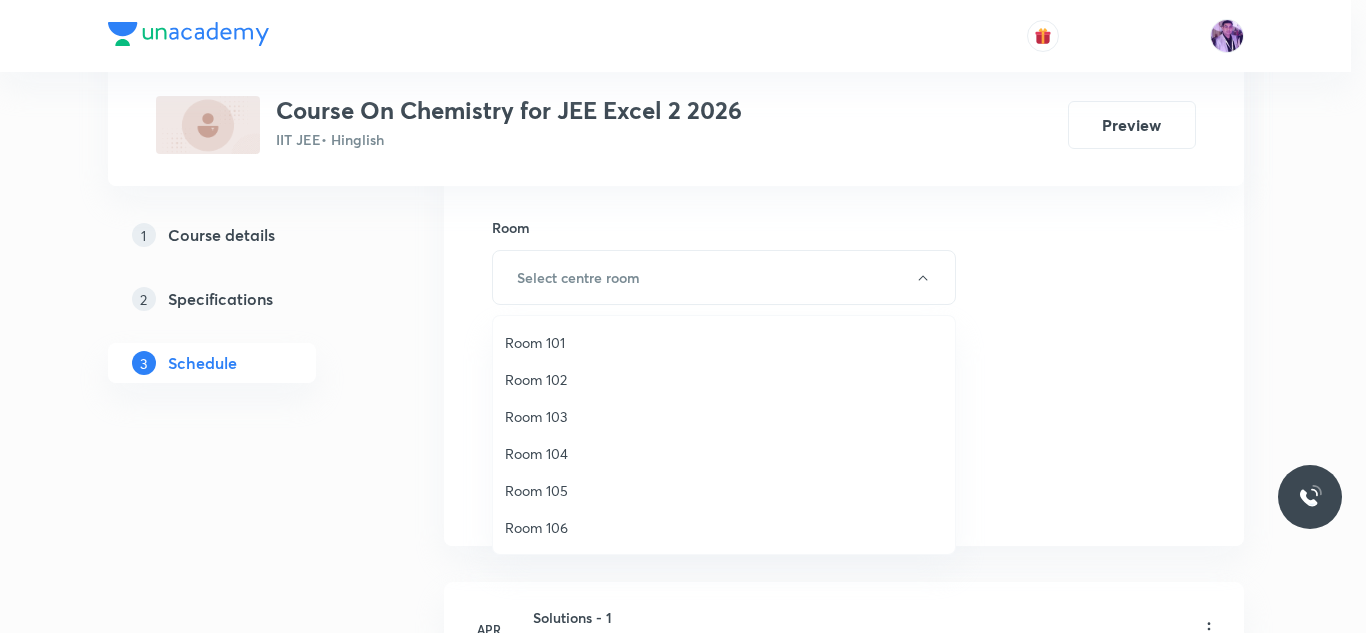 click on "Room 102" at bounding box center [724, 379] 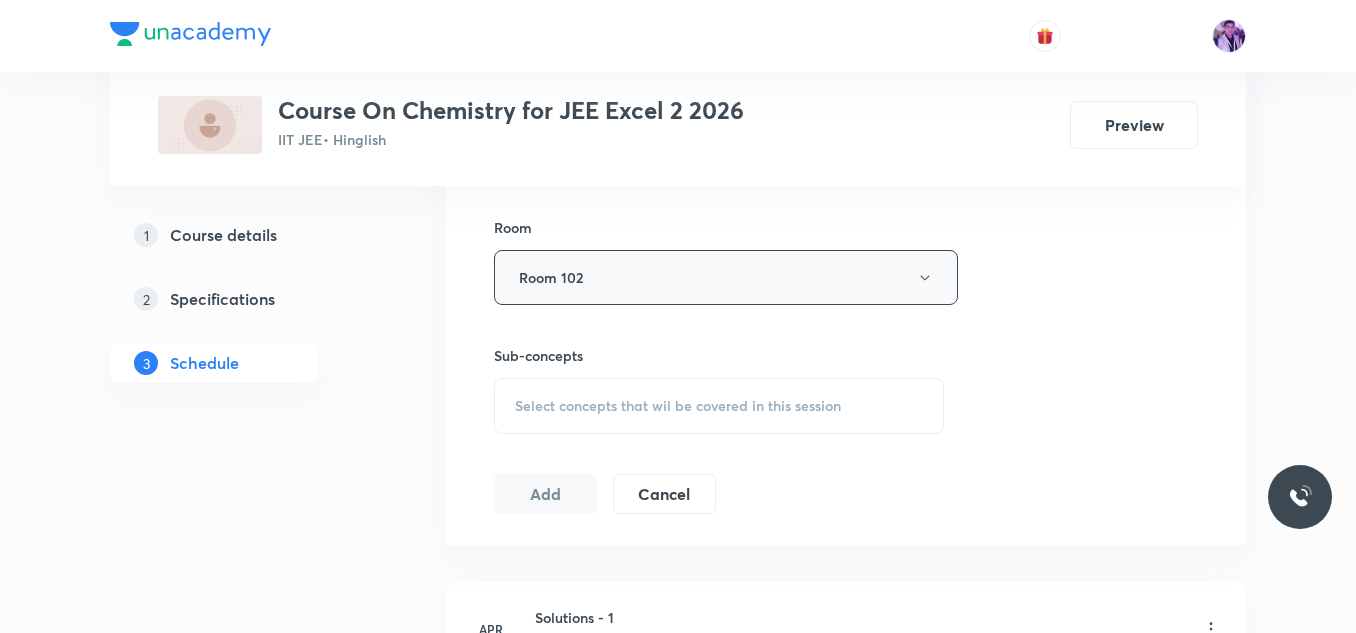 click on "Room 102" at bounding box center (726, 277) 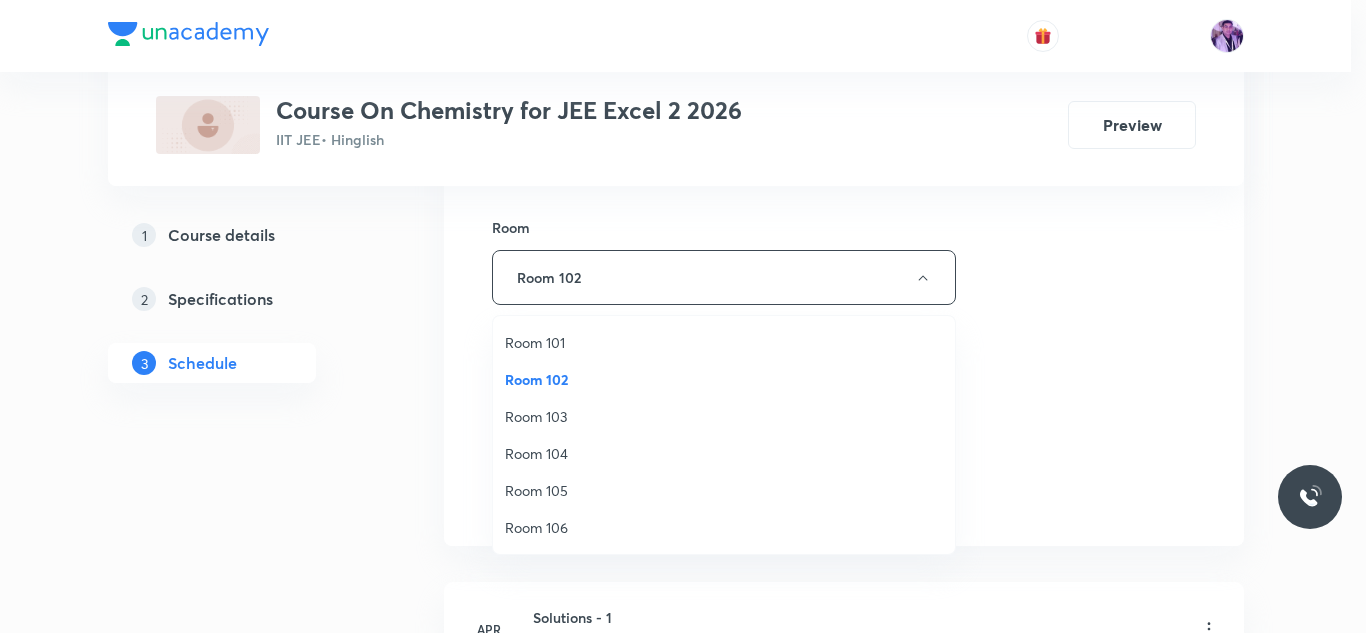 click on "Room 103" at bounding box center [724, 416] 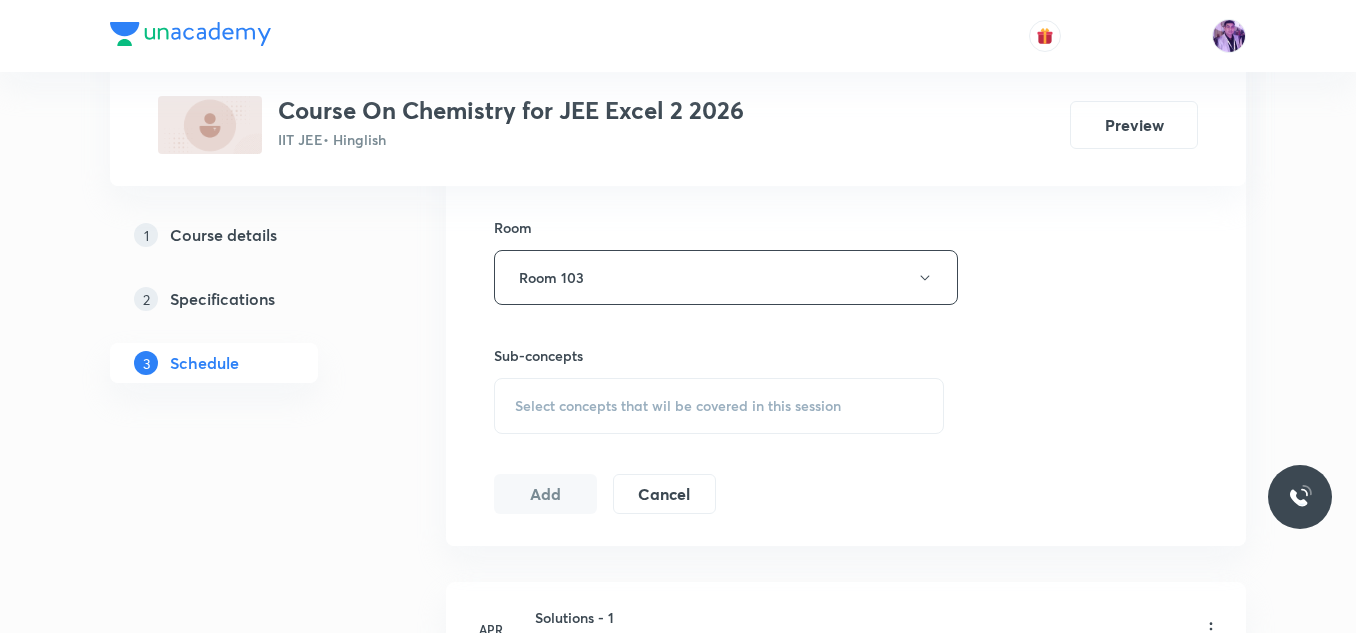 click on "Select concepts that wil be covered in this session" at bounding box center (678, 406) 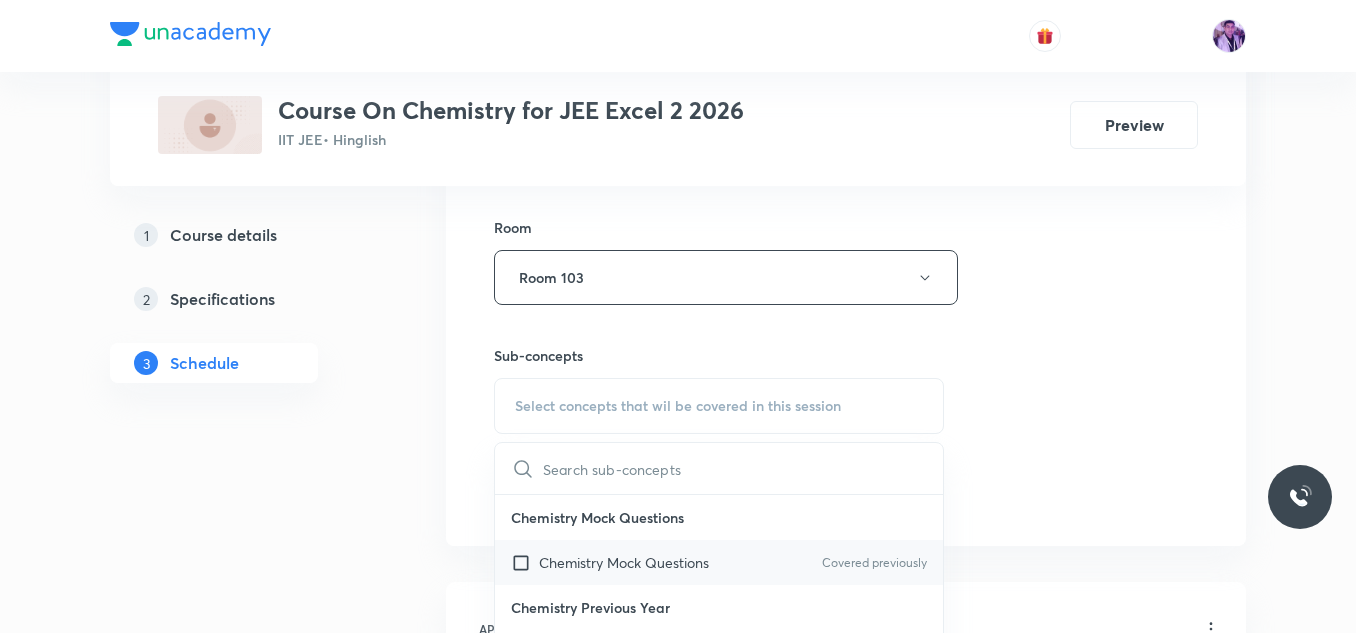 click on "Chemistry Mock Questions Covered previously" at bounding box center [719, 562] 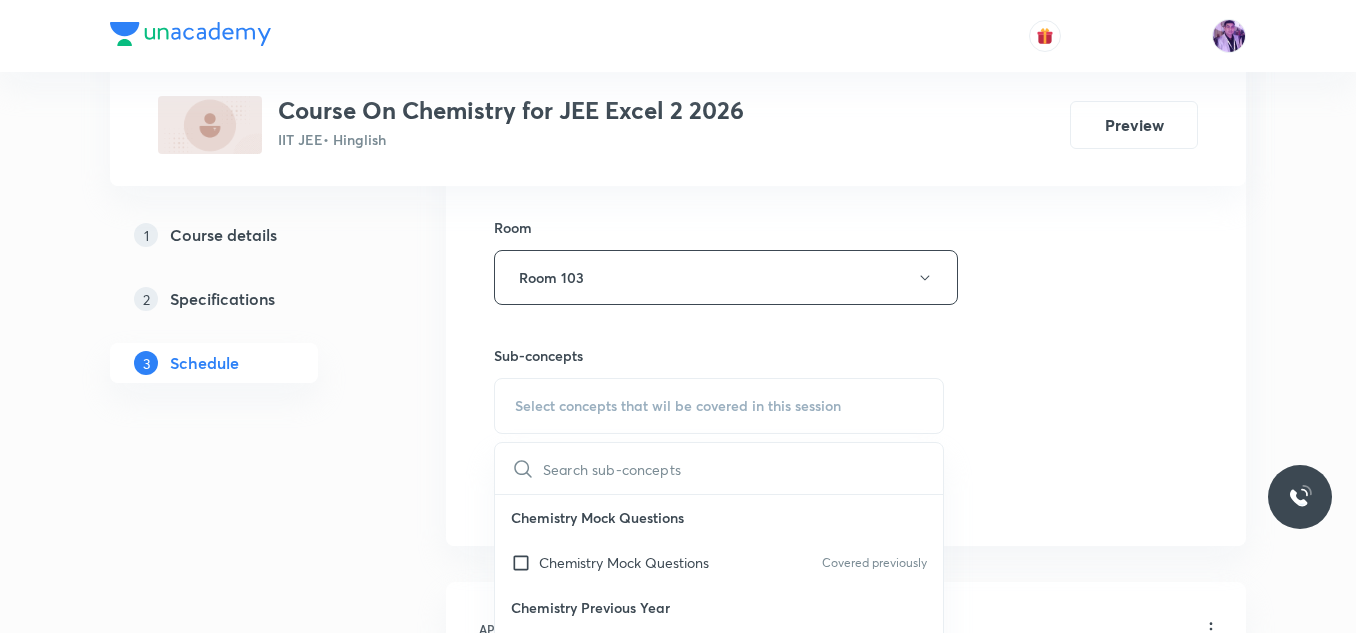 checkbox on "true" 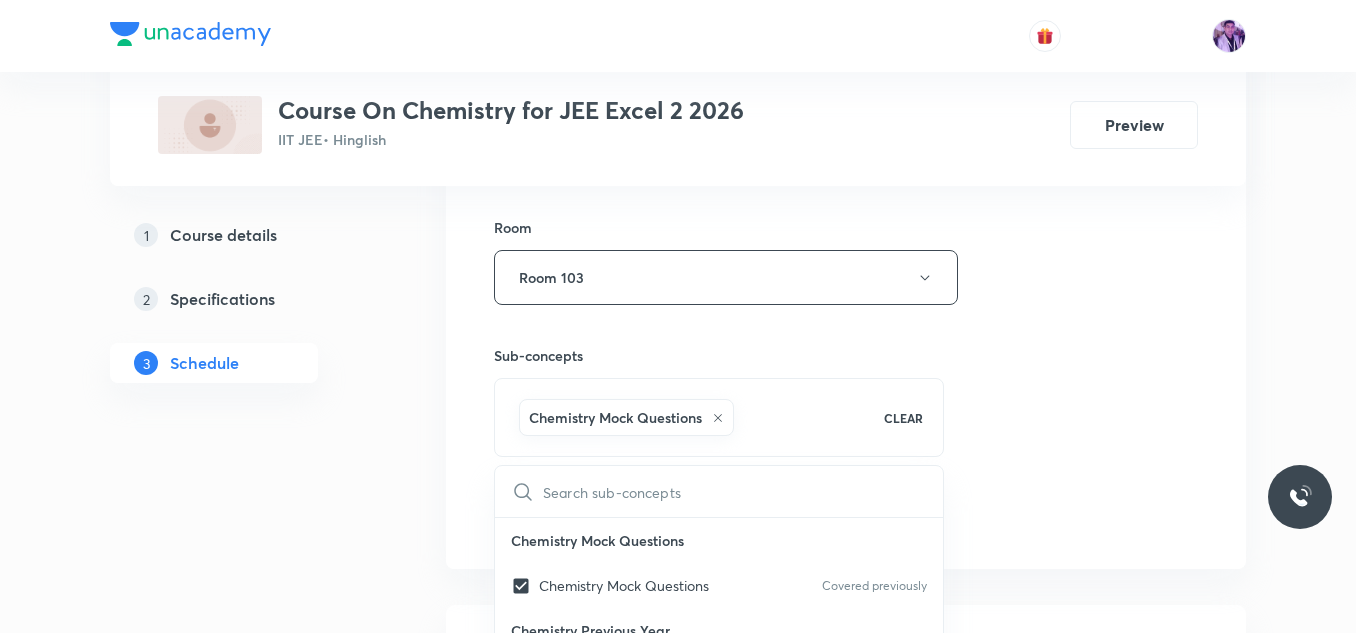 click on "Session  51 Live class Session title 22/99 Coordination Compounds ​ Schedule for Jul 30, 2025, 10:41 AM ​ Duration (in minutes) 80 ​   Session type Online Offline Room Room 103 Sub-concepts Chemistry Mock Questions CLEAR ​ Chemistry Mock Questions Chemistry Mock Questions Covered previously Chemistry Previous Year Chemistry Previous Year Covered previously General Topics & Mole Concept Basic Concepts Covered previously Basic Introduction Covered previously Percentage Composition Stoichiometry Principle of Atom Conservation (POAC) Covered previously Relation between Stoichiometric Quantities Application of Mole Concept: Gravimetric Analysis Different Laws Covered previously Formula and Composition Covered previously Concentration Terms Some basic concepts of Chemistry Atomic Structure Discovery Of Electron Covered previously Some Prerequisites of Physics Discovery Of Protons And Neutrons Atomic Models and Theories  Representation Of Atom With Electrons And Neutrons Nature of Waves Photoelectric Effect" at bounding box center (846, 56) 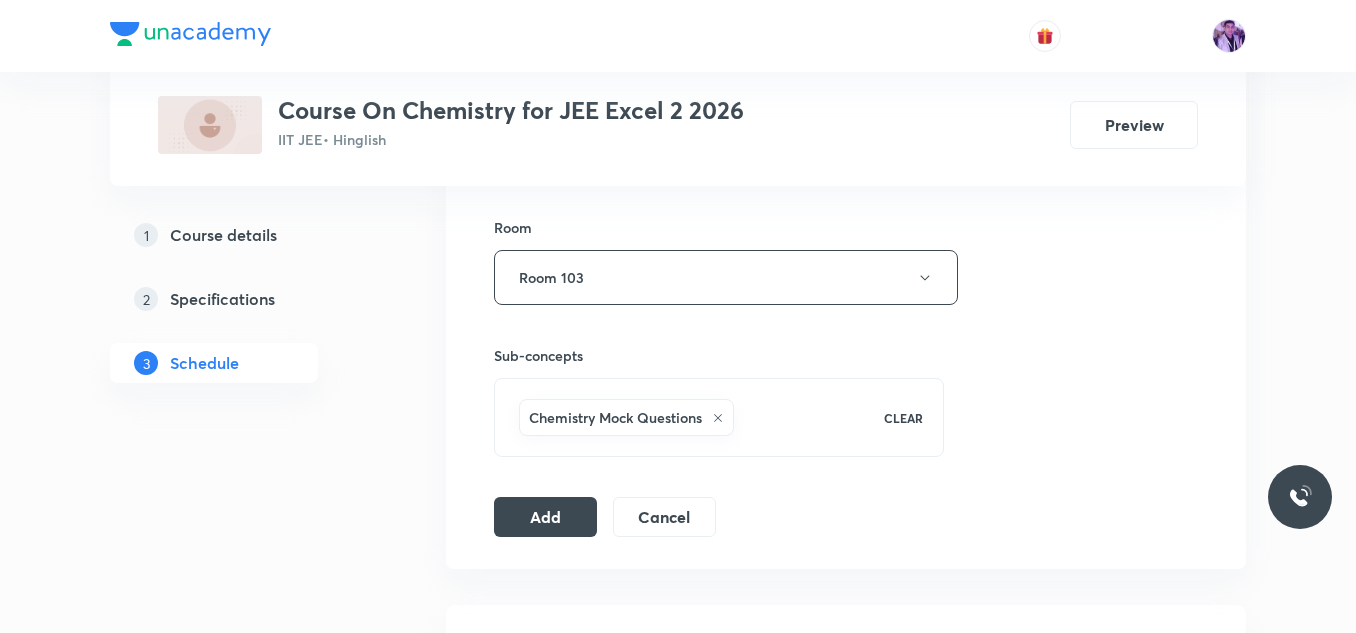 click on "Session  51 Live class Session title 22/99 Coordination Compounds ​ Schedule for Jul 30, 2025, 10:41 AM ​ Duration (in minutes) 80 ​   Session type Online Offline Room Room 103 Sub-concepts Chemistry Mock Questions CLEAR Add Cancel" at bounding box center [846, 56] 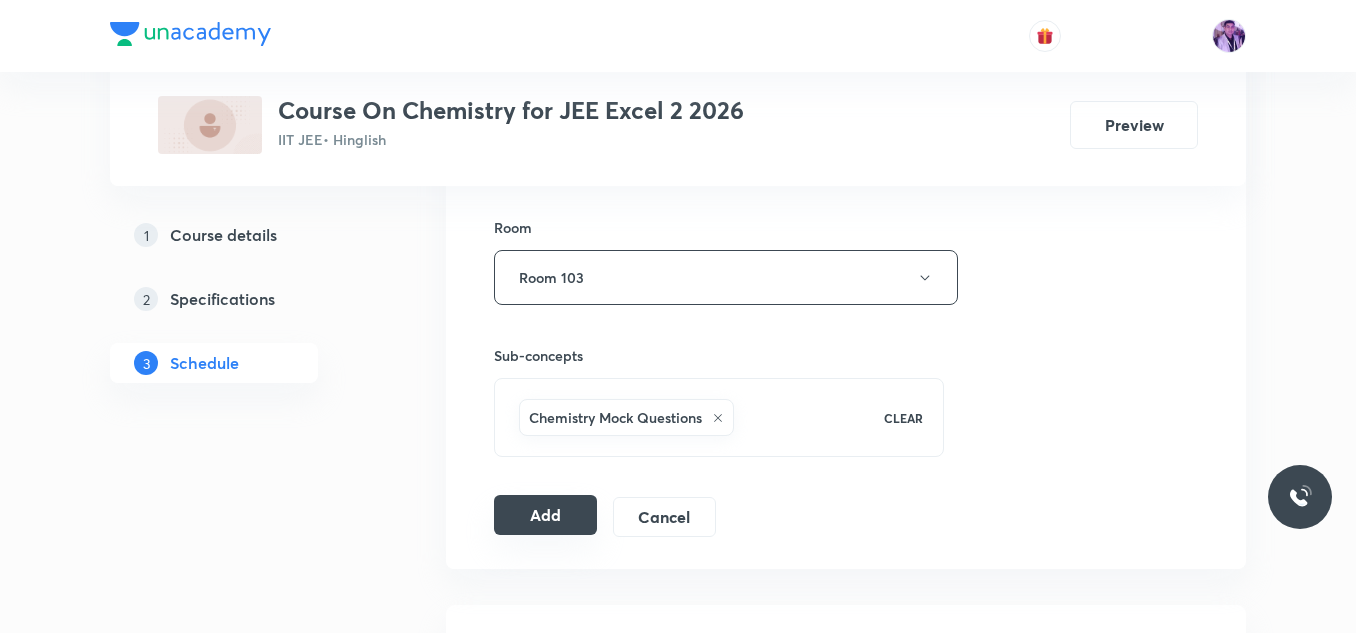 click on "Add" at bounding box center [545, 515] 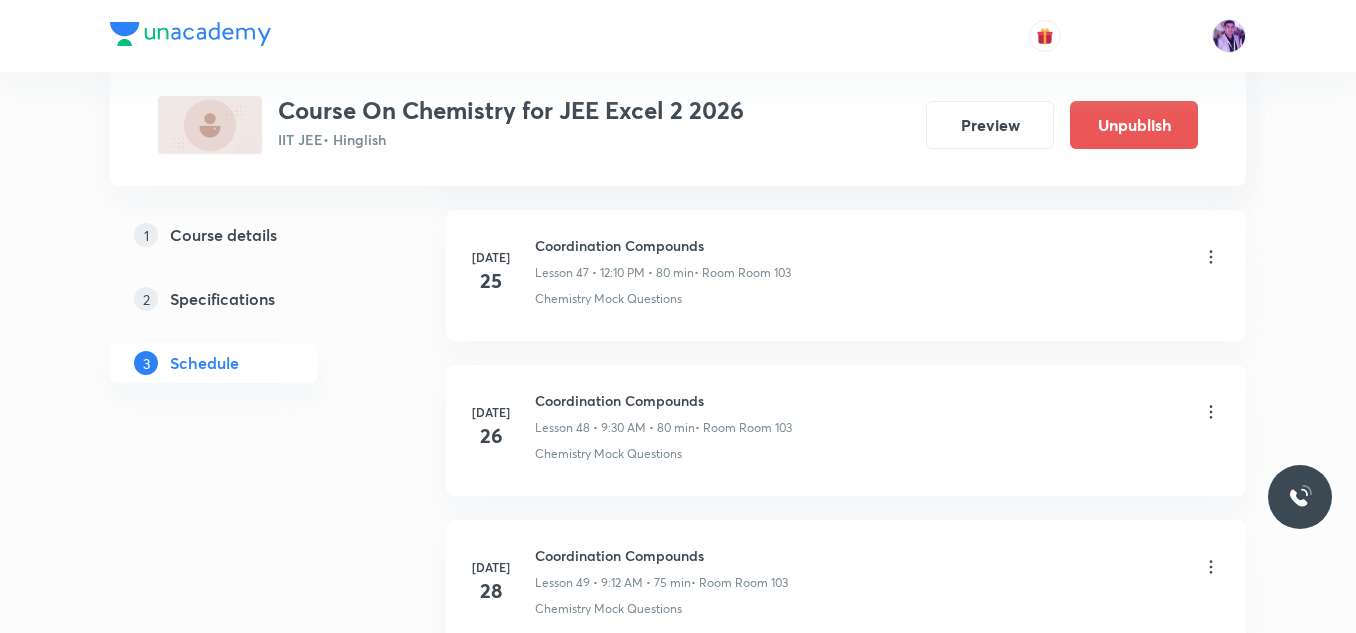 scroll, scrollTop: 7956, scrollLeft: 0, axis: vertical 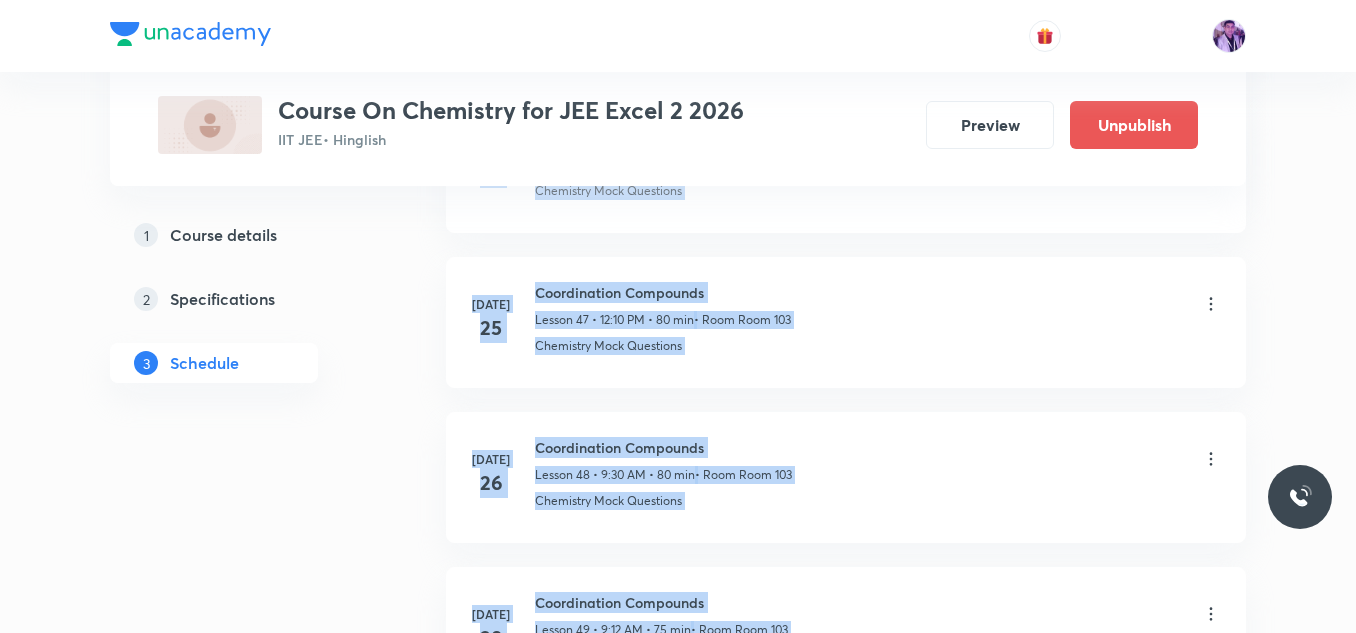 drag, startPoint x: 628, startPoint y: 245, endPoint x: 494, endPoint y: -15, distance: 292.49957 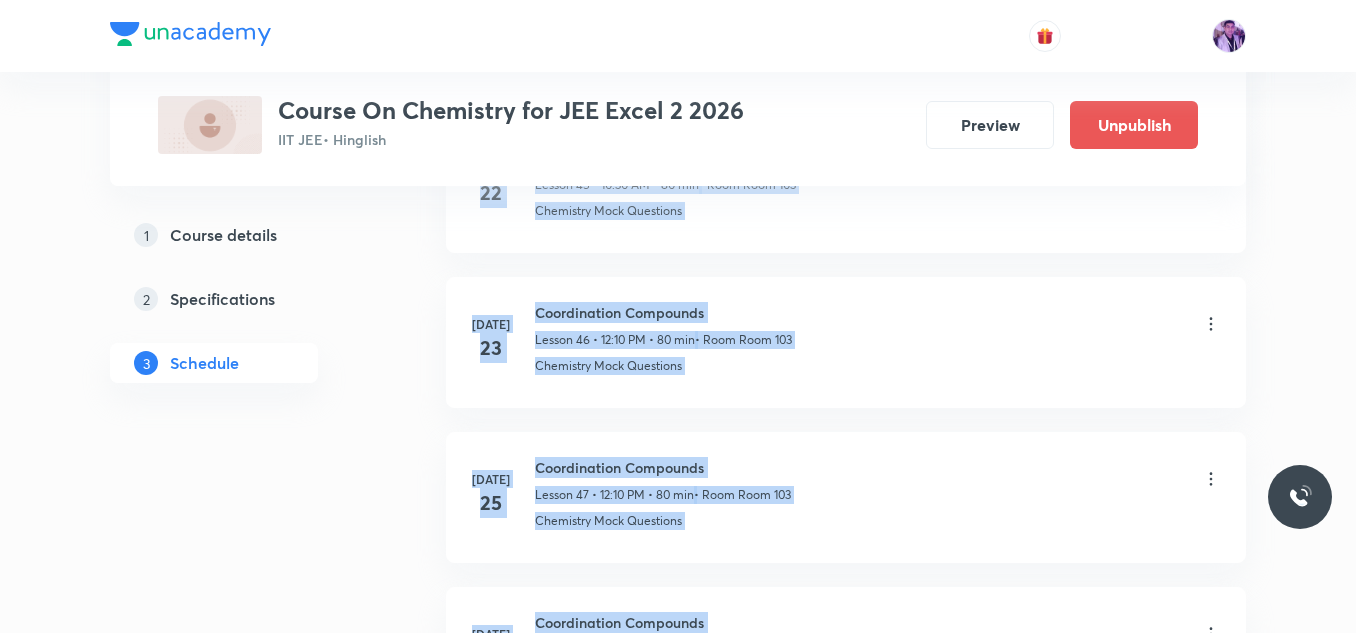 scroll, scrollTop: 7956, scrollLeft: 0, axis: vertical 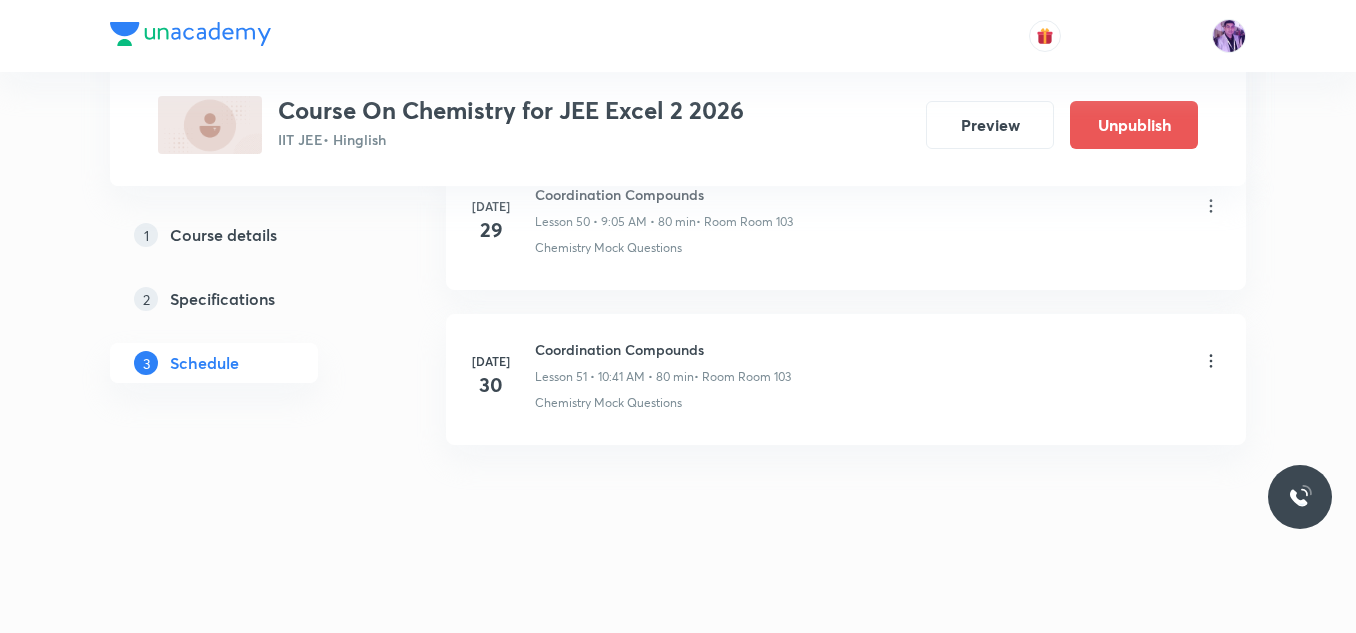 click on "Schedule 51  classes Add new session Apr 10 Solutions - 1 Lesson 1 • 9:35 AM • 80 min  • Room Room 103 Acid–Base Neutralization – Formation of Salts Apr 11 Solutions - 2 Lesson 2 • 9:30 AM • 80 min  • Room Room 103 Chemistry Previous Year Apr 14 Solutions - 3 Lesson 3 • 9:30 AM • 80 min  • Room Room 103 pH Calculation of a Mixture of Two Acids or Bases Apr 15 Solutions - 4 Lesson 4 • 9:30 AM • 80 min  • Room Room 103 Chemistry Mock Questions Apr 16 Solutions - 4 Lesson 5 • 8:00 AM • 160 min  • Room Room 103 Chemistry Mock Questions Apr 17 Solutions - 5 Lesson 6 • 9:30 AM • 80 min  • Room Room 103 Chemistry Mock Questions Apr 18 Solutions - 6 Lesson 7 • 9:30 AM • 80 min  • Room Room 103 Chemistry Mock Questions Apr 21 Electrochemistry - 1 Lesson 8 • 9:30 AM • 80 min  • Room Room 103 Chemistry Previous Year Apr 22 Electrochemistry - 2 Lesson 9 • 9:30 AM • 80 min  • Room Room 103 Chemistry Previous Year Apr 23 Electrochemistry - 3 Apr 24 Apr 25 1" at bounding box center [846, -3511] 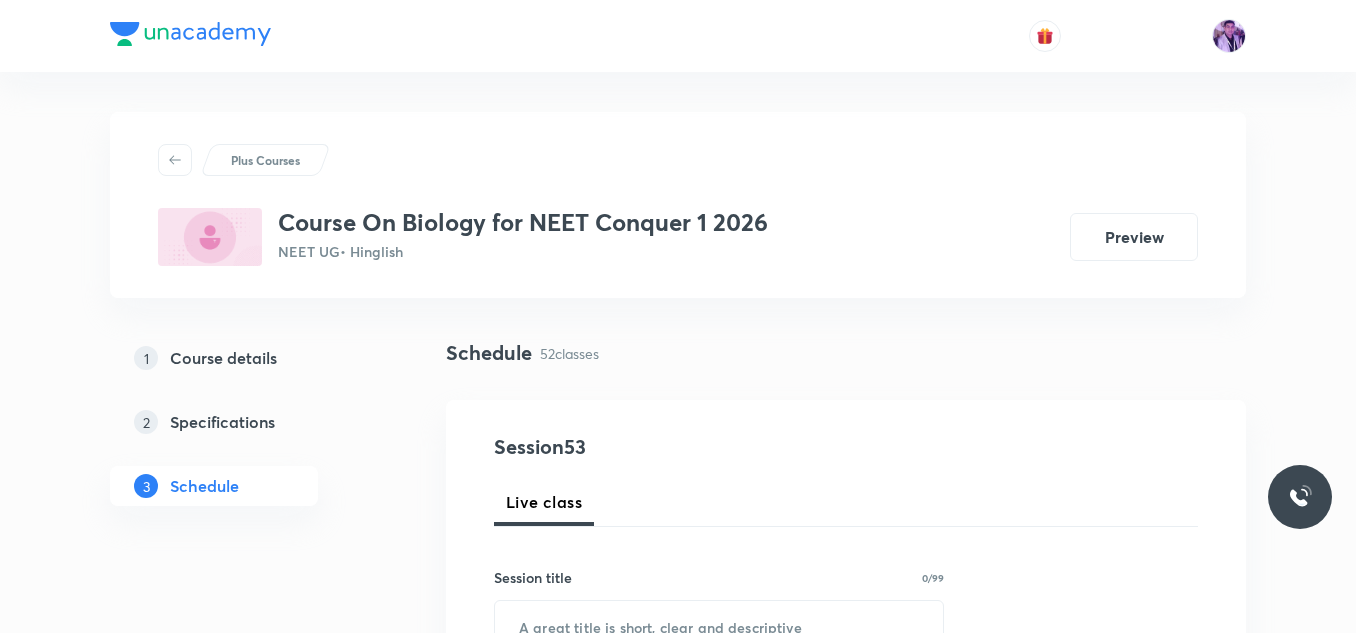 scroll, scrollTop: 2557, scrollLeft: 0, axis: vertical 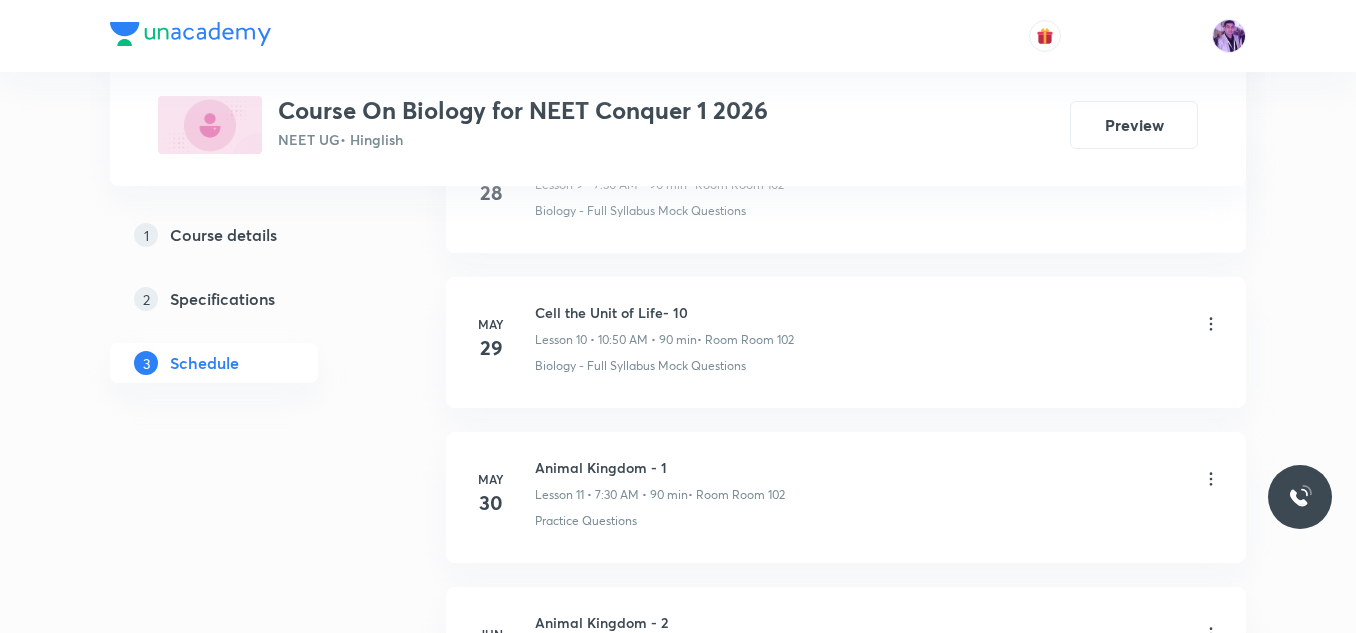 click on "Plus Courses Course On Biology for NEET Conquer 1 2026 NEET UG  • Hinglish Preview 1 Course details 2 Specifications 3 Schedule Schedule 52  classes Session  53 Live class Session title 0/99 ​ Schedule for [DATE] 8:39 AM ​ Duration (in minutes) ​   Session type Online Offline Room Select centre room Sub-concepts Select concepts that wil be covered in this session Add Cancel [DATE] Cell the Unit of Life- 1 Lesson 1 • 9:10 AM • 90 min  • Room Room 102 Biology - Full Syllabus Mock Questions [DATE] Cell the Unit of Life- 2 Lesson 2 • 7:30 AM • 90 min  • Room Room 102 Practice Questions [DATE] Cell the Unit of Life- 3 Lesson 3 • 7:30 AM • 90 min  • Room Room 102 Practice Questions [DATE] Cell the Unit of Life- 4 Lesson 4 • 7:30 AM • 90 min  • Room Room 102 Practice Questions [DATE] Cell the Unit of Life- 5 Lesson 5 • 7:30 AM • 90 min  • Room Room 102 Practice Questions [DATE] Cell the Unit of Life- 6 Lesson 6 • 7:30 AM • 90 min  • Room Room 102 May [DATE]" at bounding box center (678, 2274) 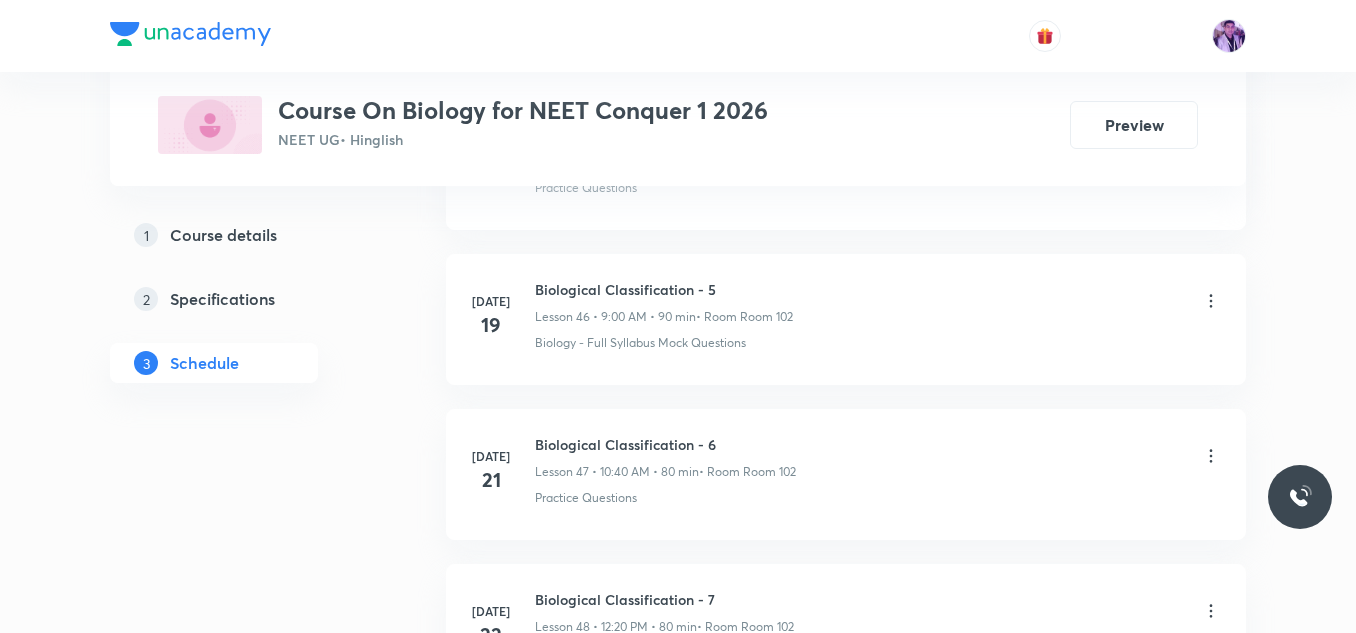 scroll, scrollTop: 9030, scrollLeft: 0, axis: vertical 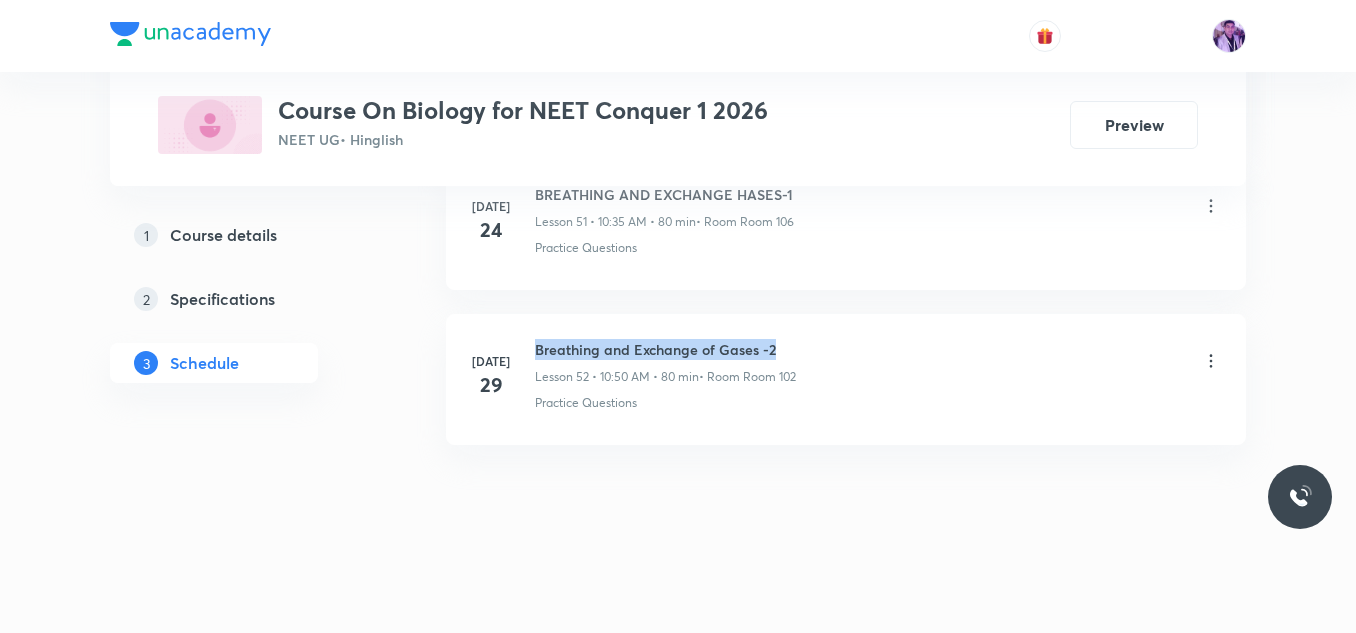 drag, startPoint x: 537, startPoint y: 347, endPoint x: 815, endPoint y: 337, distance: 278.1798 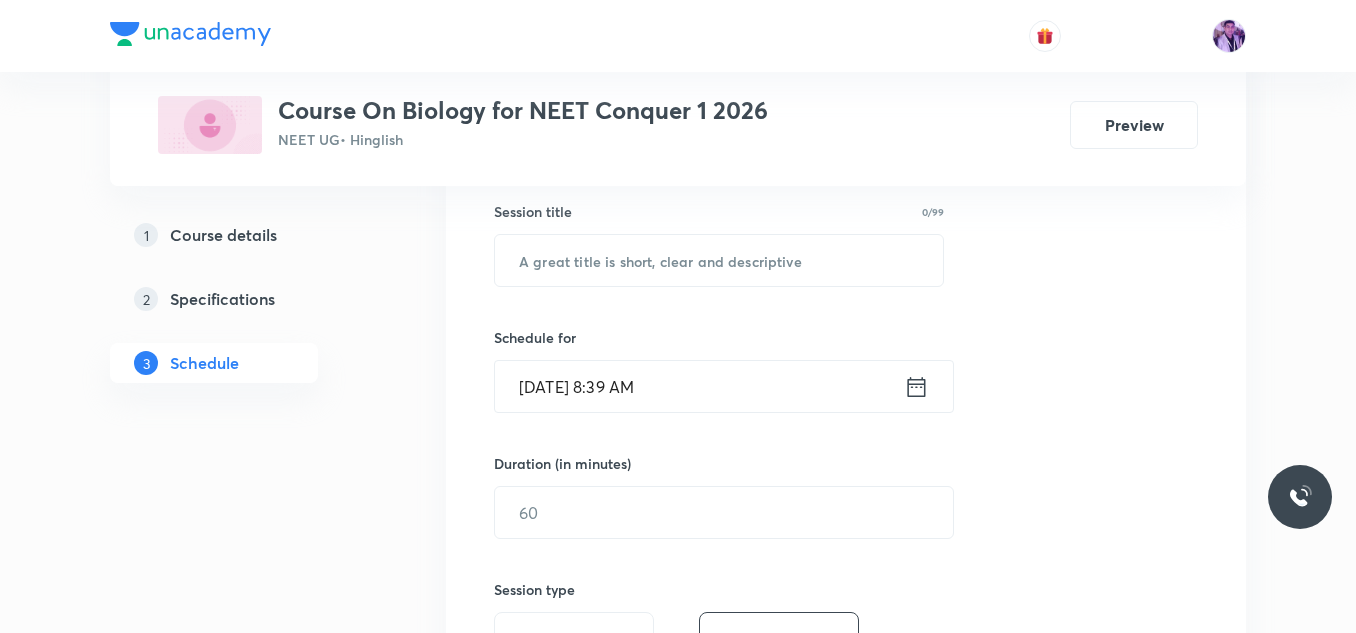 scroll, scrollTop: 396, scrollLeft: 0, axis: vertical 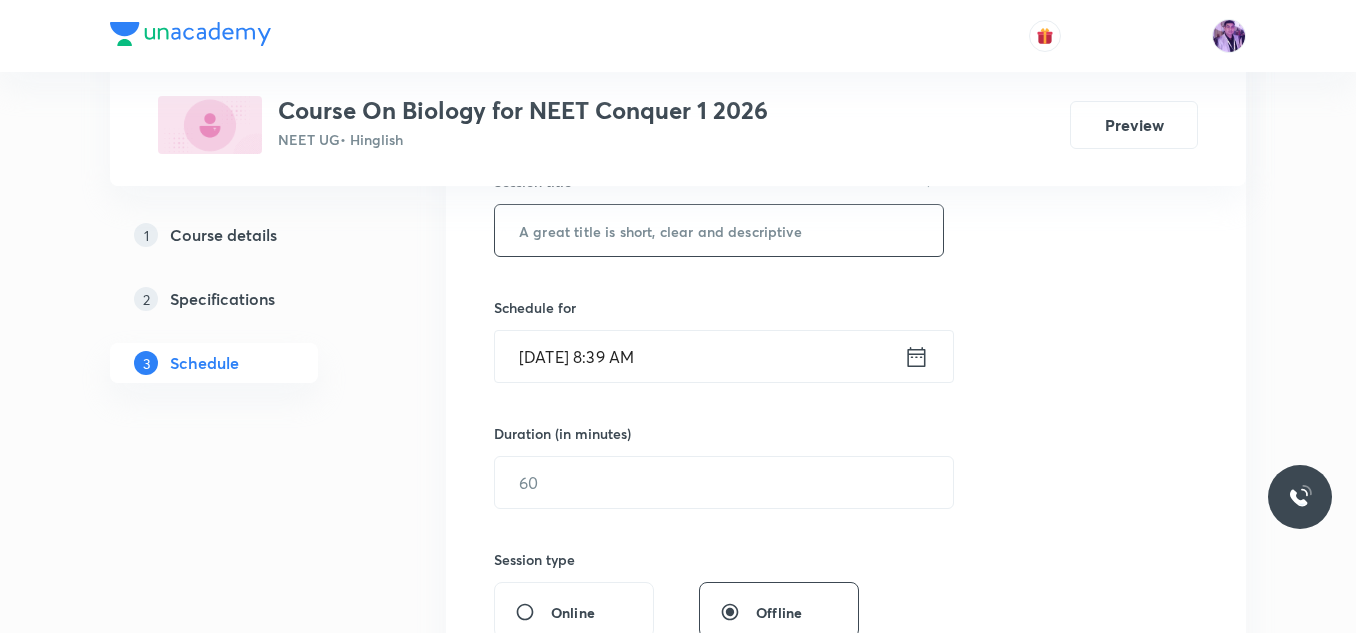 click at bounding box center (719, 230) 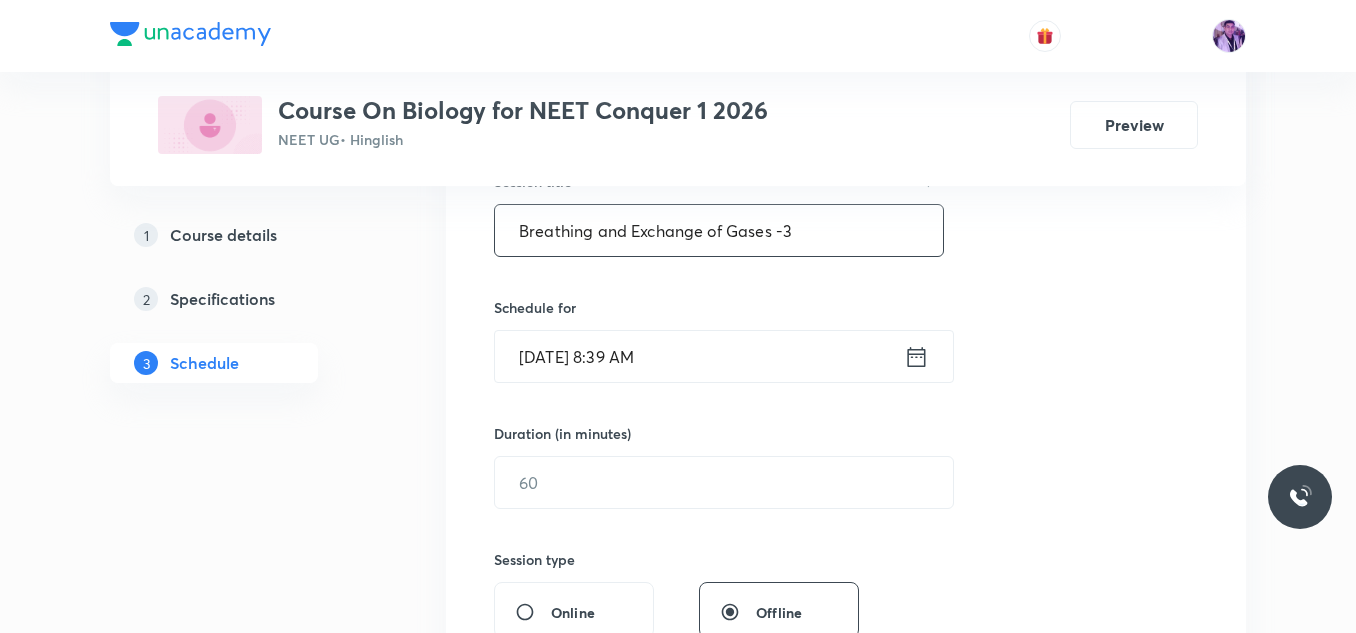 type on "Breathing and Exchange of Gases -3" 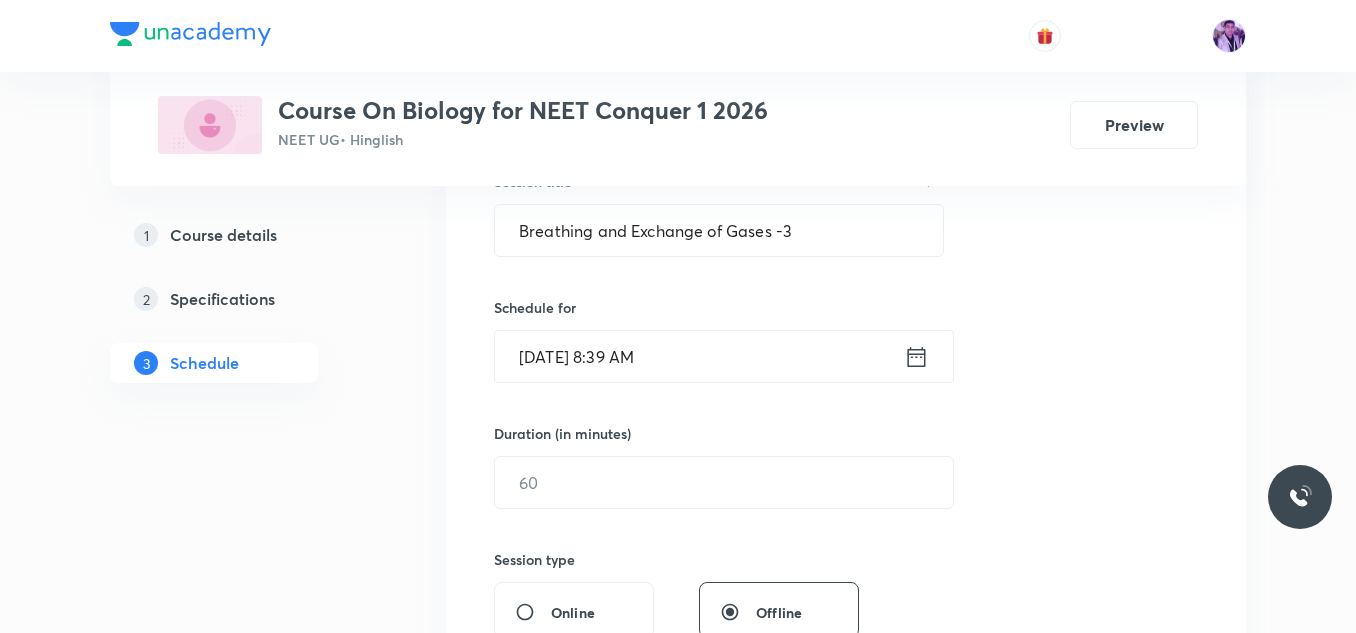 click on "[DATE] 8:39 AM" at bounding box center [699, 356] 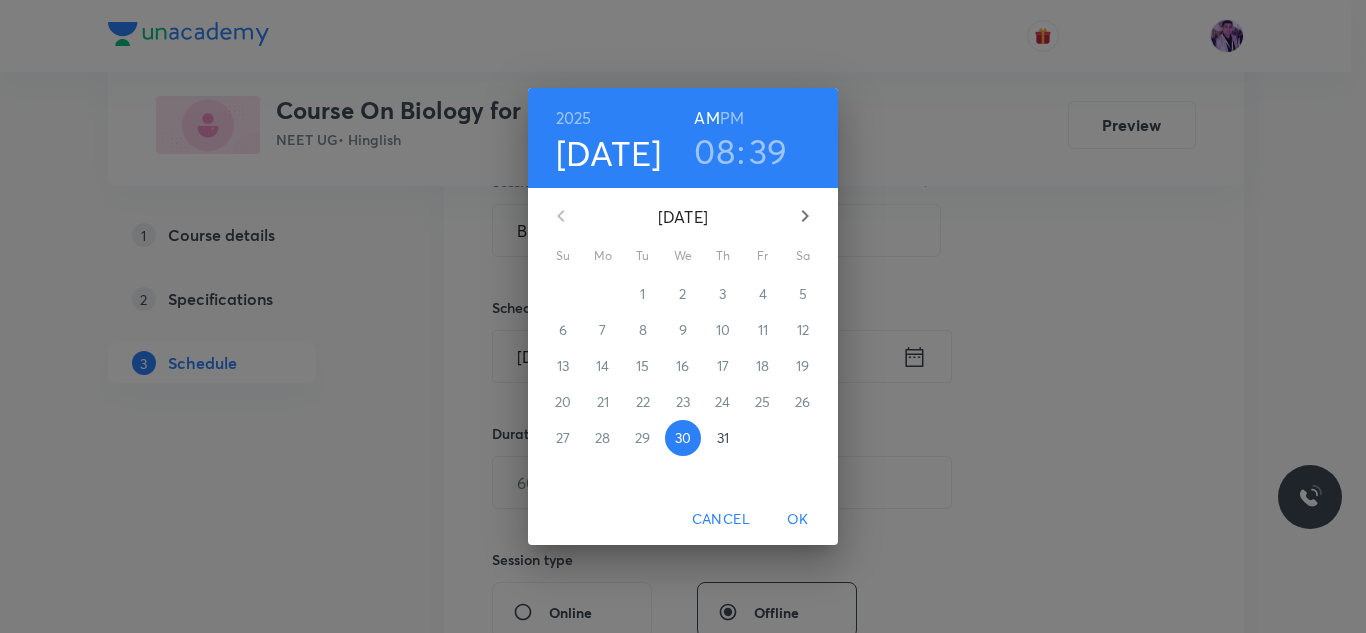 click on "08" at bounding box center (714, 151) 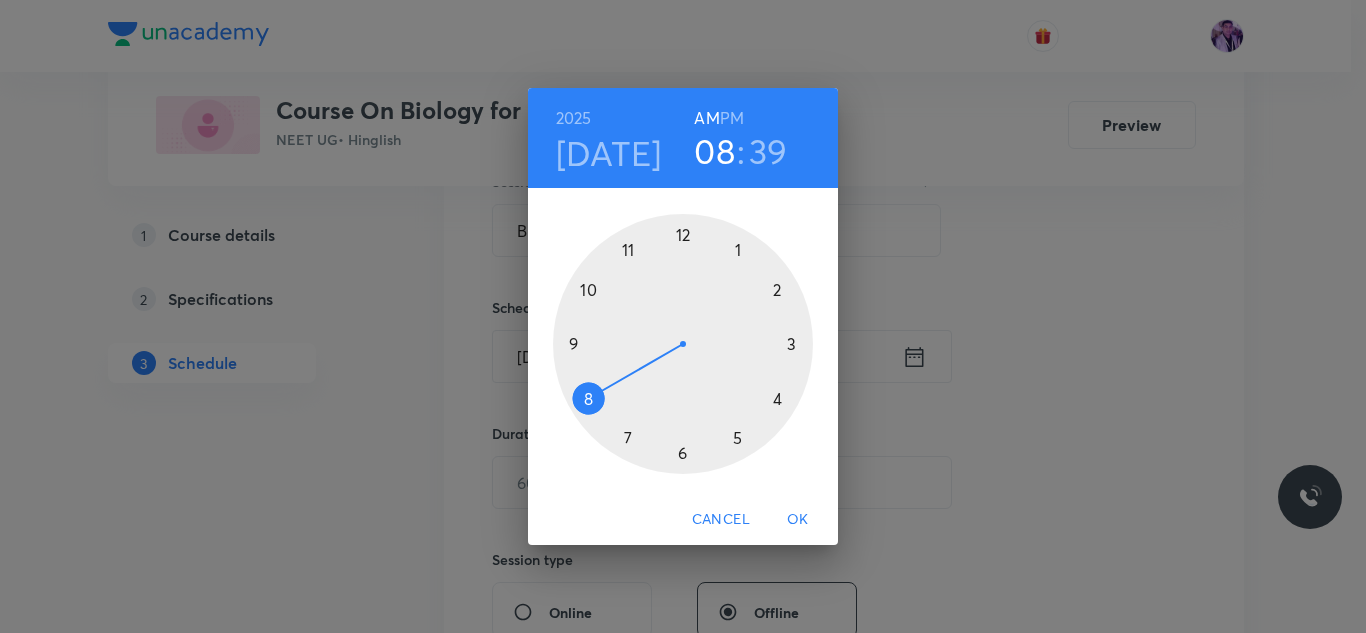 click at bounding box center [683, 344] 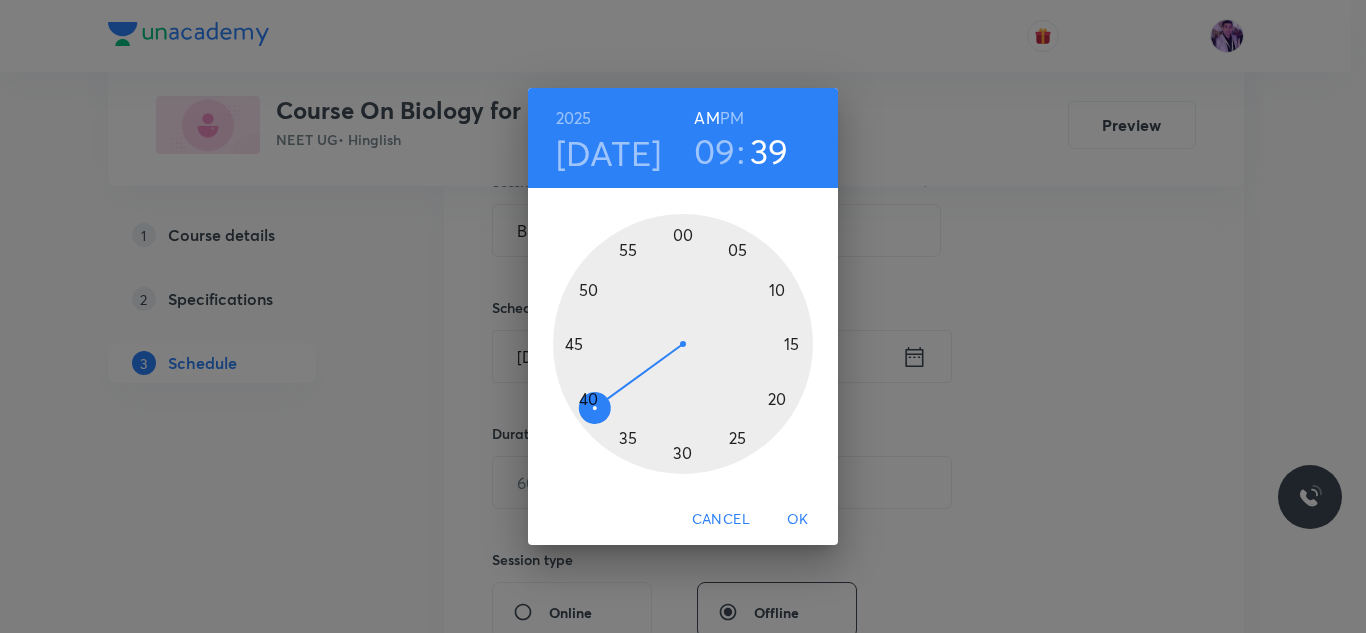 click at bounding box center (683, 344) 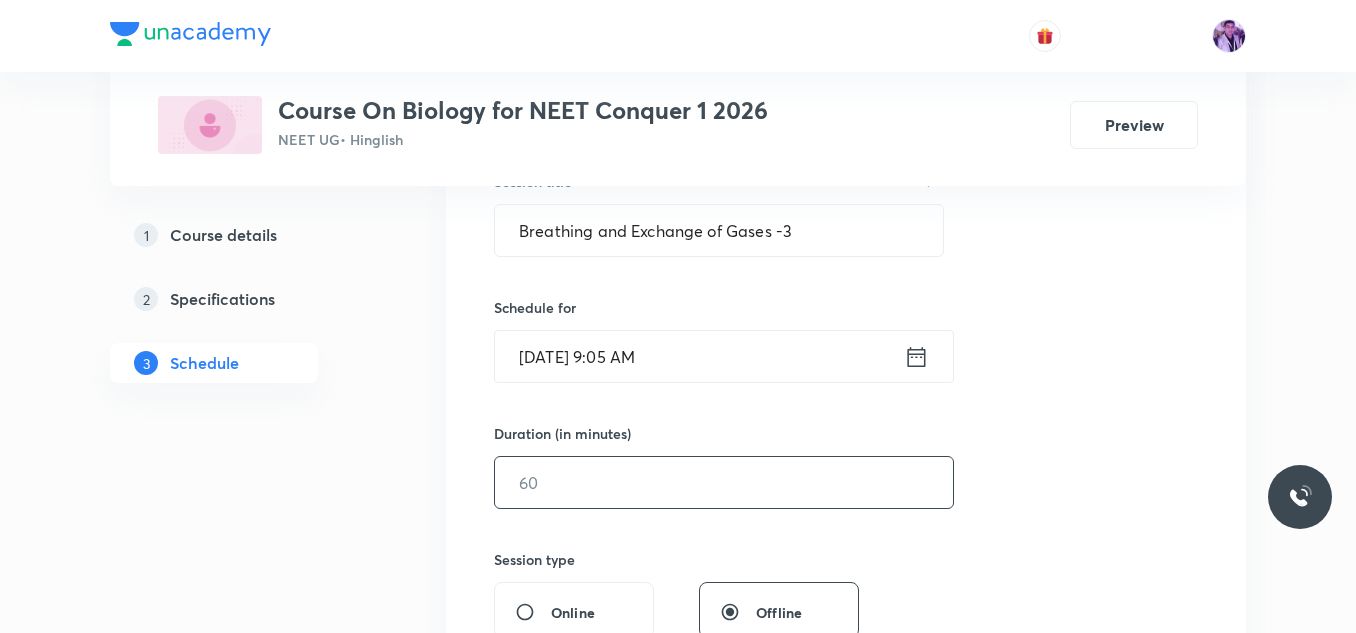click at bounding box center [724, 482] 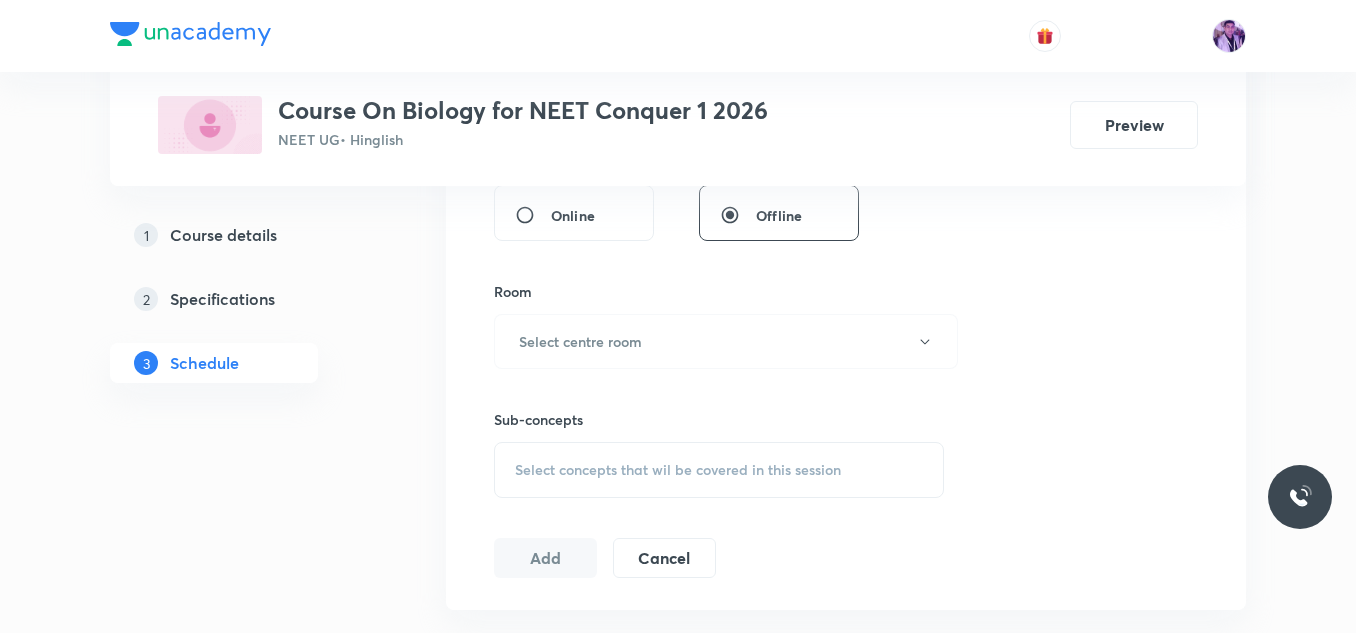 scroll, scrollTop: 839, scrollLeft: 0, axis: vertical 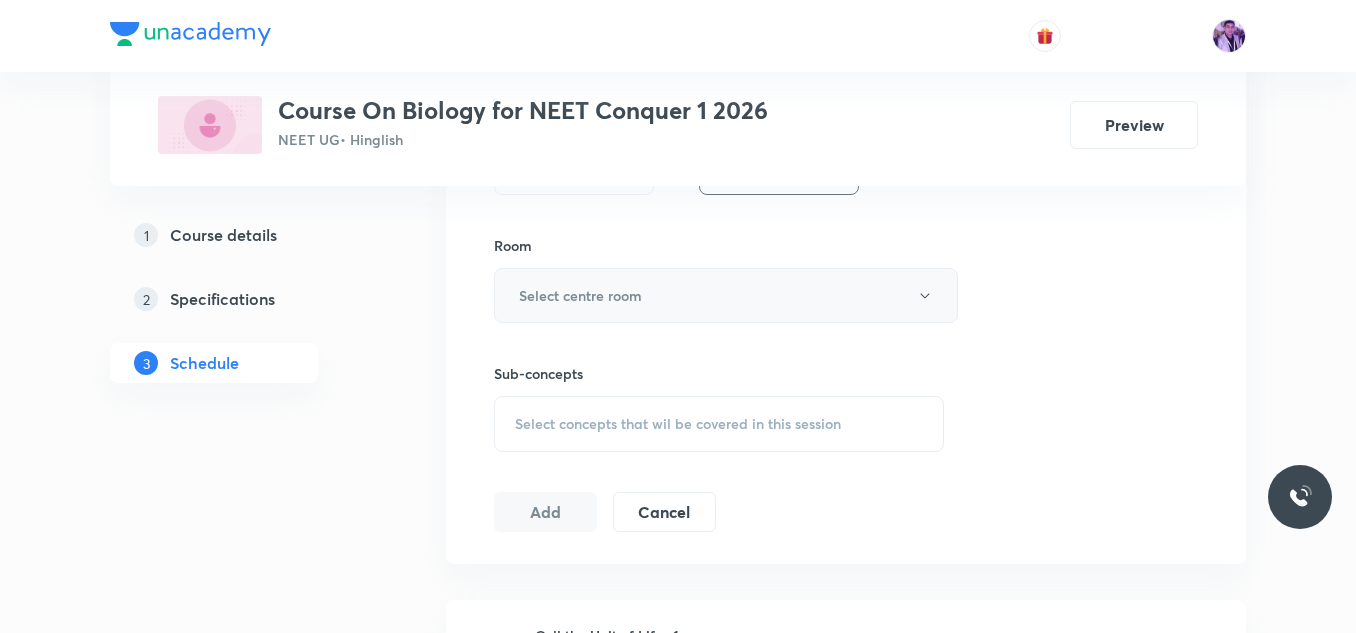 type on "80" 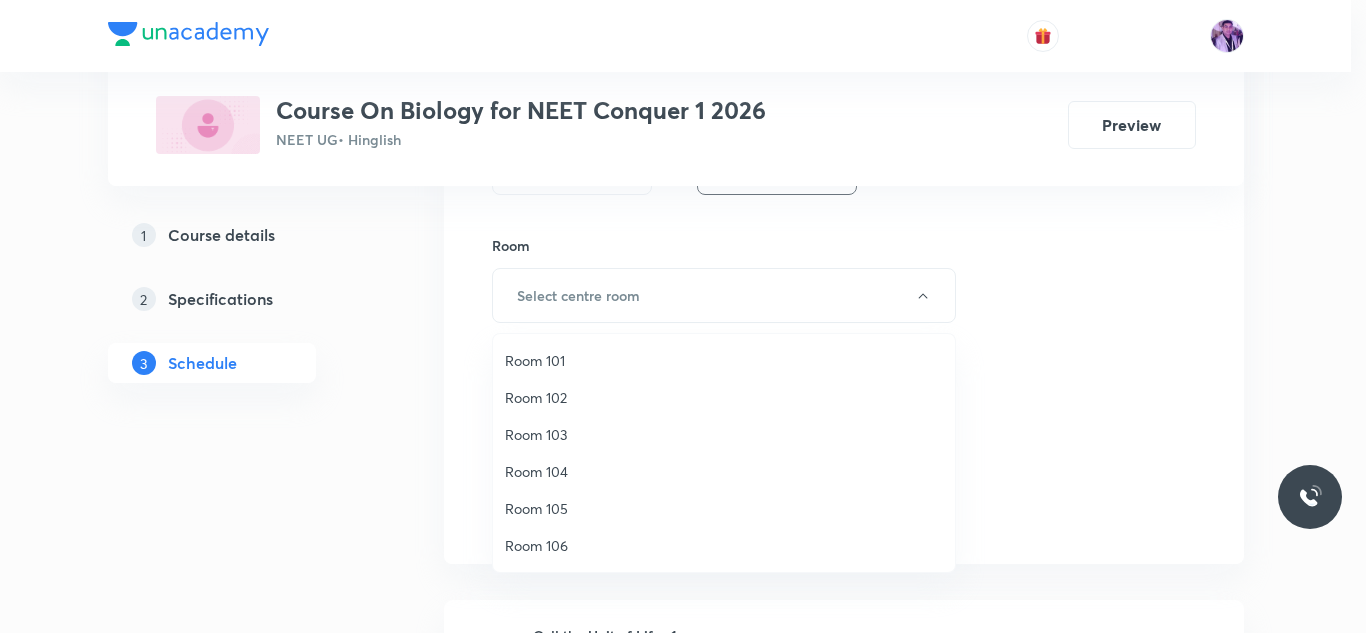 click on "Room 102" at bounding box center [724, 397] 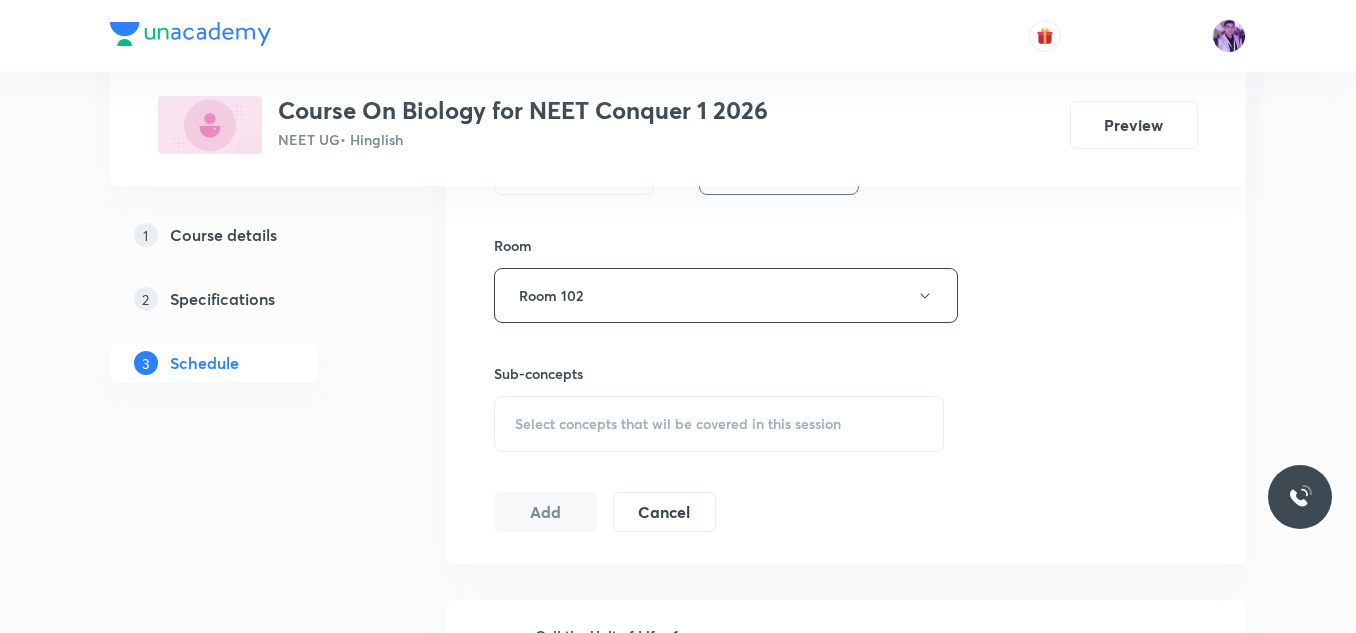 click on "Select concepts that wil be covered in this session" at bounding box center [678, 424] 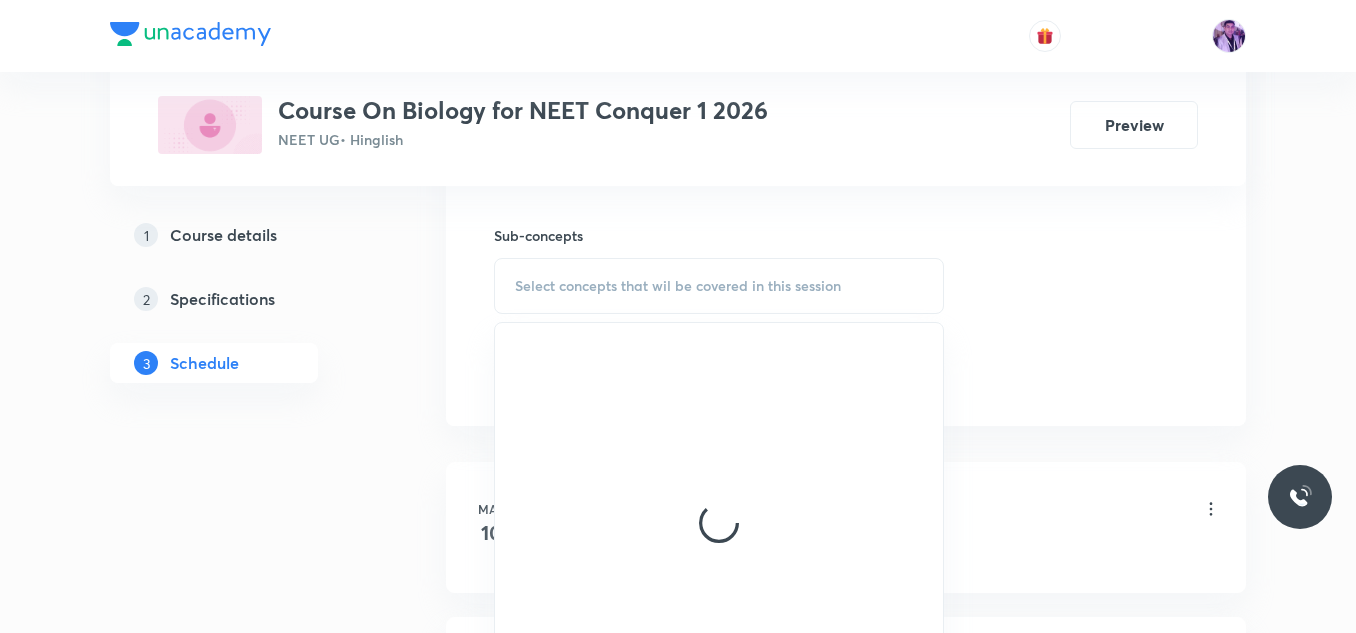 scroll, scrollTop: 991, scrollLeft: 0, axis: vertical 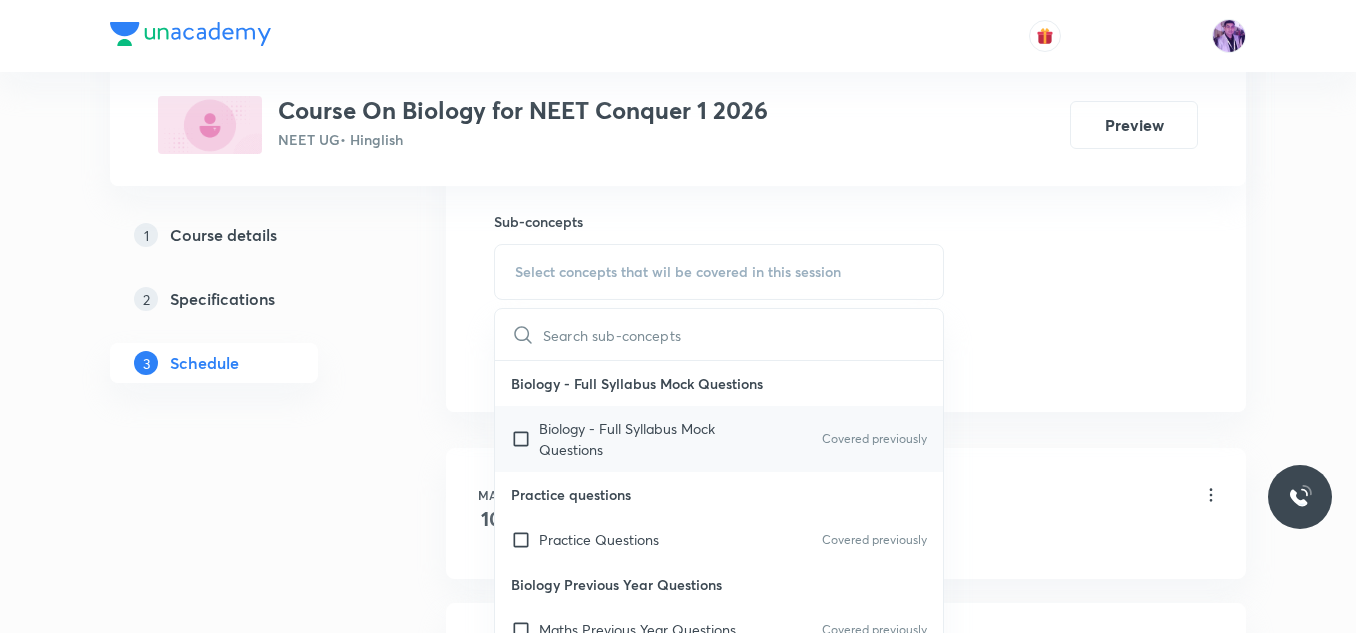 click on "Biology - Full Syllabus Mock Questions Covered previously" at bounding box center [719, 439] 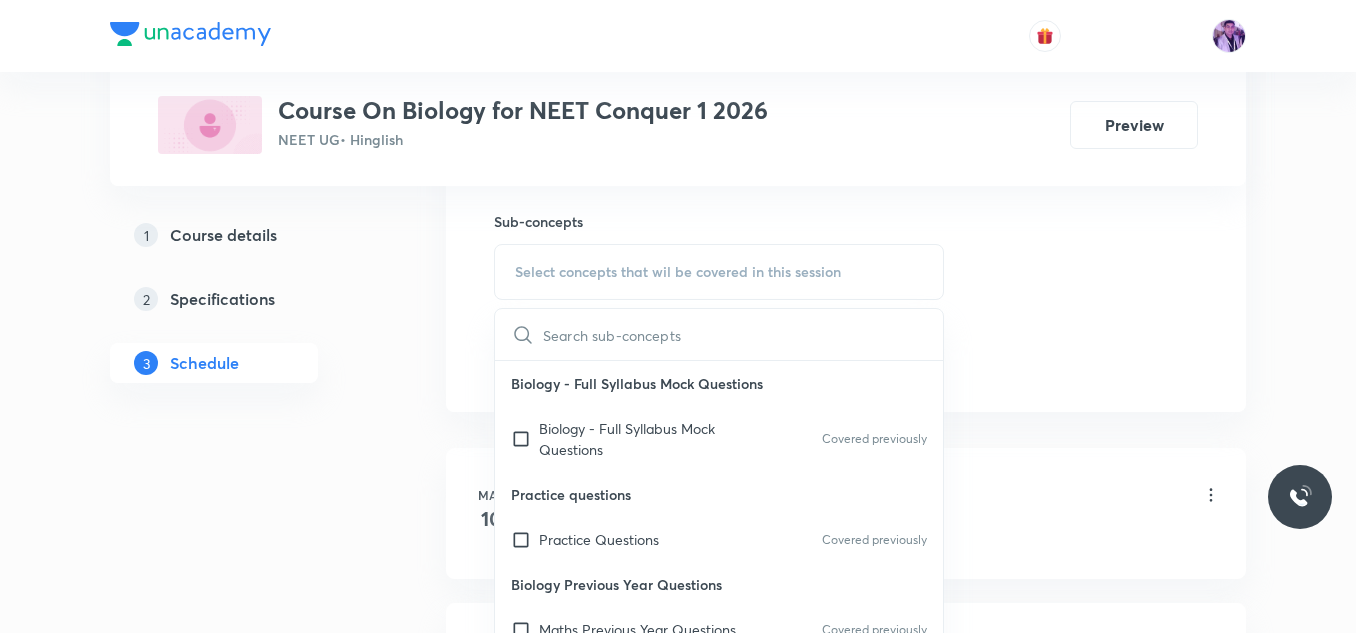 checkbox on "true" 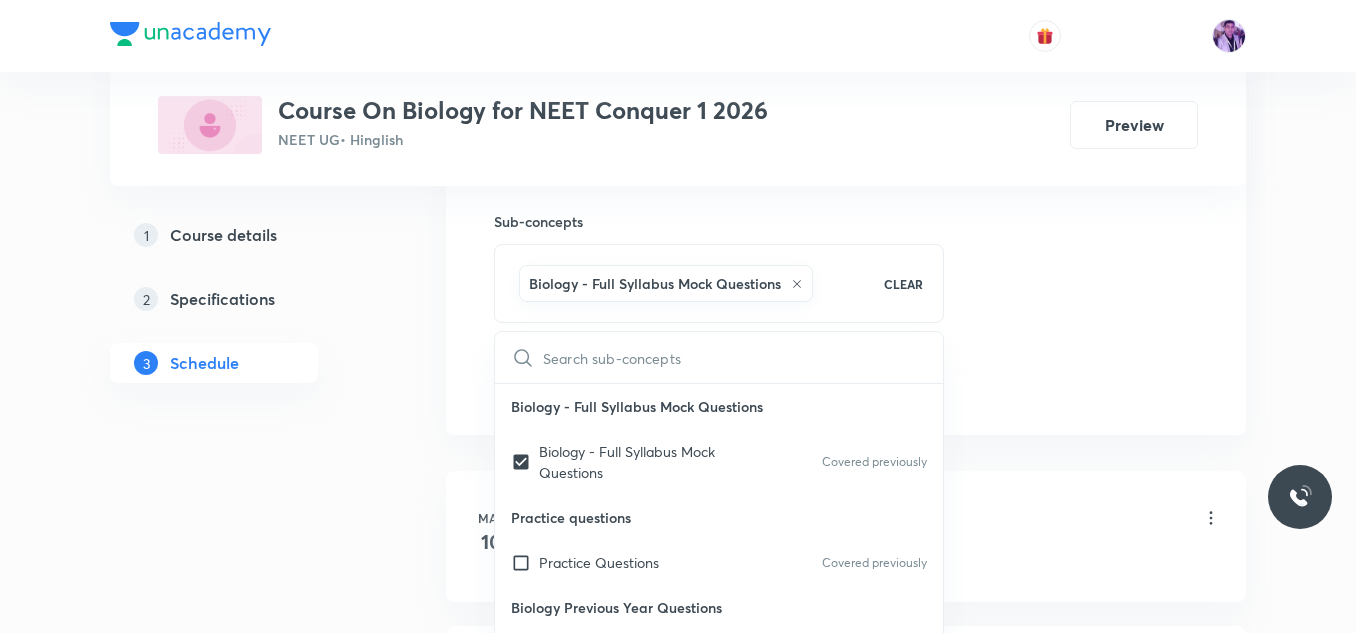 click on "Session  53 Live class Session title 34/99 Breathing and Exchange of Gases -3 ​ Schedule for Jul 30, 2025, 9:05 AM ​ Duration (in minutes) 80 ​   Session type Online Offline Room Room 102 Sub-concepts Biology - Full Syllabus Mock Questions CLEAR ​ Biology - Full Syllabus Mock Questions Biology - Full Syllabus Mock Questions Covered previously Practice questions Practice Questions Covered previously Biology Previous Year Questions Maths Previous Year Questions Covered previously Living World What Is Living? Covered previously Diversity In The Living World Systematics Types Of Taxonomy Fundamental Components Of Taxonomy Taxonomic Categories Covered previously Taxonomical Aids The Three Domains Of Life Biological Nomenclature  Biological Classification System Of Classification Kingdom Monera Kingdom Protista Kingdom Fungi Kingdom Plantae Kingdom Animalia Linchens Mycorrhiza Virus Prions Viroids Plant Kingdom Algae Bryophytes Pteridophytes Gymnosperms Angiosperms Animal Kingdom Basics Of Classification ER" at bounding box center [846, -78] 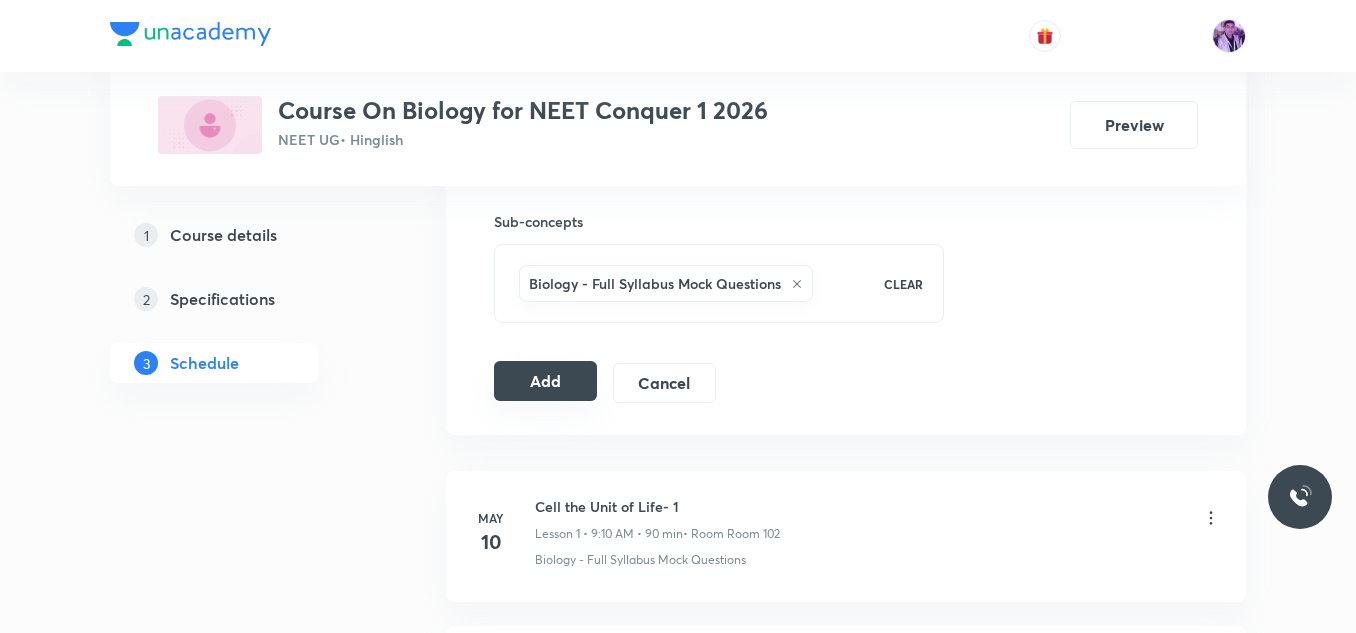 click on "Add" at bounding box center [545, 381] 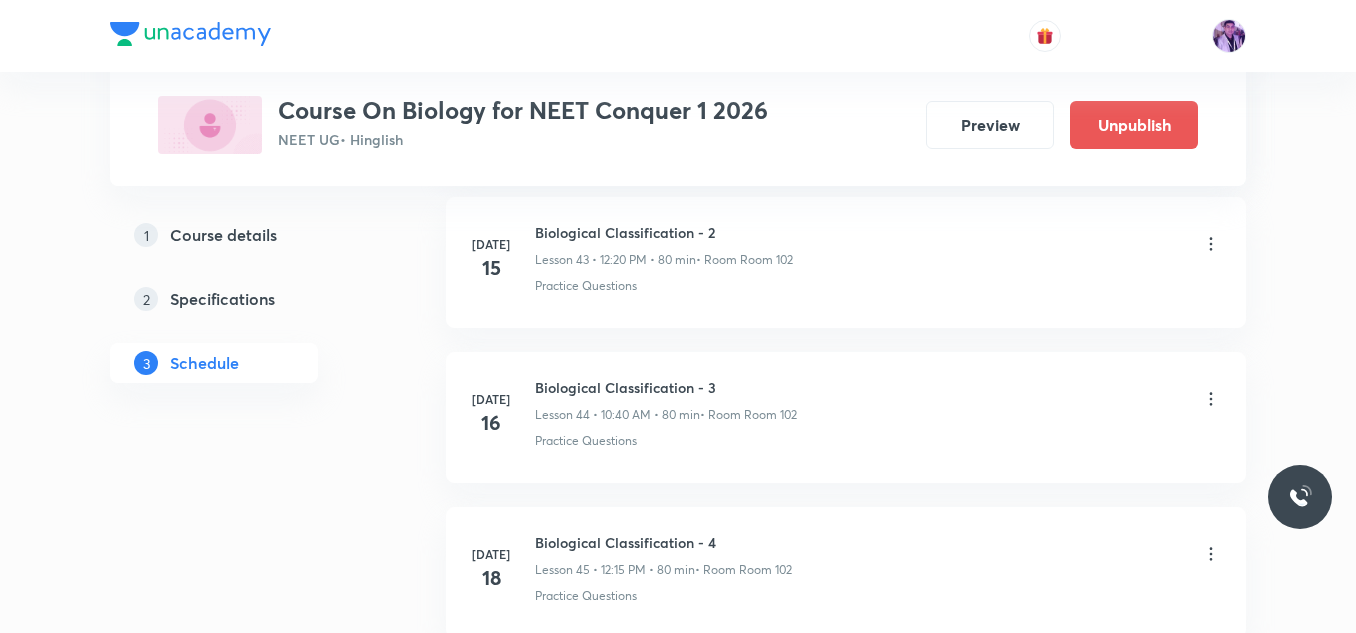 scroll, scrollTop: 8266, scrollLeft: 0, axis: vertical 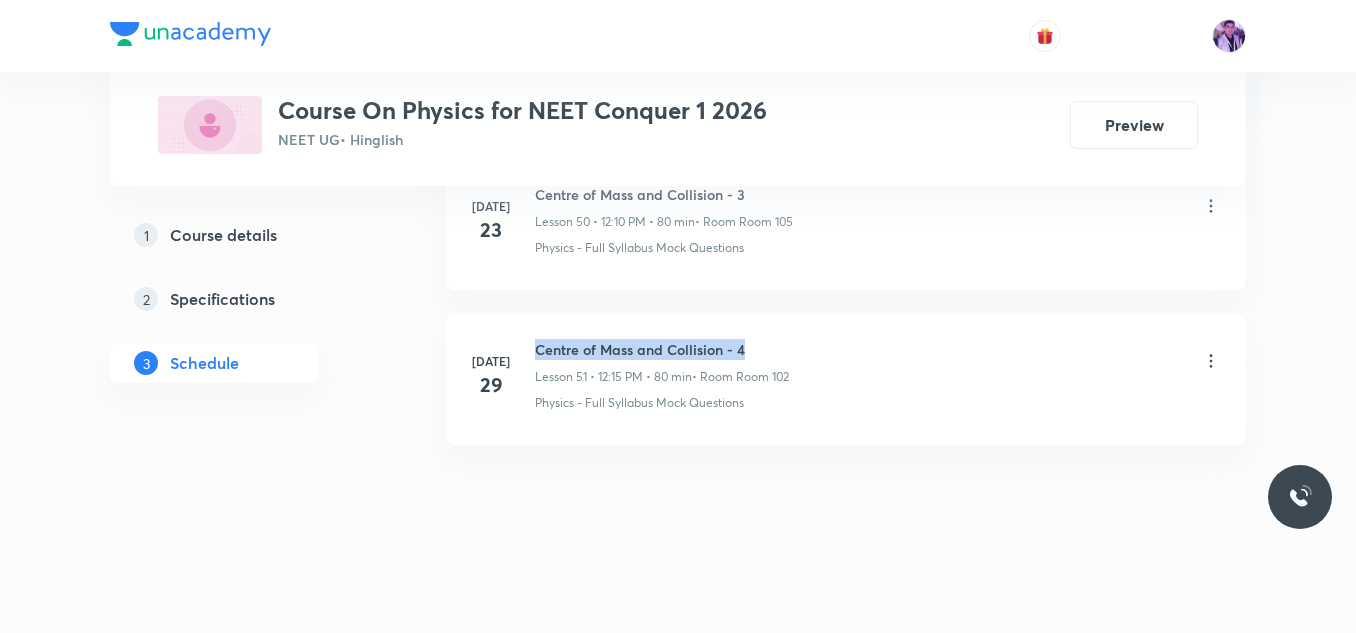 drag, startPoint x: 535, startPoint y: 343, endPoint x: 812, endPoint y: 329, distance: 277.35358 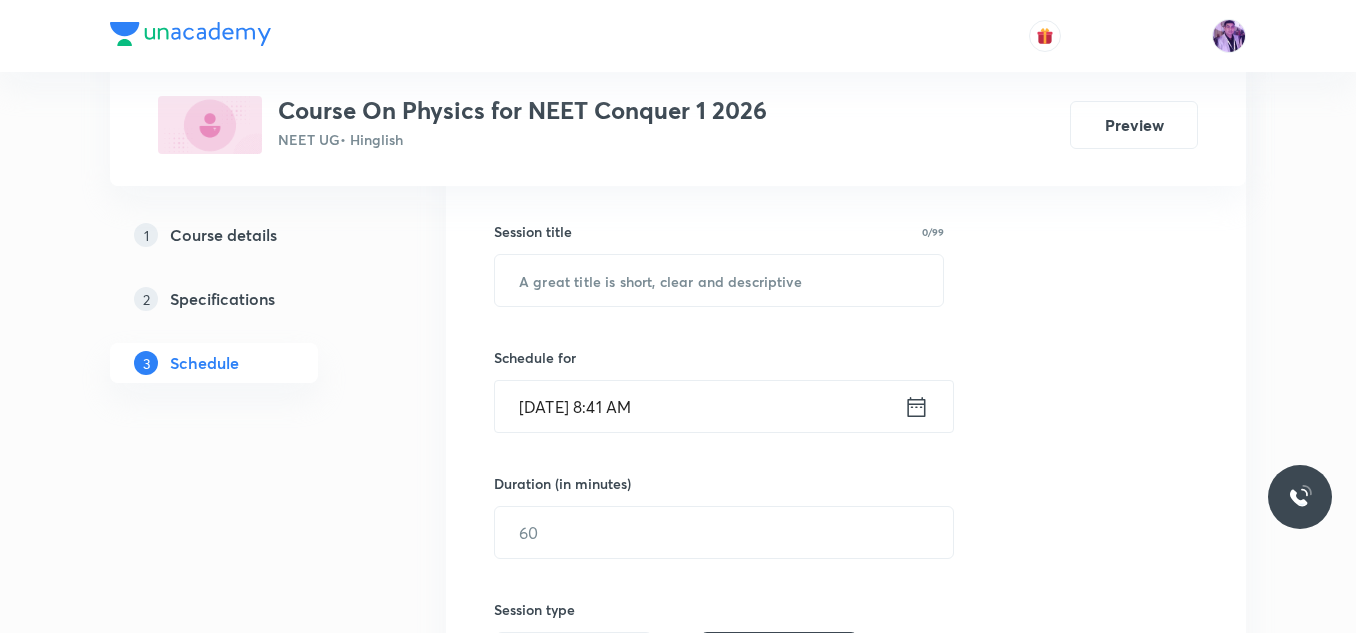 scroll, scrollTop: 376, scrollLeft: 0, axis: vertical 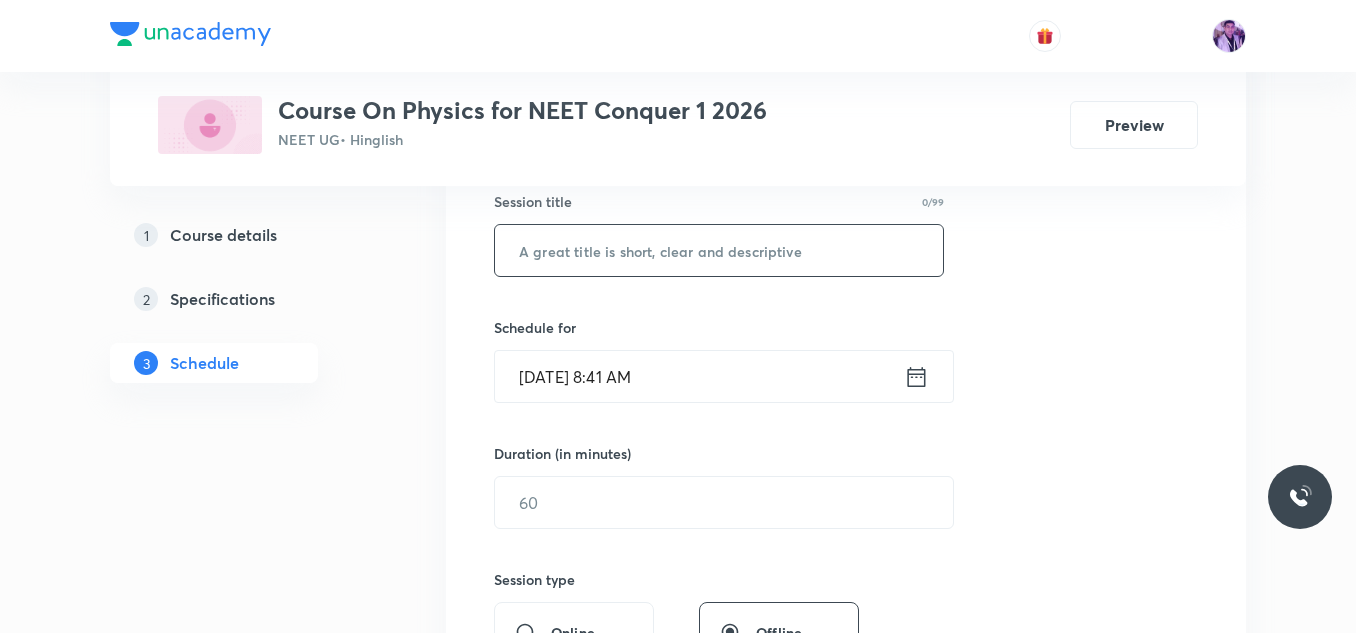 click at bounding box center [719, 250] 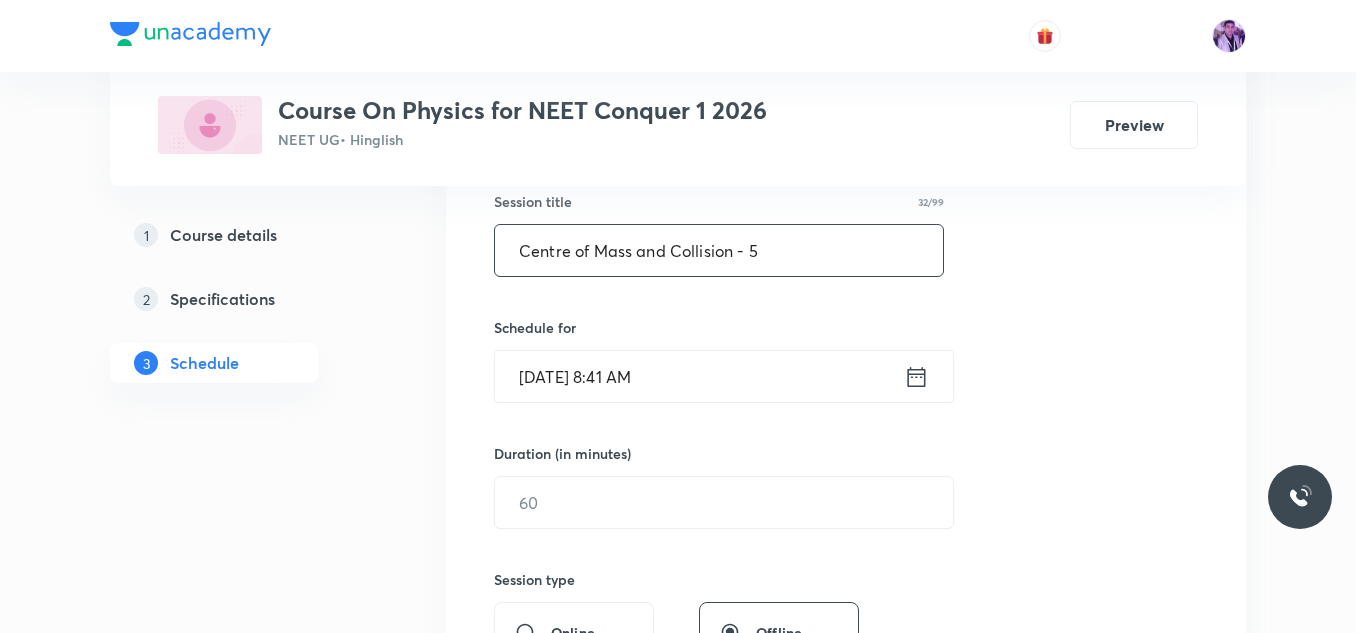 type on "Centre of Mass and Collision - 5" 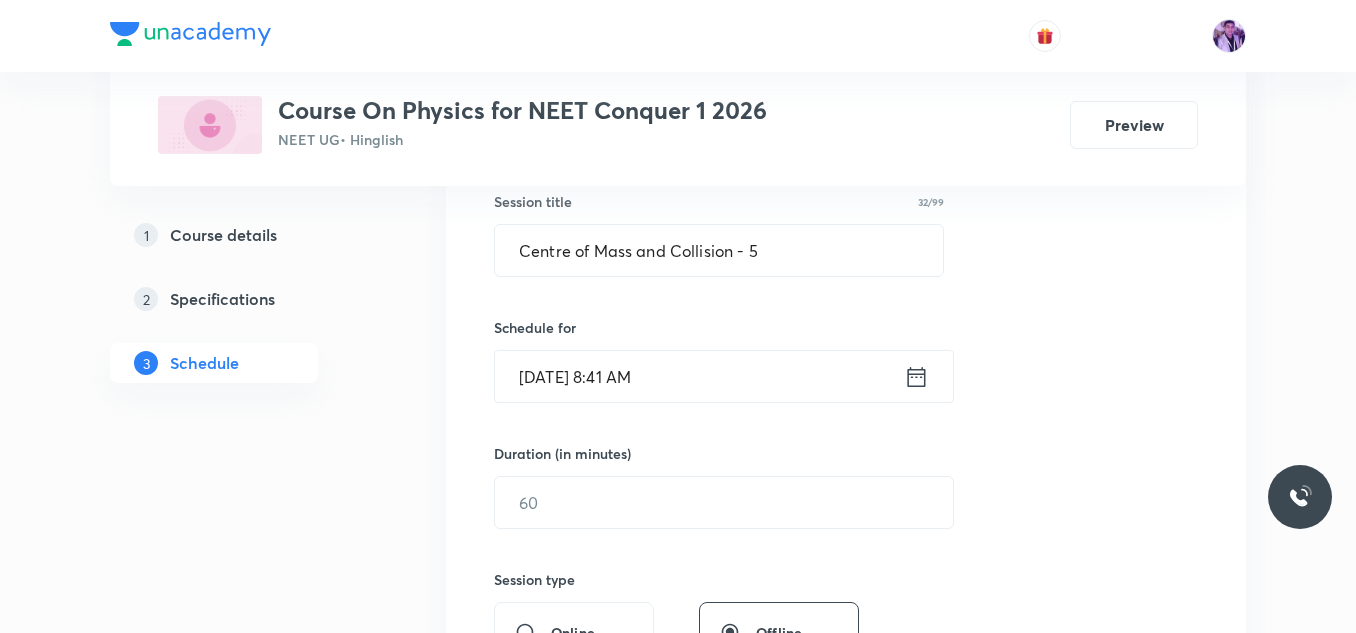 click on "Jul 30, 2025, 8:41 AM" at bounding box center [699, 376] 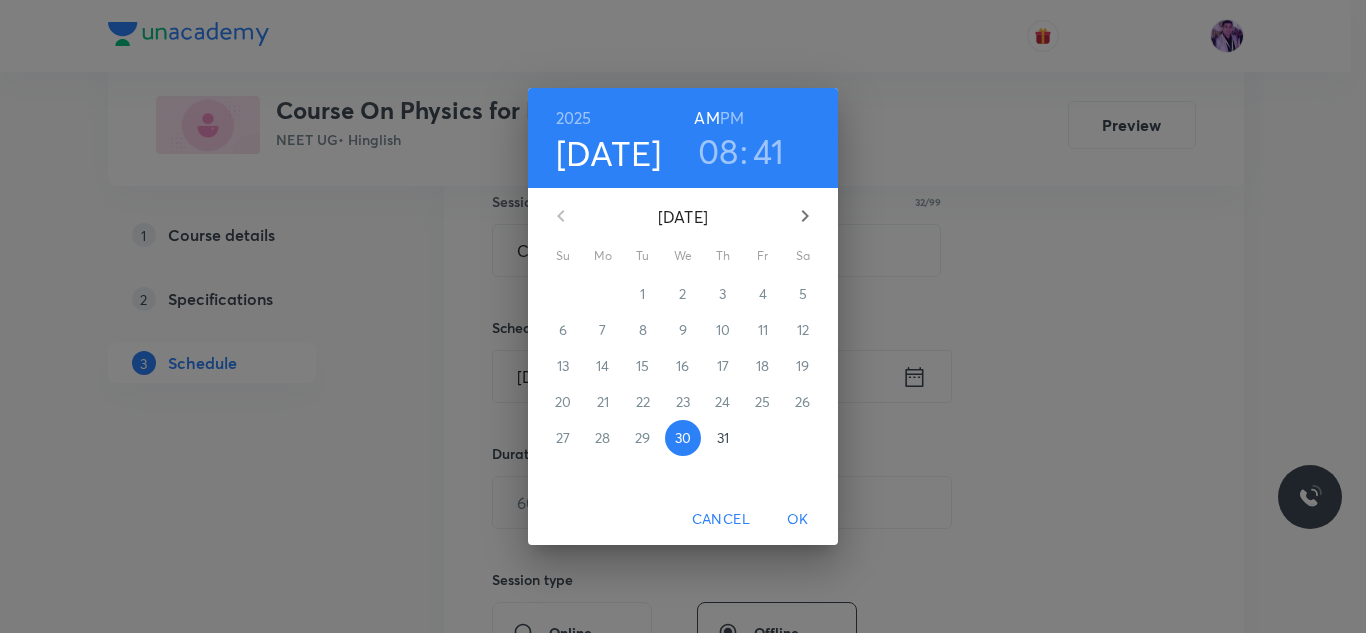 click on "08" at bounding box center (718, 151) 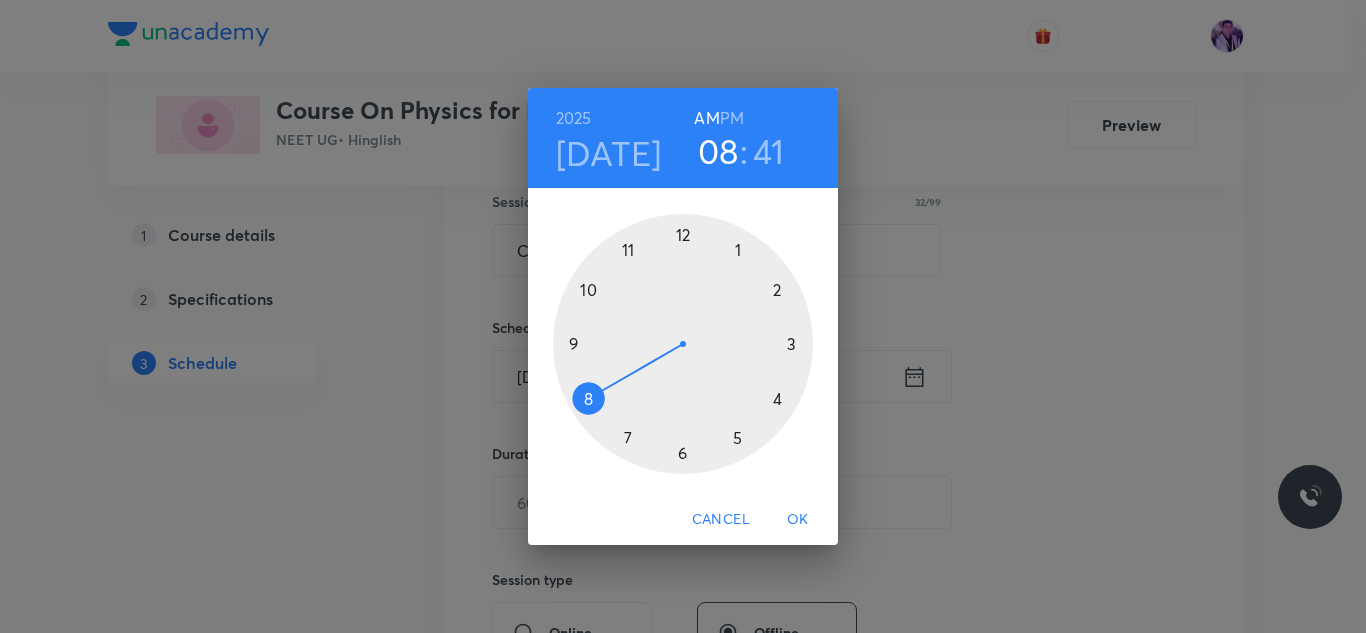 click at bounding box center (683, 344) 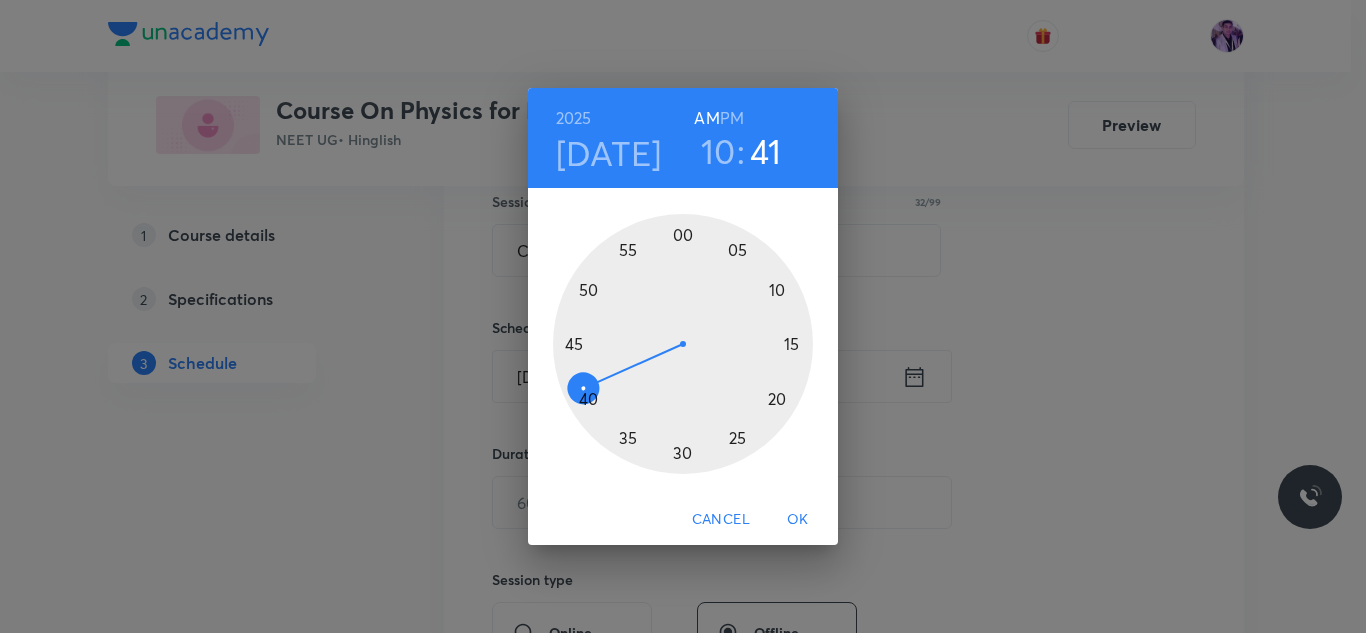 click at bounding box center [683, 344] 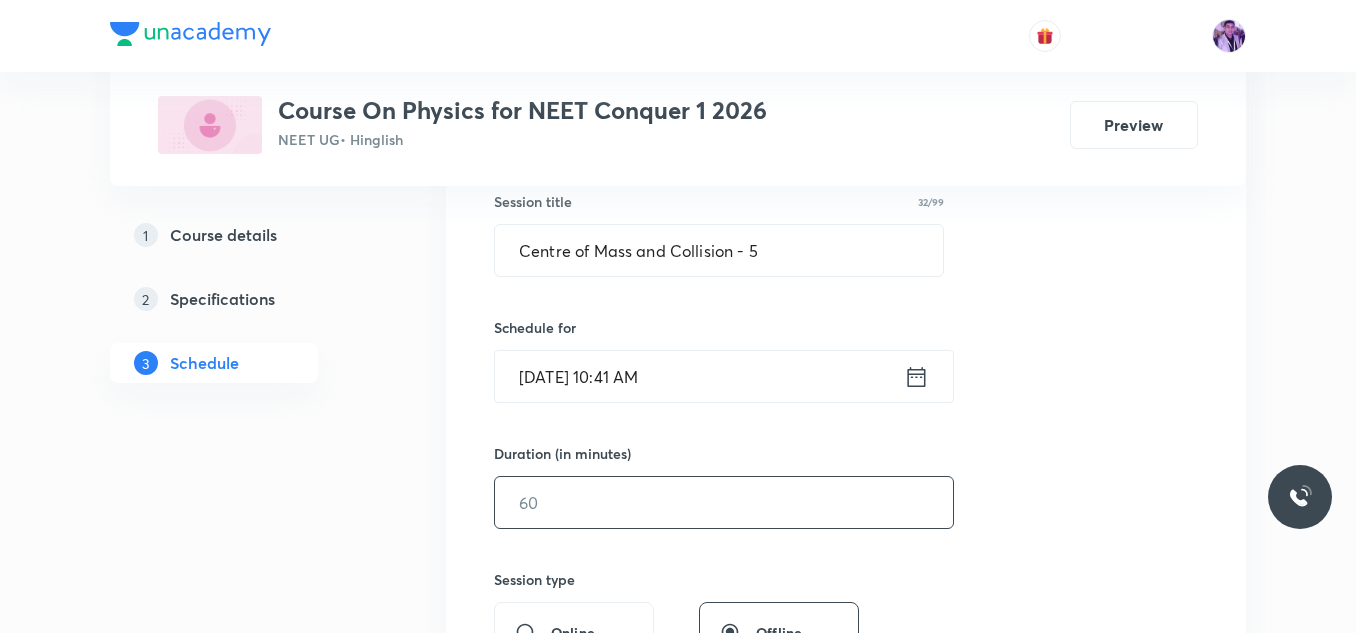 click at bounding box center (724, 502) 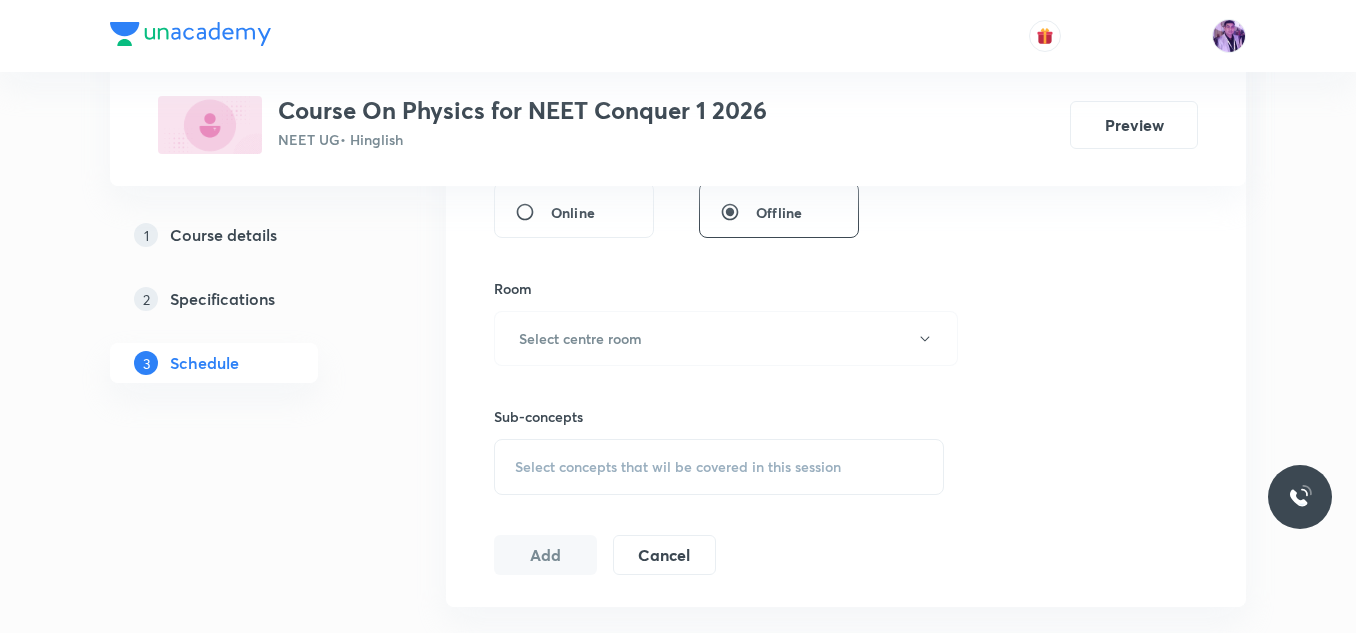 scroll, scrollTop: 826, scrollLeft: 0, axis: vertical 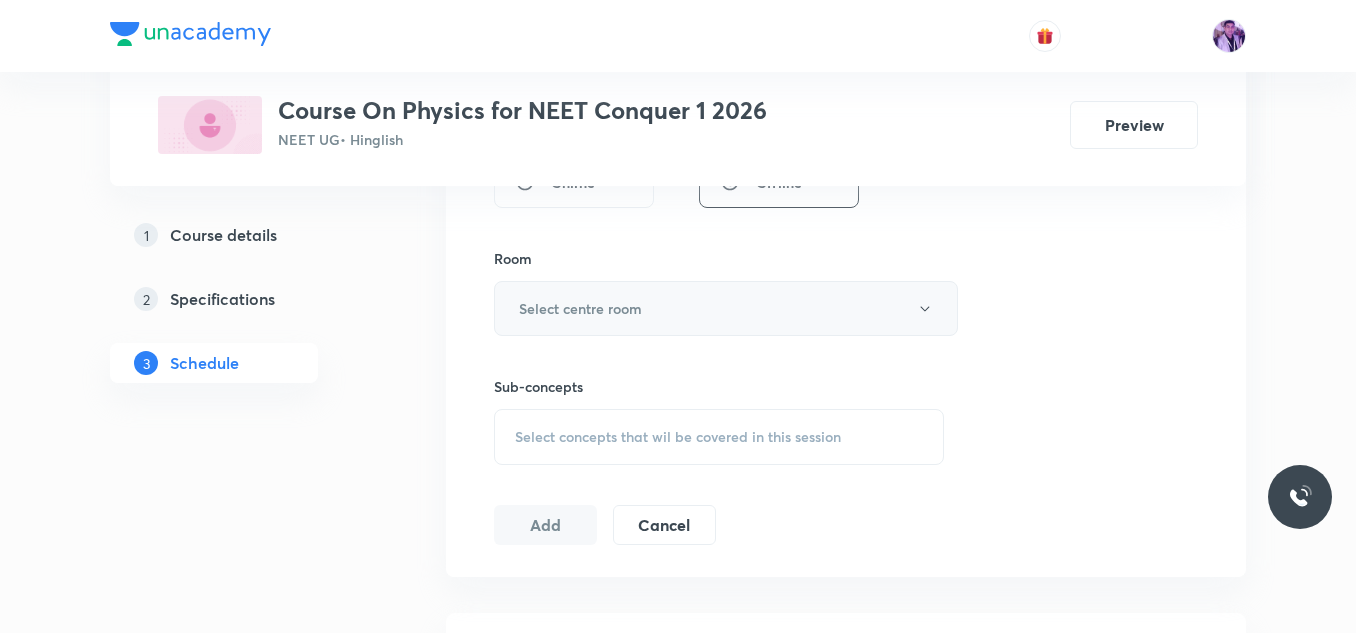 type on "80" 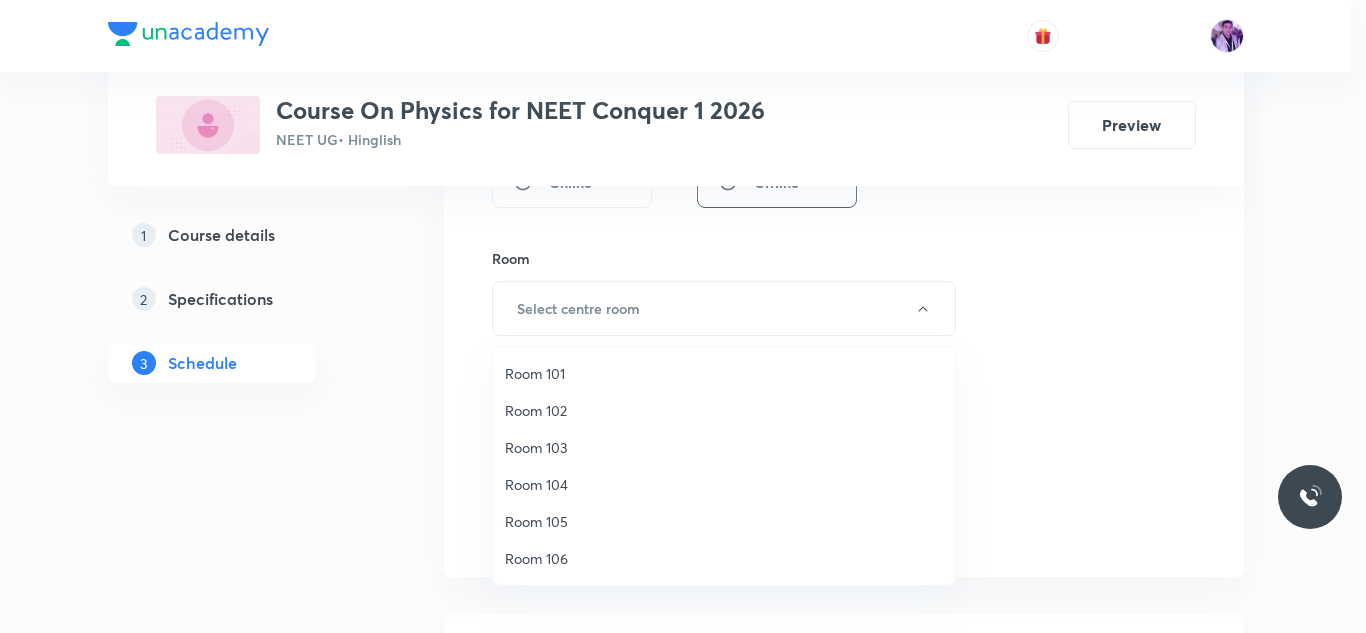 click on "Room 102" at bounding box center [724, 410] 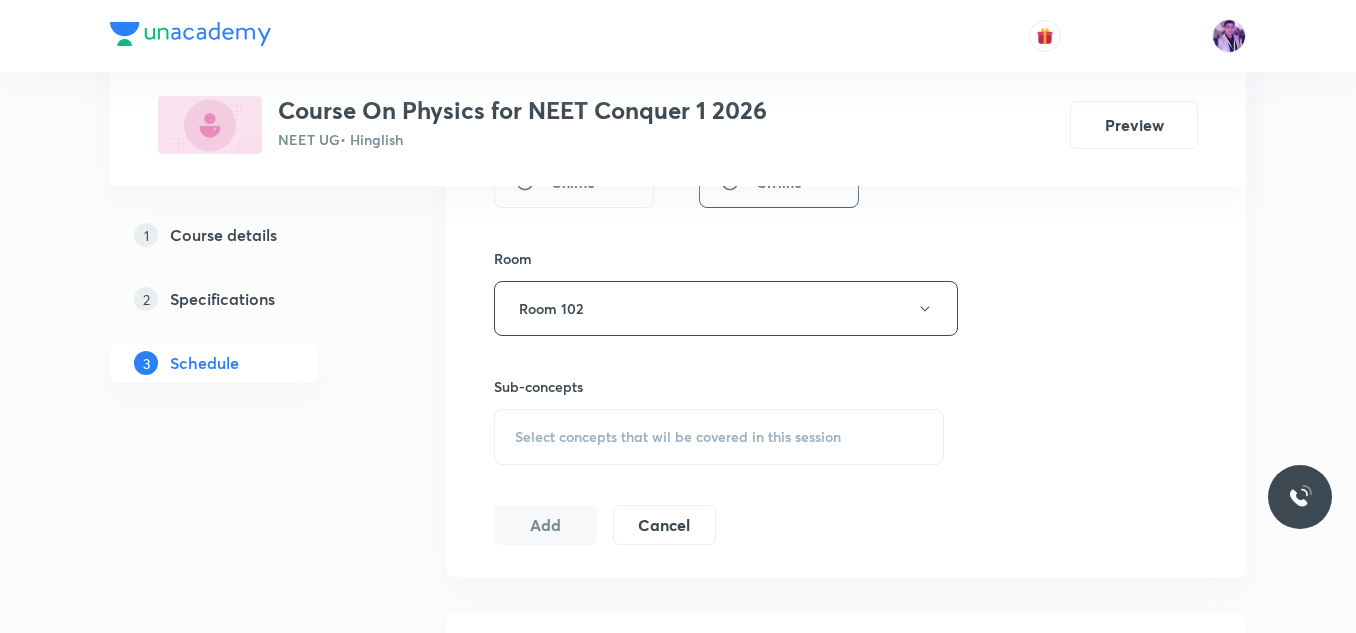 click on "Select concepts that wil be covered in this session" at bounding box center (719, 437) 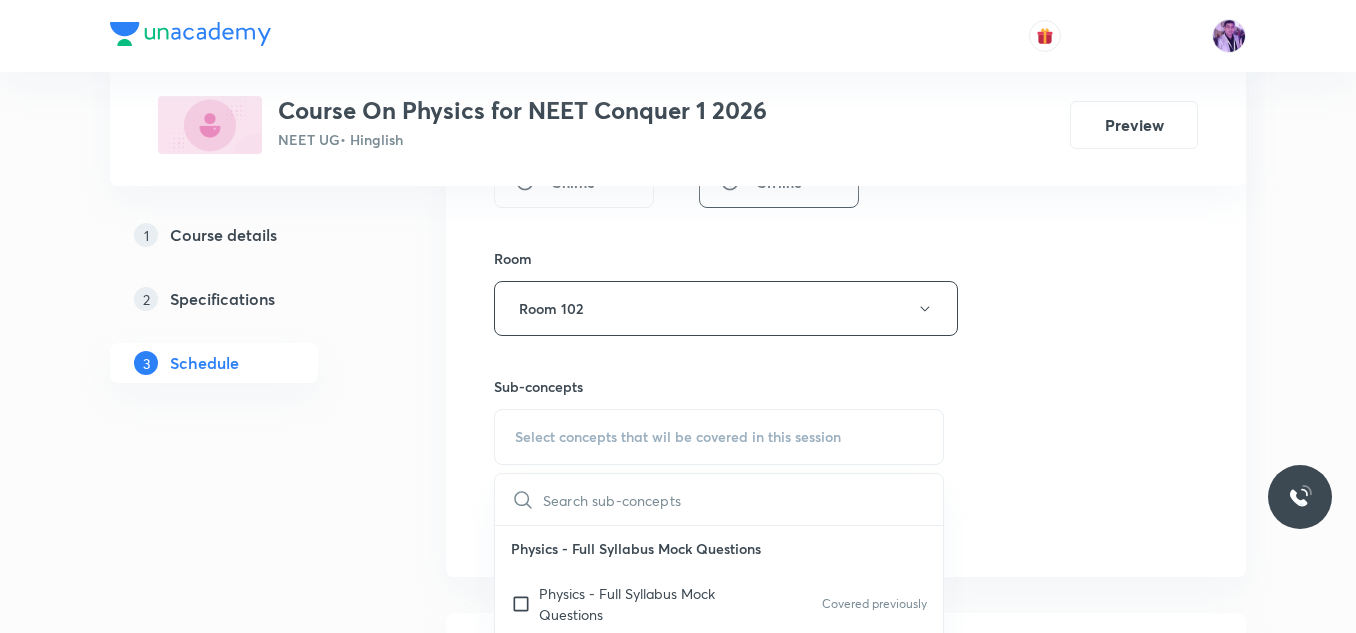 drag, startPoint x: 1182, startPoint y: 345, endPoint x: 1358, endPoint y: 90, distance: 309.84027 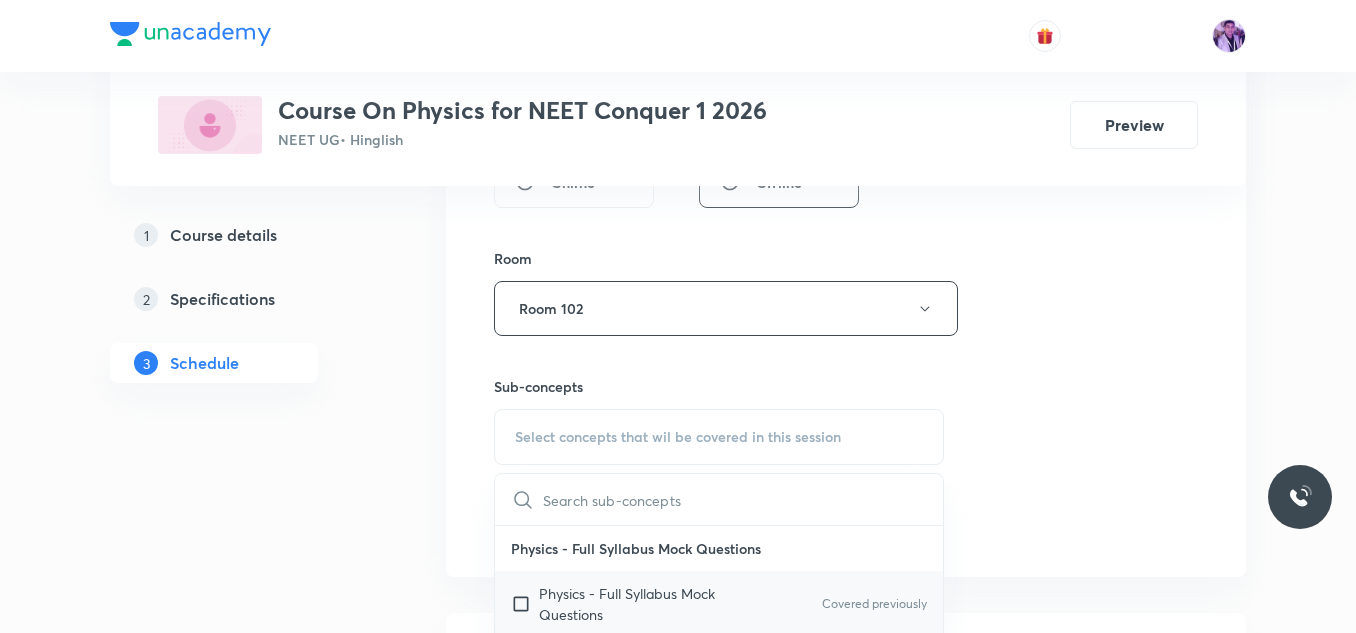 click on "Physics - Full Syllabus Mock Questions" at bounding box center (640, 604) 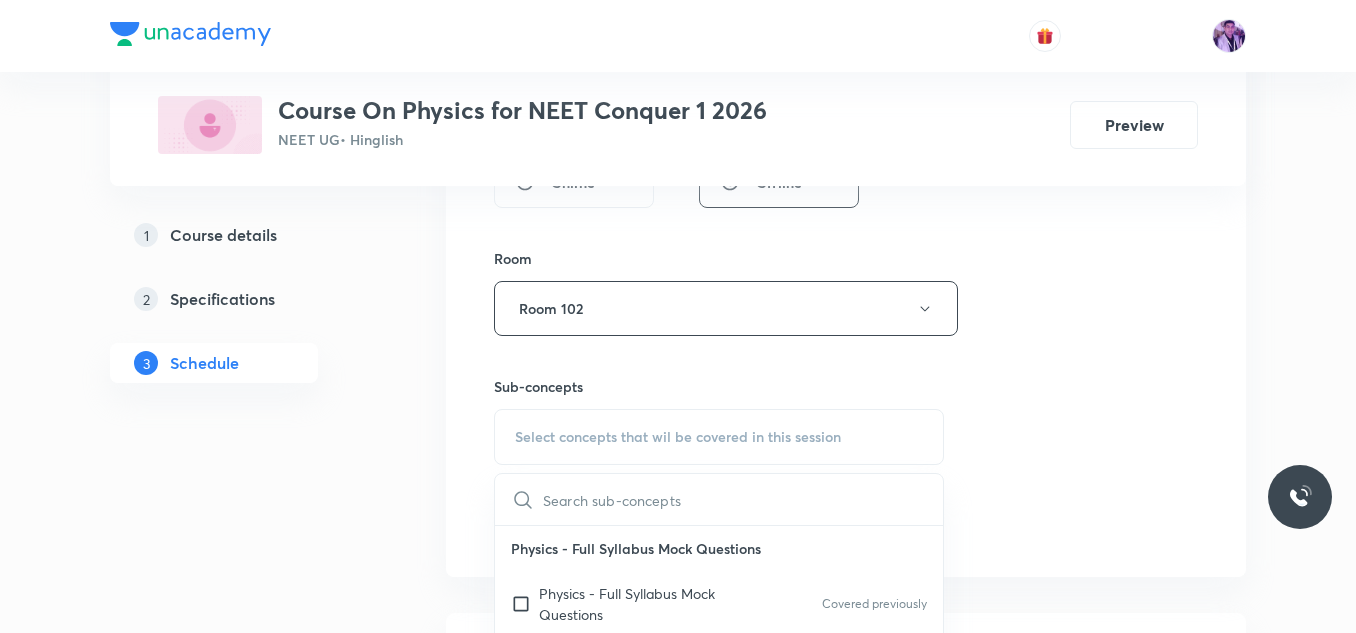 checkbox on "true" 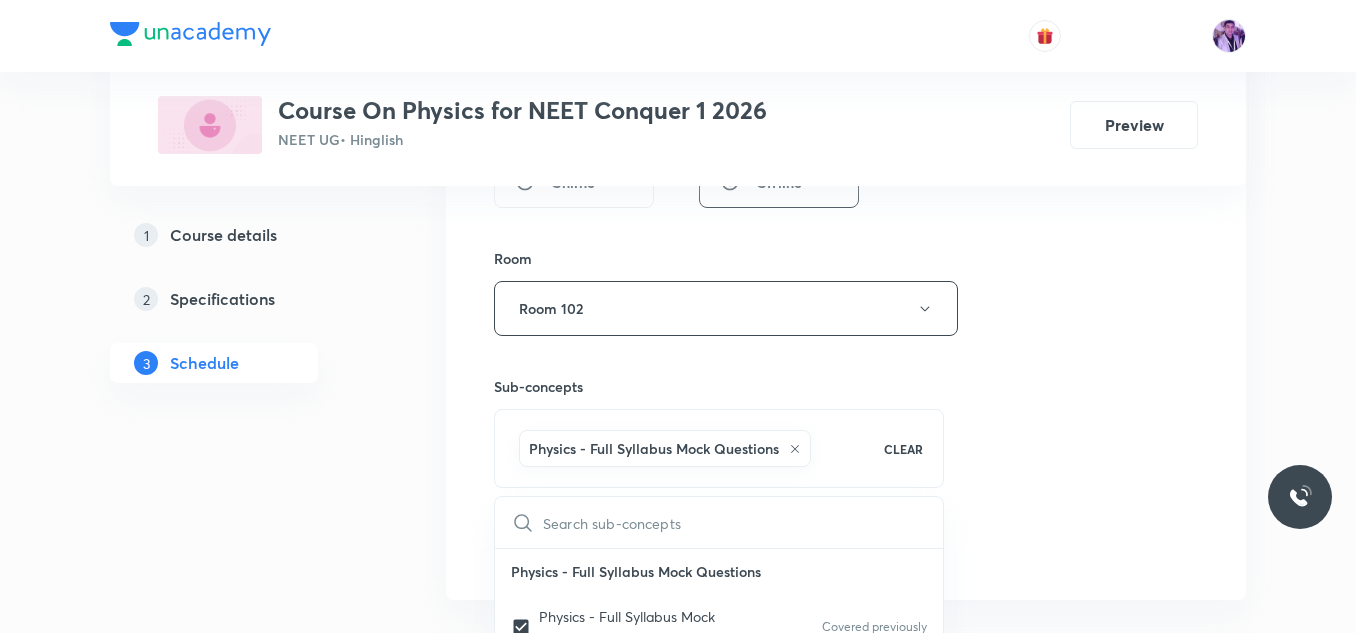 click on "Plus Courses Course On Physics for NEET Conquer 1 2026 NEET UG  • Hinglish Preview 1 Course details 2 Specifications 3 Schedule Schedule 51  classes Session  52 Live class Session title 32/99 Centre of Mass and Collision - 5 ​ Schedule for Jul 30, 2025, 10:41 AM ​ Duration (in minutes) 80 ​   Session type Online Offline Room Room 102 Sub-concepts Physics - Full Syllabus Mock Questions CLEAR ​ Physics - Full Syllabus Mock Questions Physics - Full Syllabus Mock Questions Covered previously Physics Previous Year Question Physics Previous Year Question Covered previously Units & Dimensions Physical quantity Covered previously Applications of Dimensional Analysis Covered previously Significant Figures Units of Physical Quantities System of Units Dimensions of Some Mathematical Functions Unit and Dimension Product of Two Vectors Subtraction of Vectors Cross Product Least Count Analysis Errors of Measurement Vernier Callipers Screw Gauge Zero Error Basic Mathematics Elementary Algebra Functions Dot-Product" at bounding box center [678, 3977] 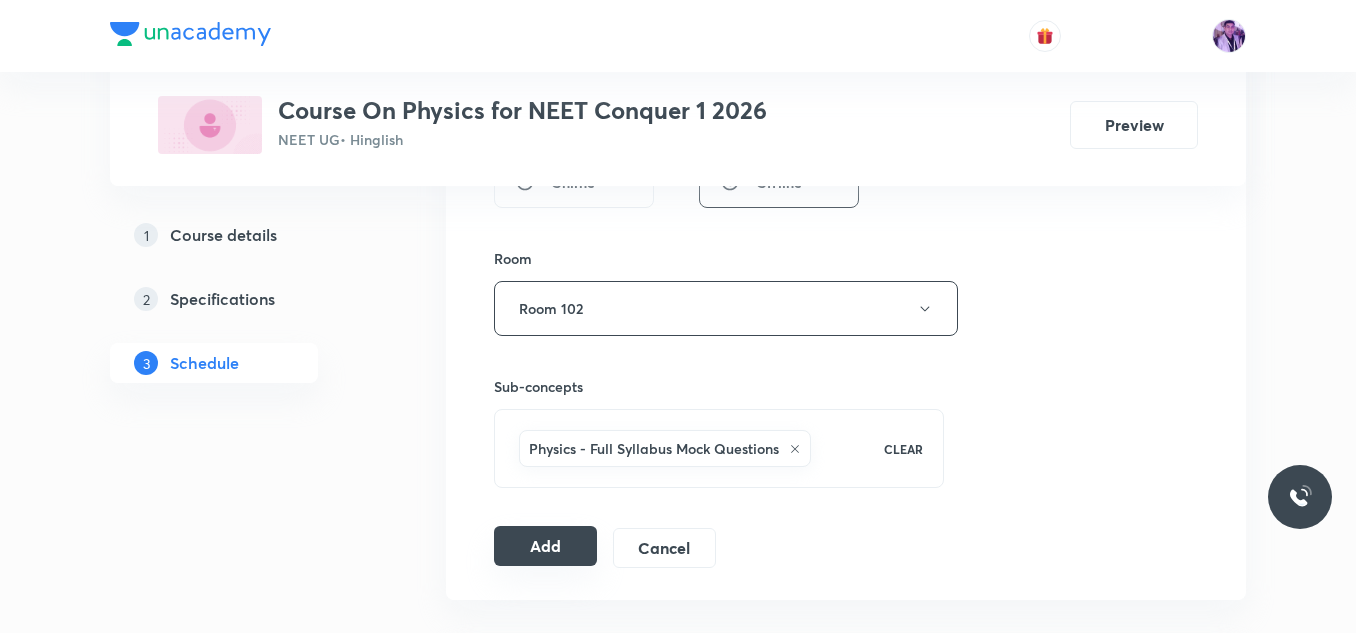 click on "Add" at bounding box center (545, 546) 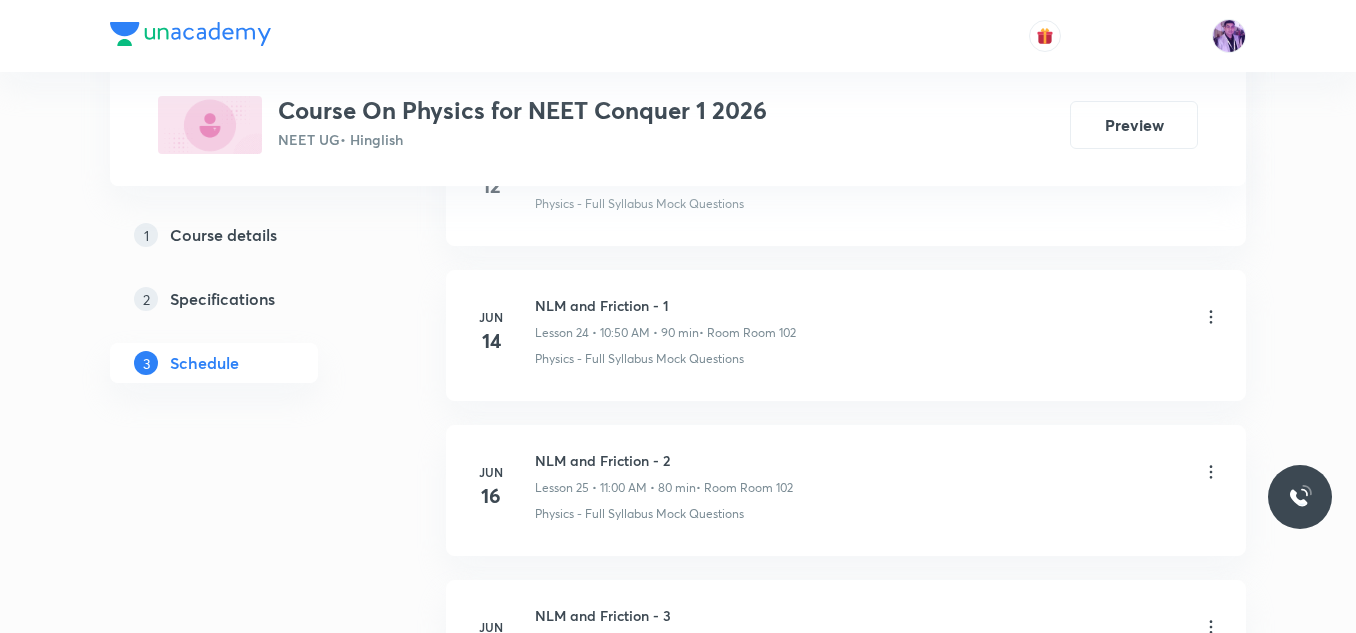 scroll, scrollTop: 7956, scrollLeft: 0, axis: vertical 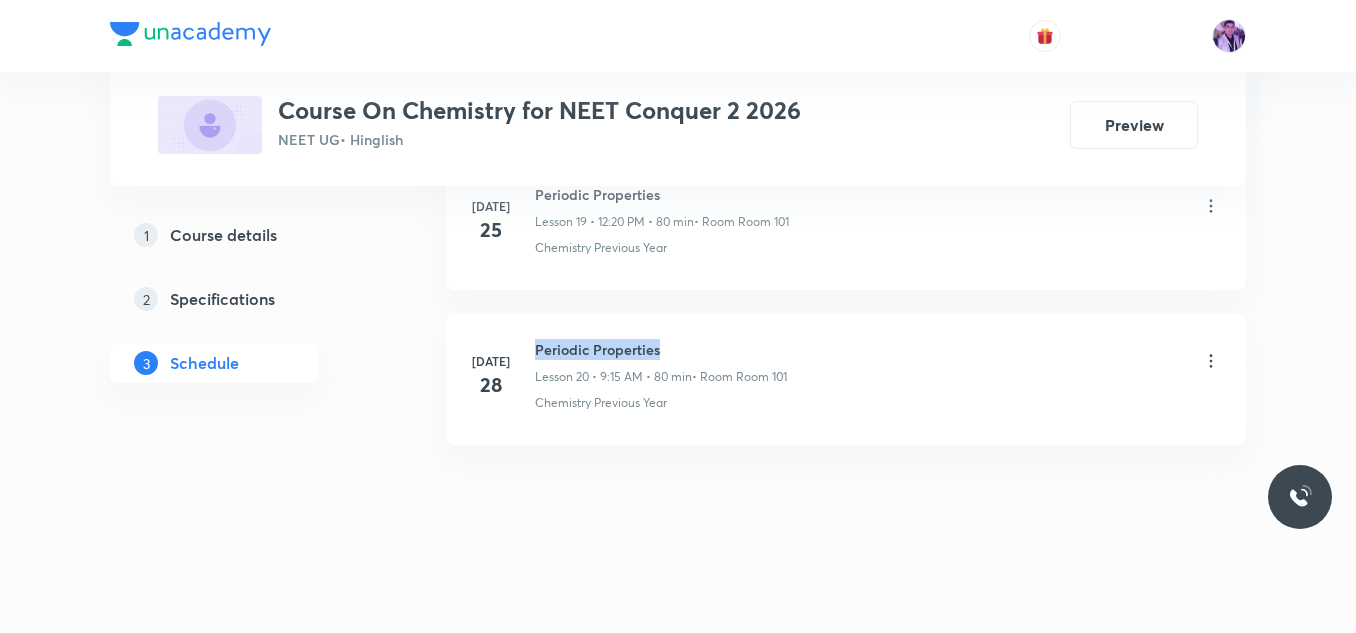 drag, startPoint x: 536, startPoint y: 348, endPoint x: 702, endPoint y: 333, distance: 166.67633 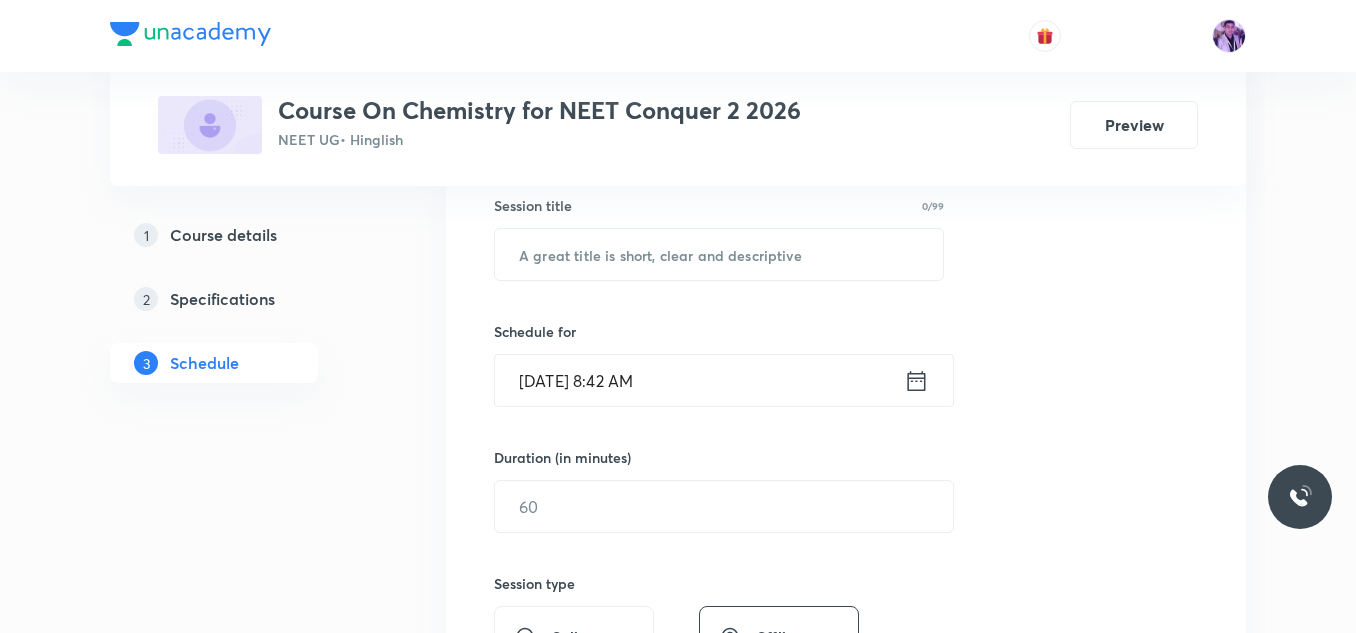scroll, scrollTop: 393, scrollLeft: 0, axis: vertical 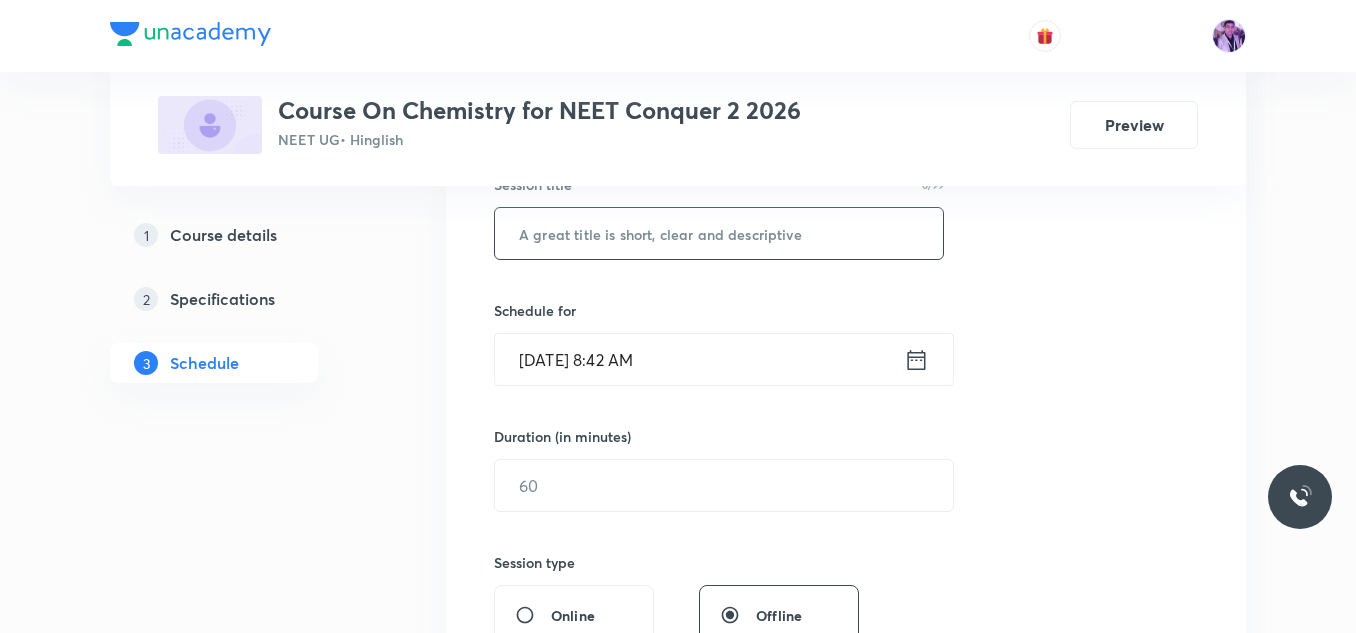 click at bounding box center (719, 233) 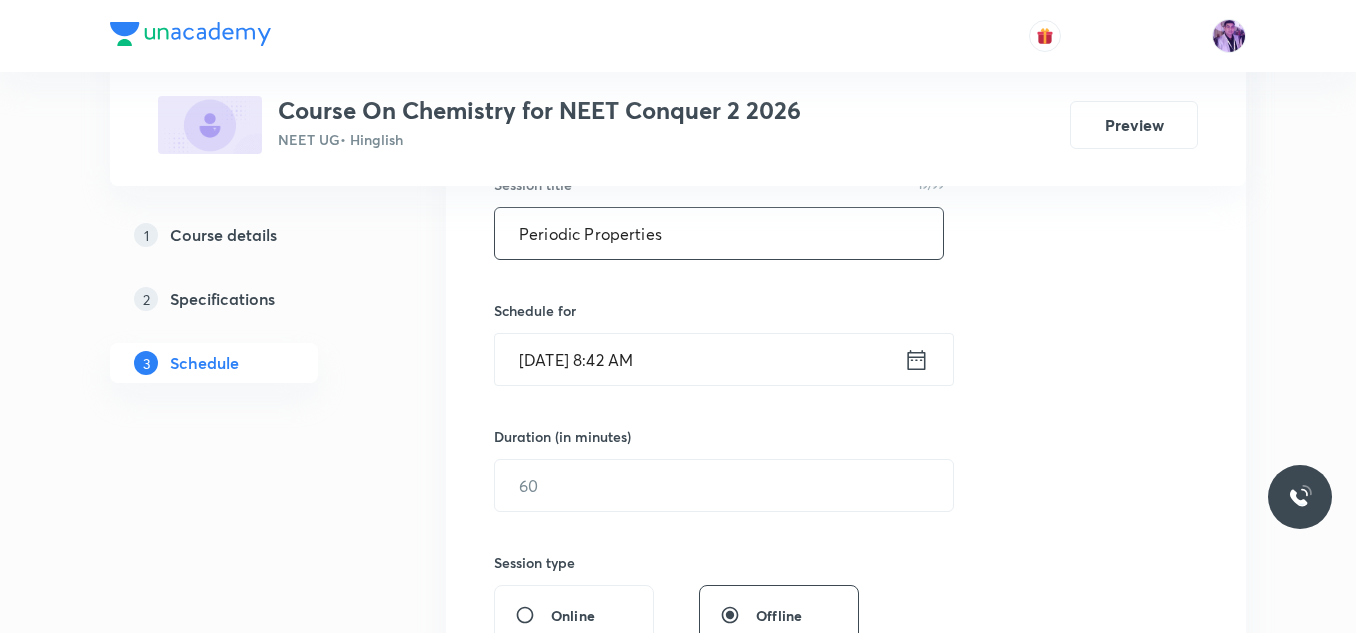 type on "Periodic Properties" 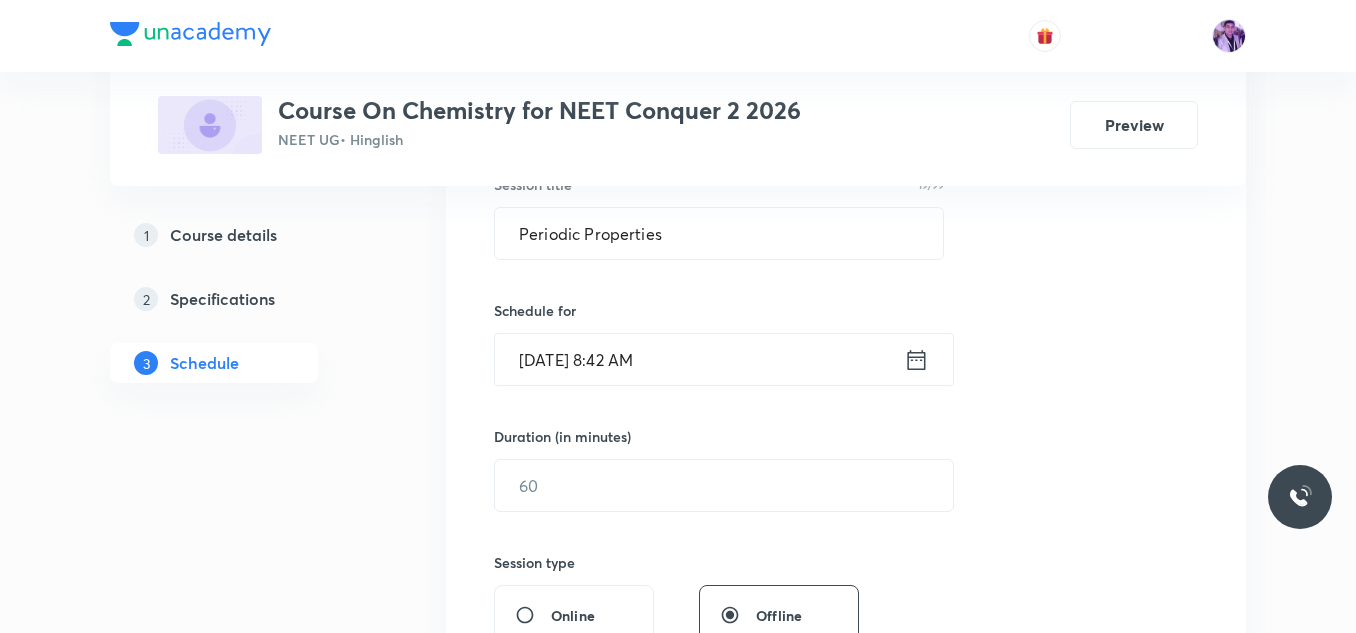 click on "Jul 30, 2025, 8:42 AM" at bounding box center [699, 359] 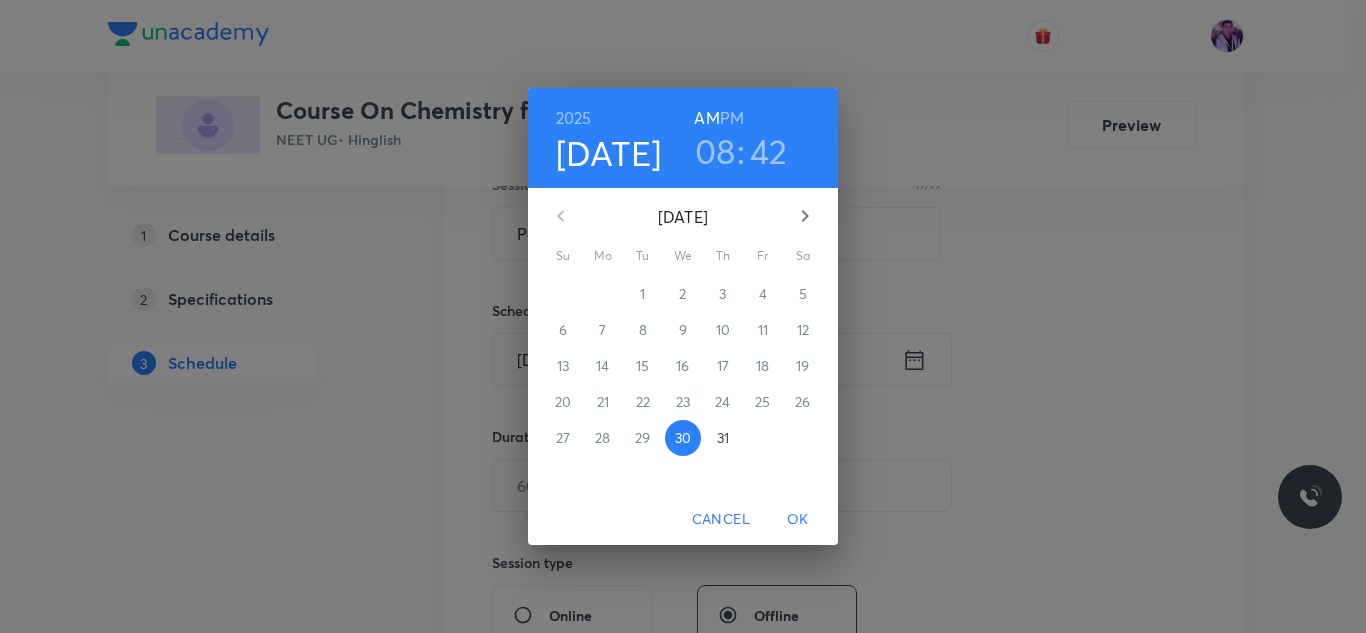 click on "2025 Jul 30 08 : 42 AM PM" at bounding box center (683, 138) 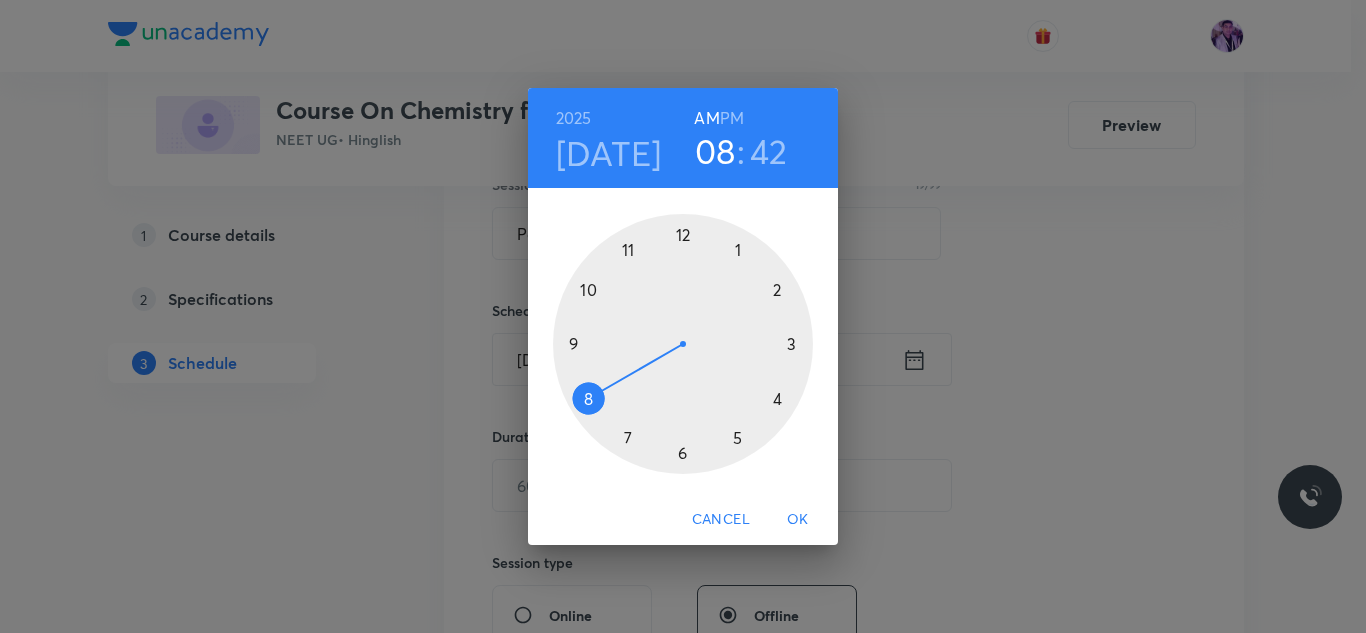 click at bounding box center [683, 344] 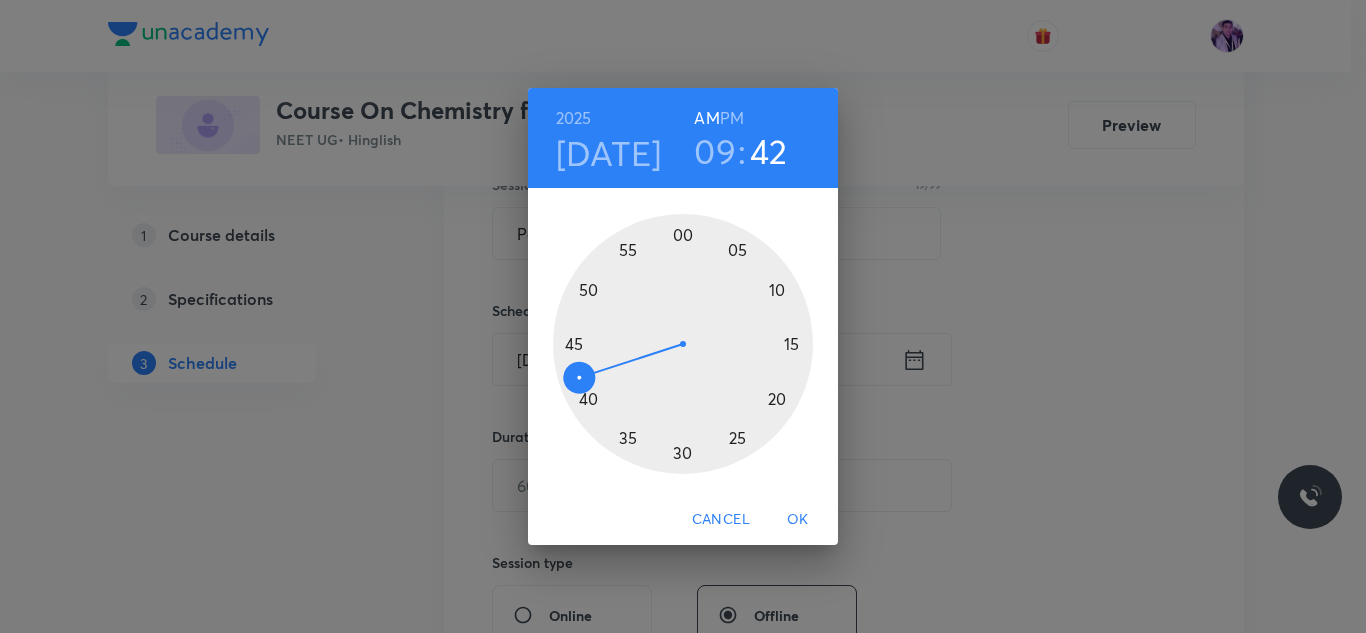 click at bounding box center [683, 344] 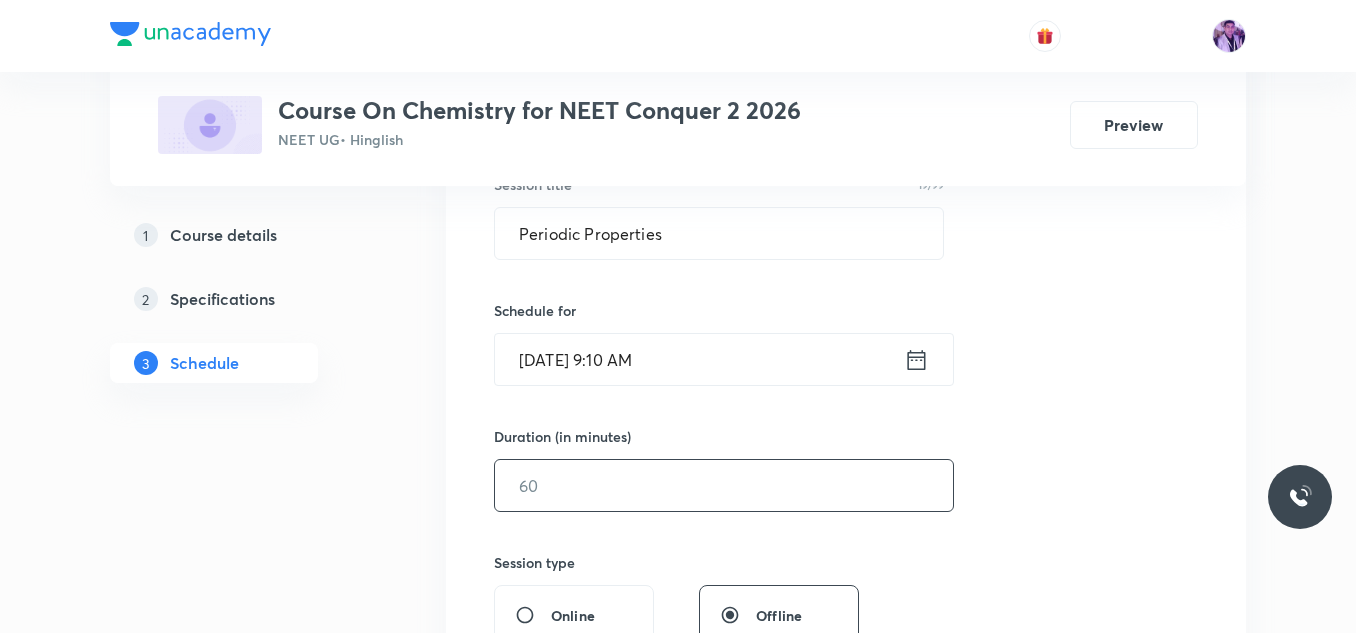 click at bounding box center [724, 485] 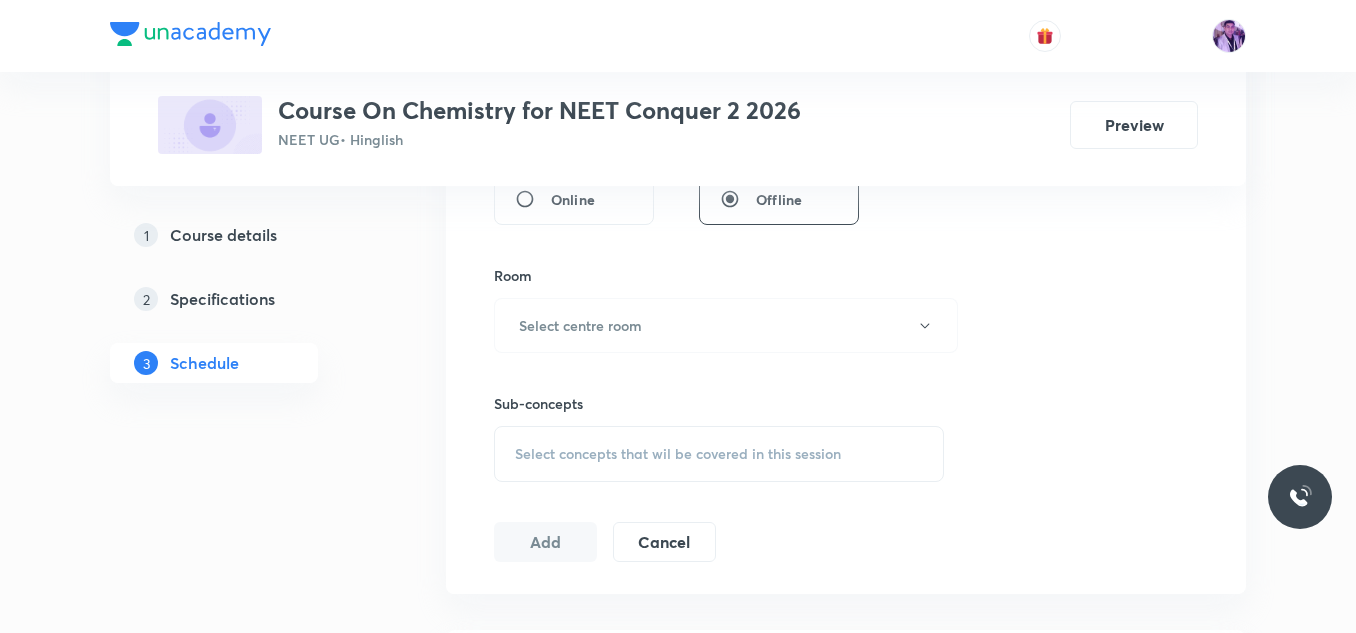 scroll, scrollTop: 839, scrollLeft: 0, axis: vertical 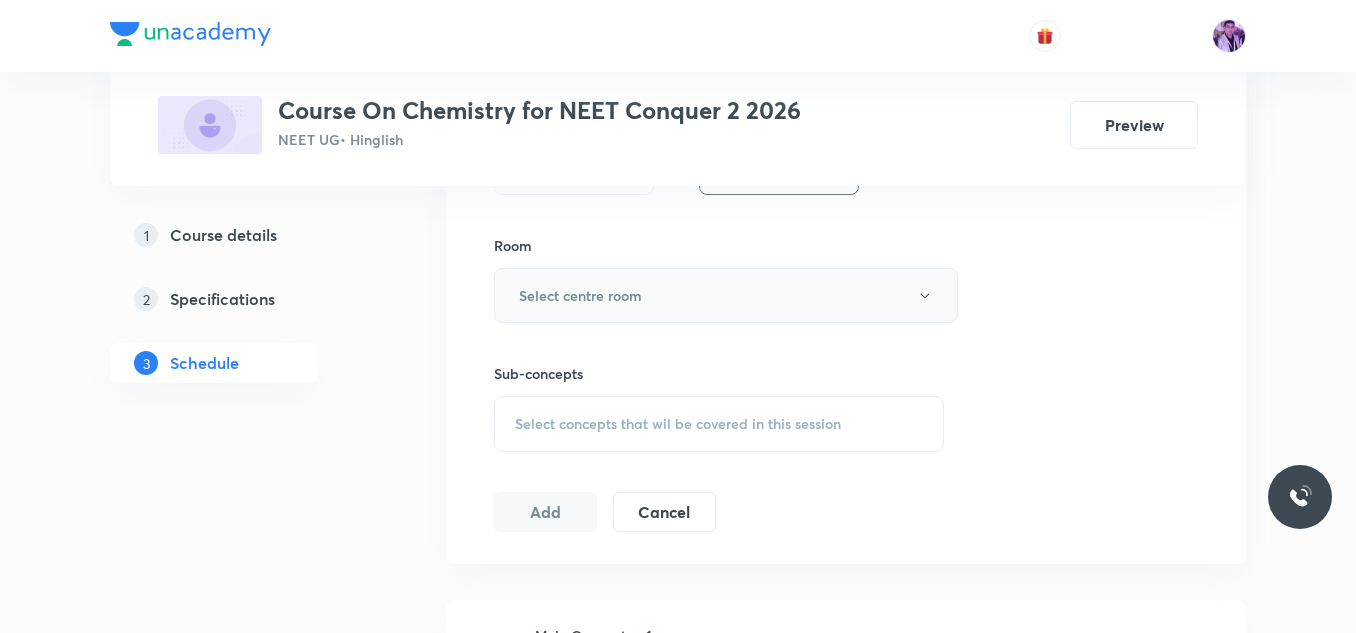 type on "80" 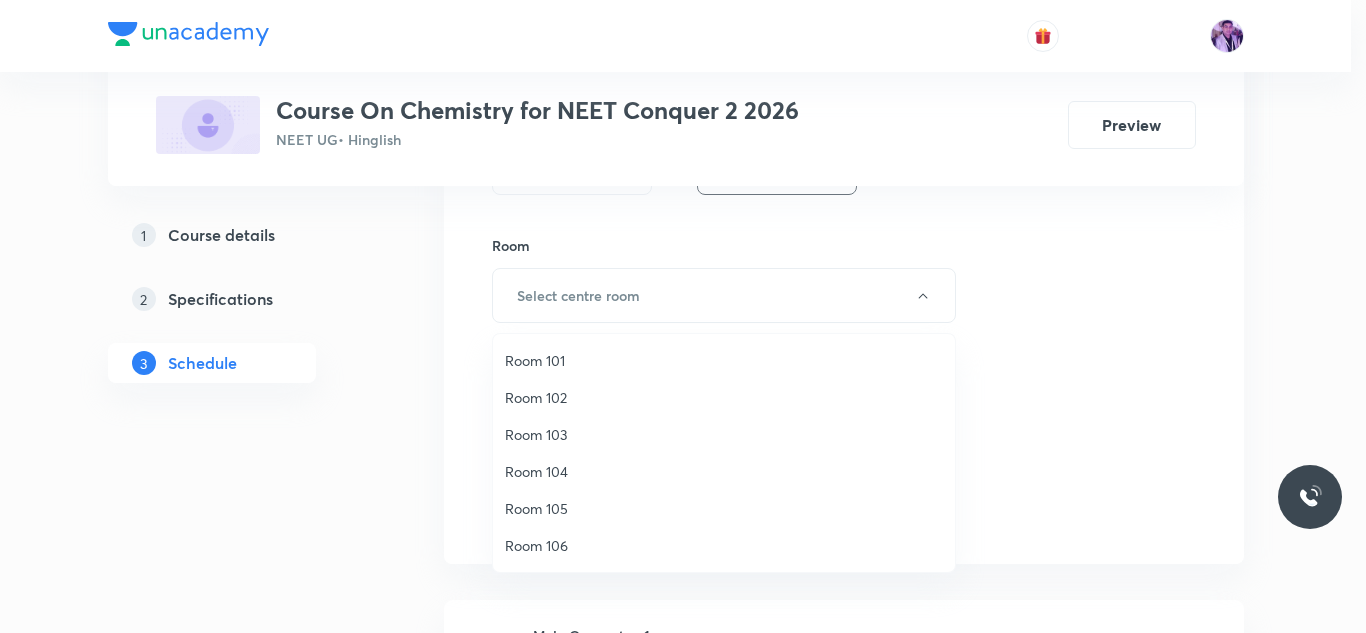 click on "Room 102" at bounding box center [724, 397] 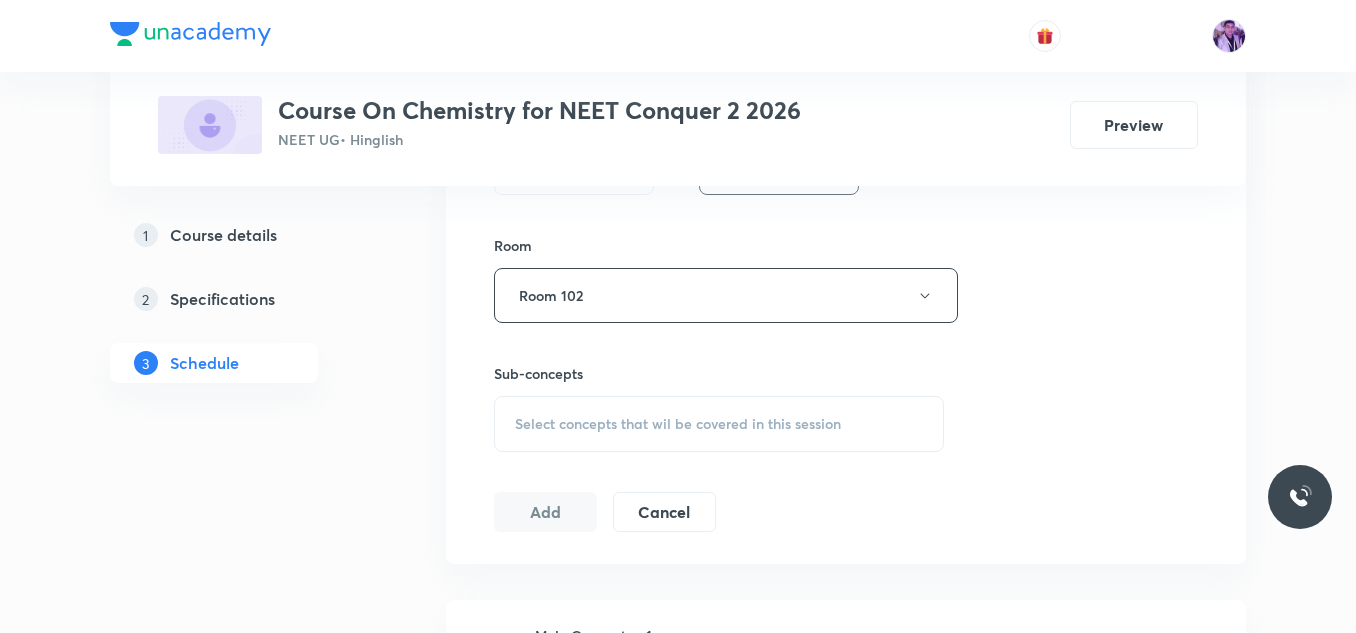 click on "Select concepts that wil be covered in this session" at bounding box center (678, 424) 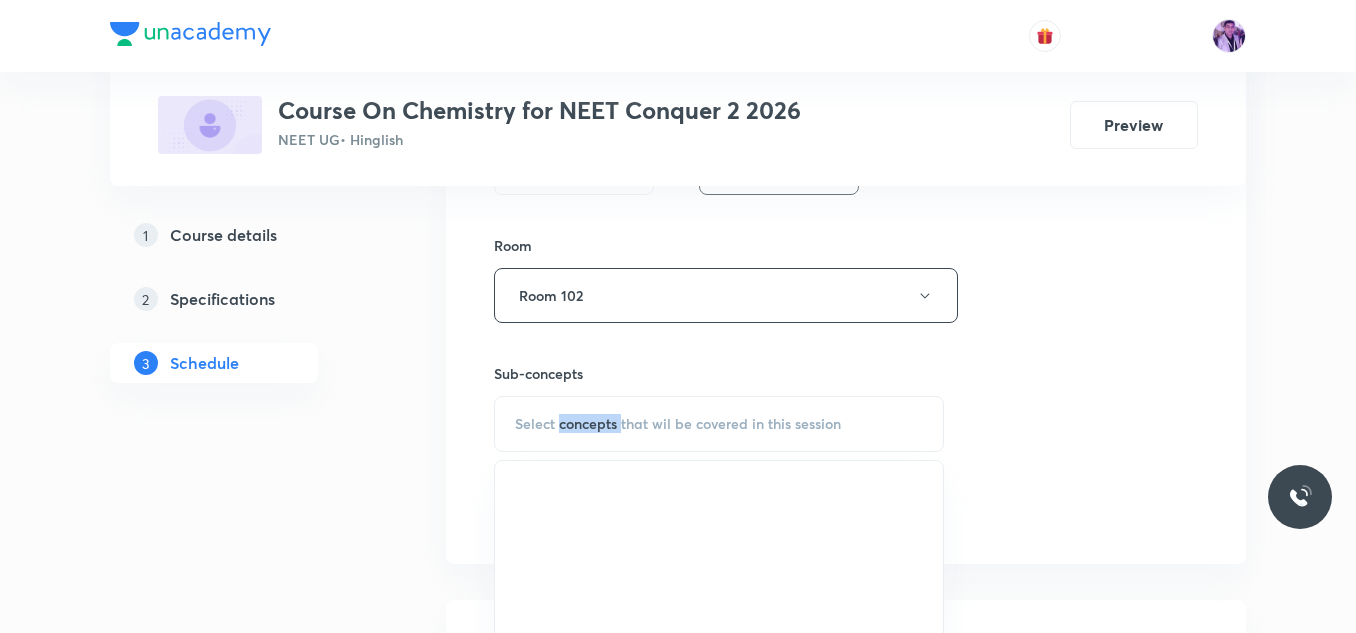 click on "Select concepts that wil be covered in this session" at bounding box center [678, 424] 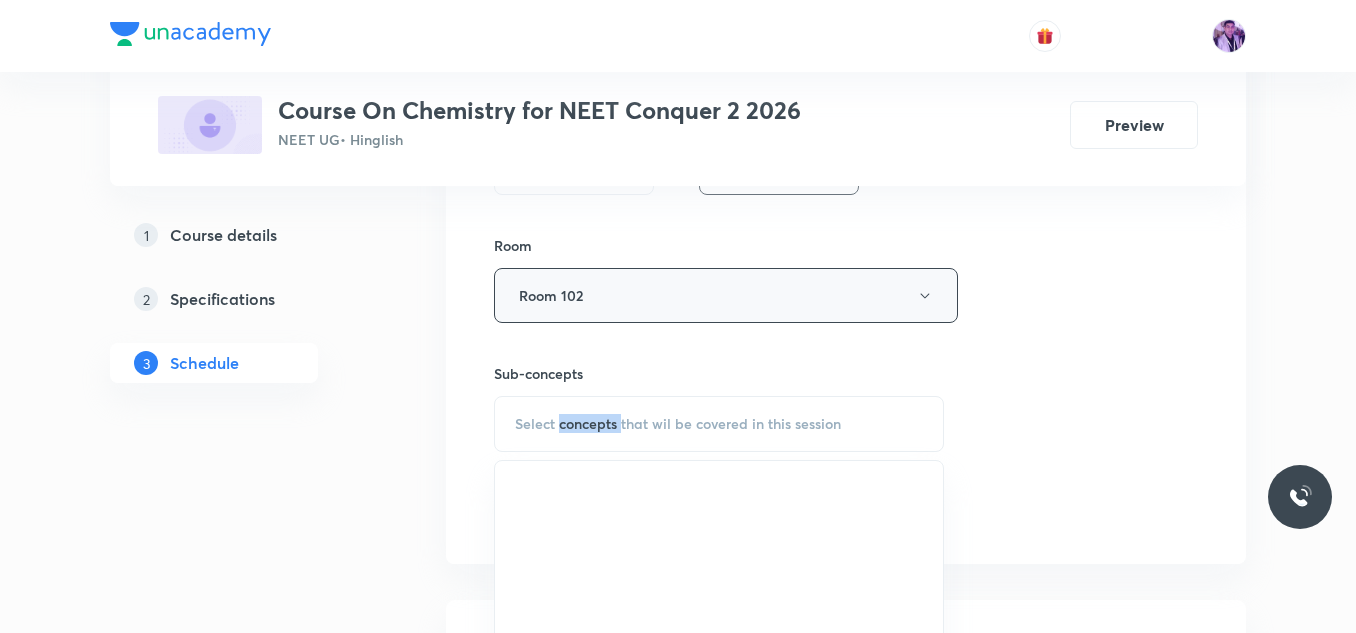 click on "Room 102" at bounding box center (726, 295) 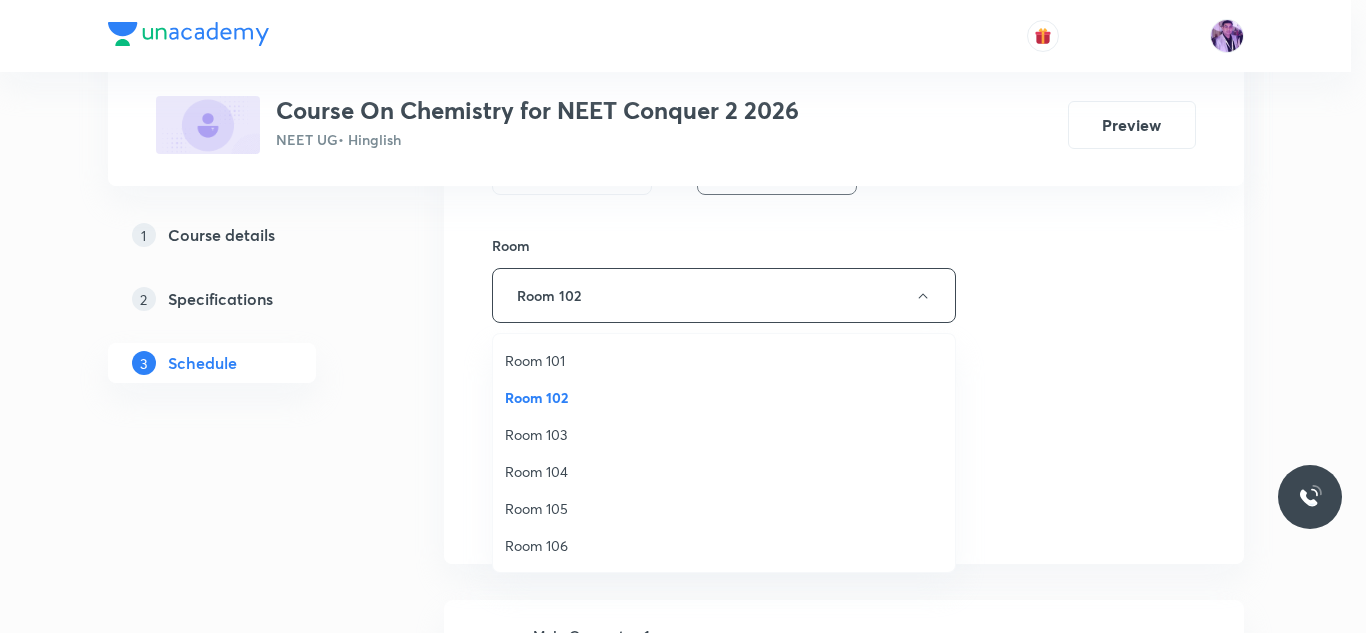 click on "Room 103" at bounding box center [724, 434] 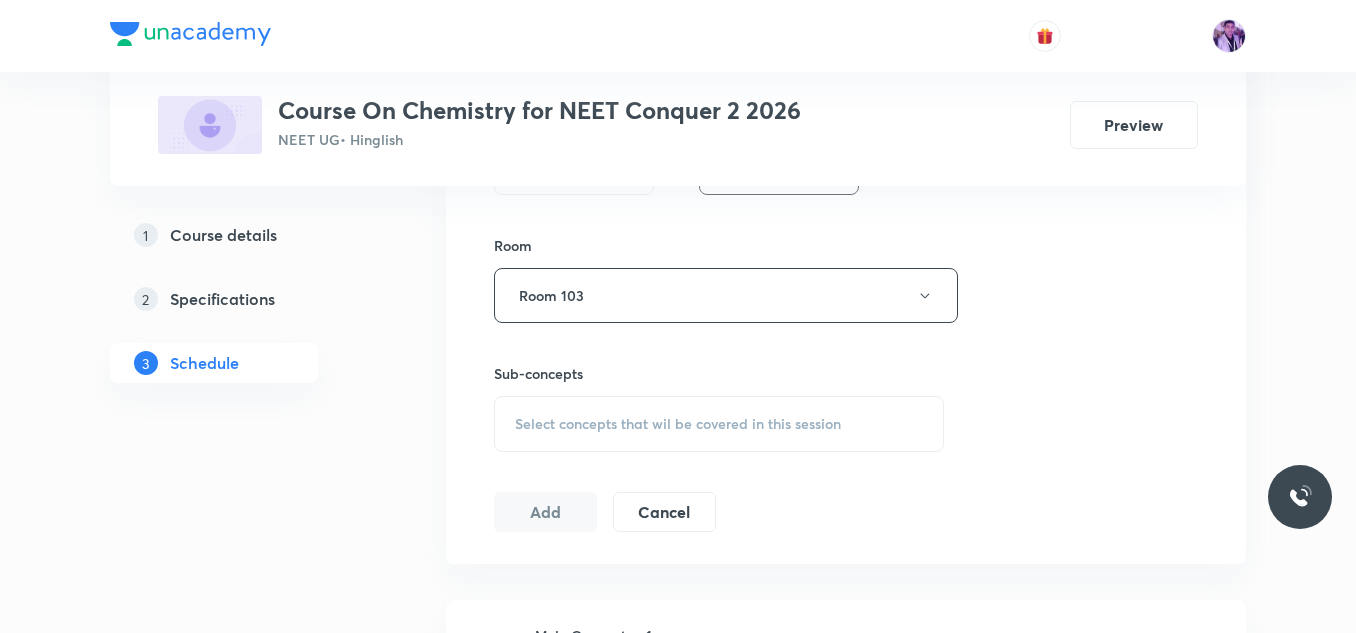click on "Select concepts that wil be covered in this session" at bounding box center (678, 424) 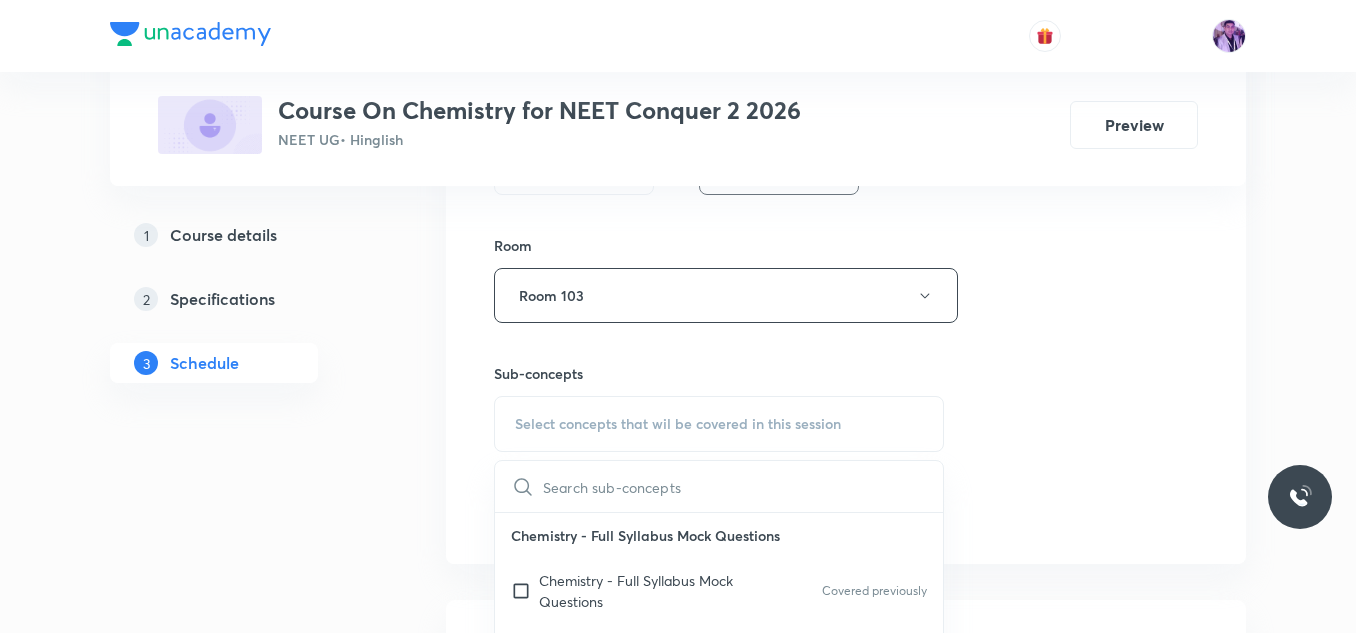 click on "Chemistry - Full Syllabus Mock Questions" at bounding box center (719, 535) 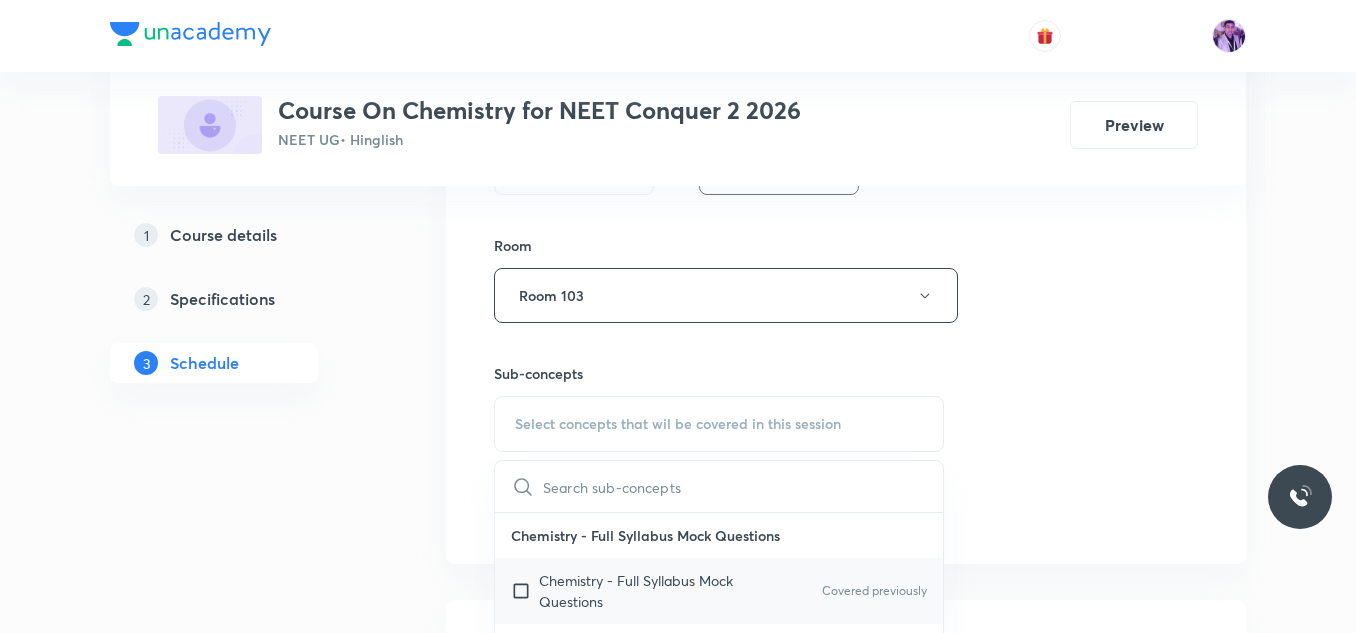 click on "Chemistry - Full Syllabus Mock Questions" at bounding box center (640, 591) 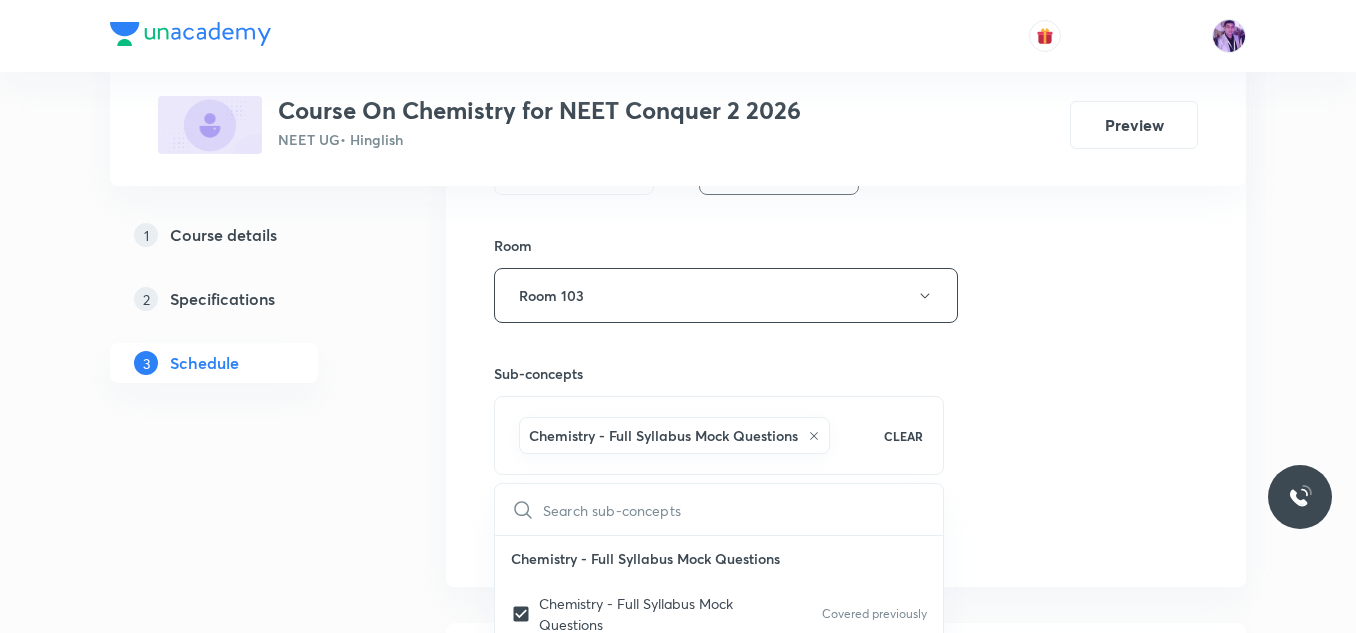 click on "Plus Courses Course On Chemistry for NEET Conquer 2 2026 NEET UG  • Hinglish Preview 1 Course details 2 Specifications 3 Schedule Schedule 20  classes Session  21 Live class Session title 19/99 Periodic Properties ​ Schedule for Jul 30, 2025, 9:10 AM ​ Duration (in minutes) 80 ​   Session type Online Offline Room Room 103 Sub-concepts Chemistry - Full Syllabus Mock Questions CLEAR ​ Chemistry - Full Syllabus Mock Questions Chemistry - Full Syllabus Mock Questions Covered previously Chemistry Previous Year Covered previously Chemistry Previous Year Questions Chemistry Previous Year Questions Covered previously General Topics & Mole Concept Basic Concepts Mole – Basic Introduction Percentage Composition Stoichiometry Principle of Atom Conservation (POAC) Relation between Stoichiometric Quantities Application of Mole Concept: Gravimetric Analysis Electronic Configuration Of Atoms (Hund's rule)  Quantum Numbers (Magnetic Quantum no.) Quantum Numbers(Pauli's Exclusion law) Mechanism of Corrosion Wave 4" at bounding box center (678, 1562) 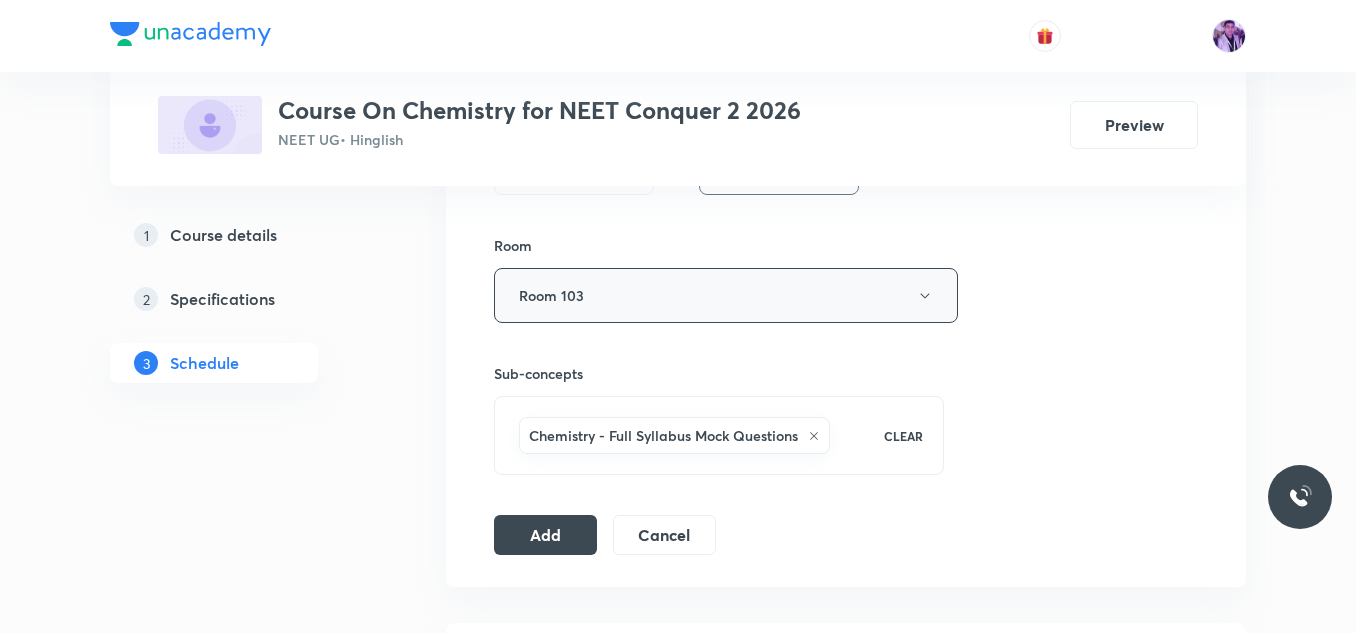 click on "Room 103" at bounding box center (726, 295) 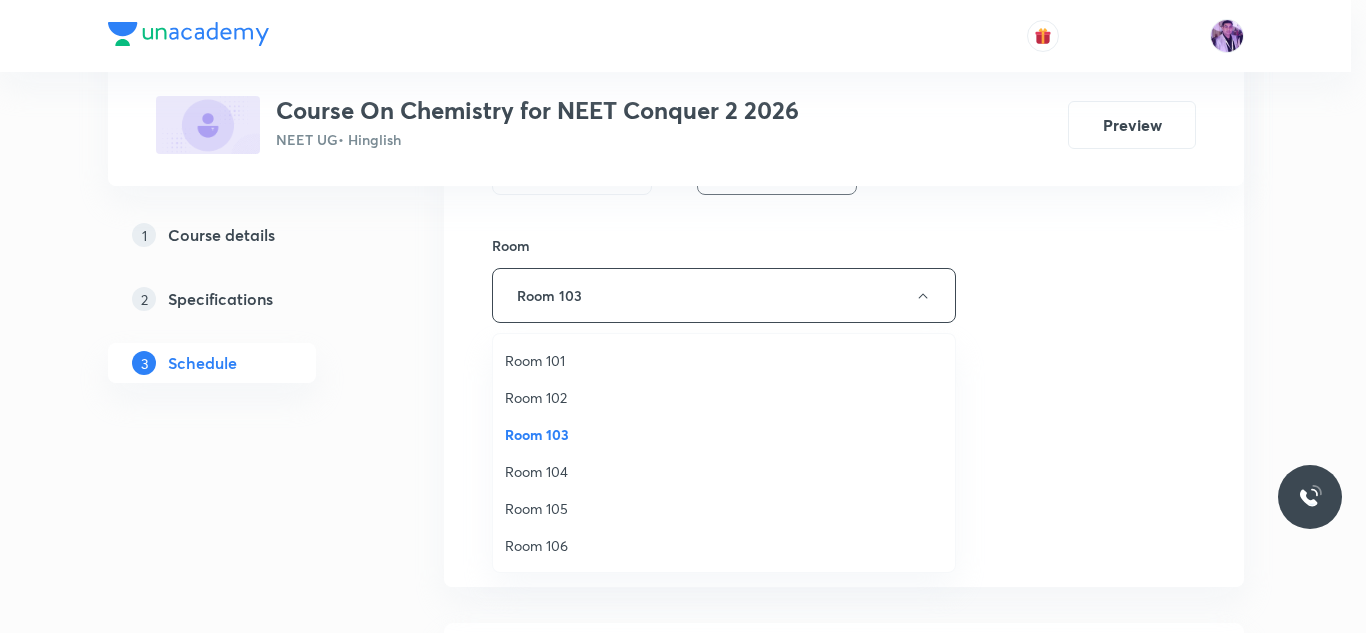 click on "Room 101" at bounding box center (724, 360) 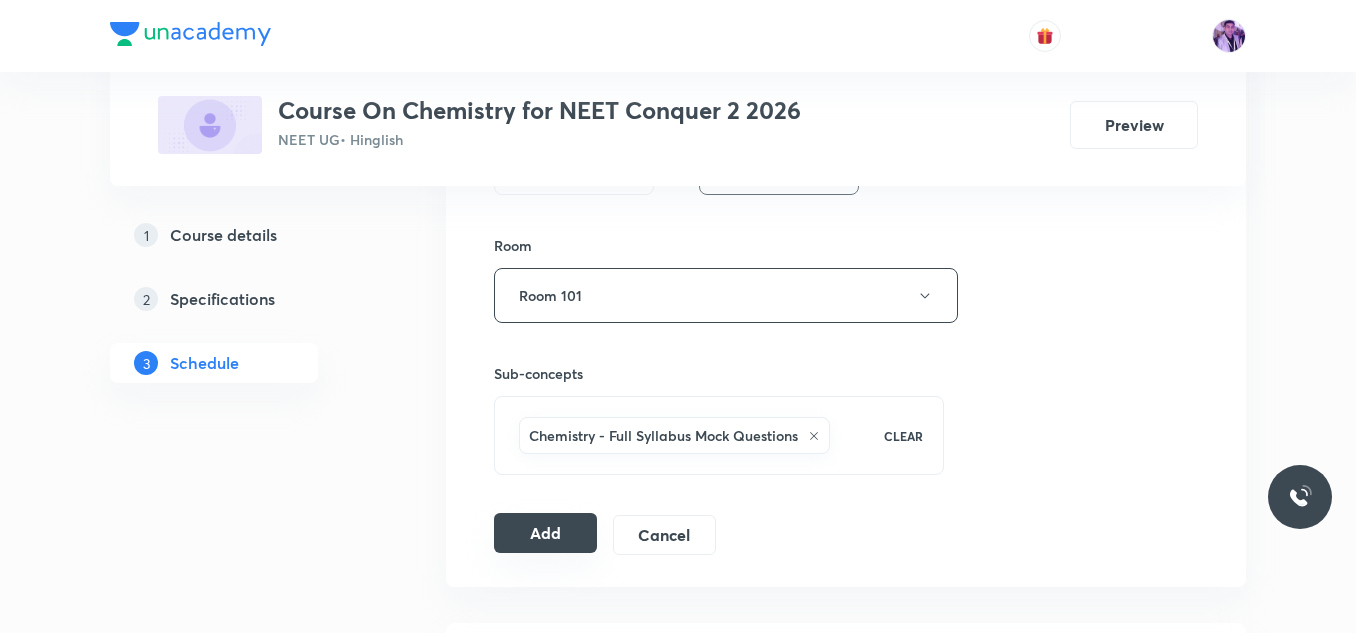 click on "Add" at bounding box center (545, 533) 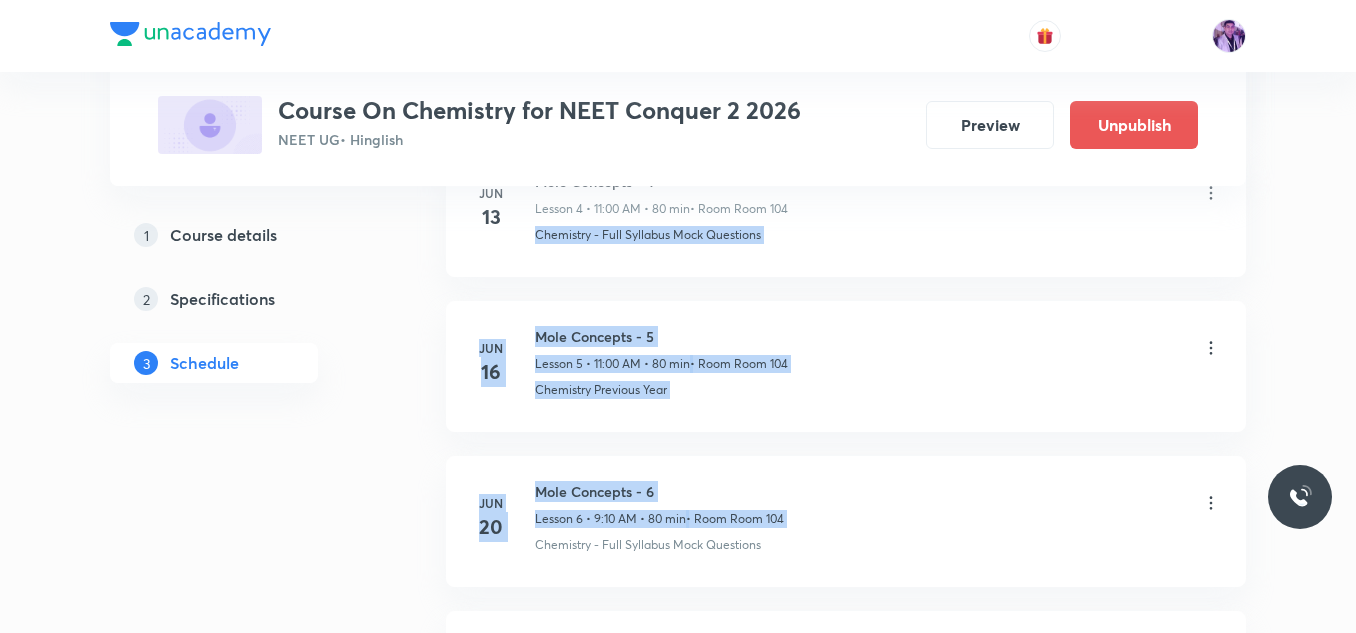 drag, startPoint x: 1356, startPoint y: 169, endPoint x: 1343, endPoint y: 328, distance: 159.53056 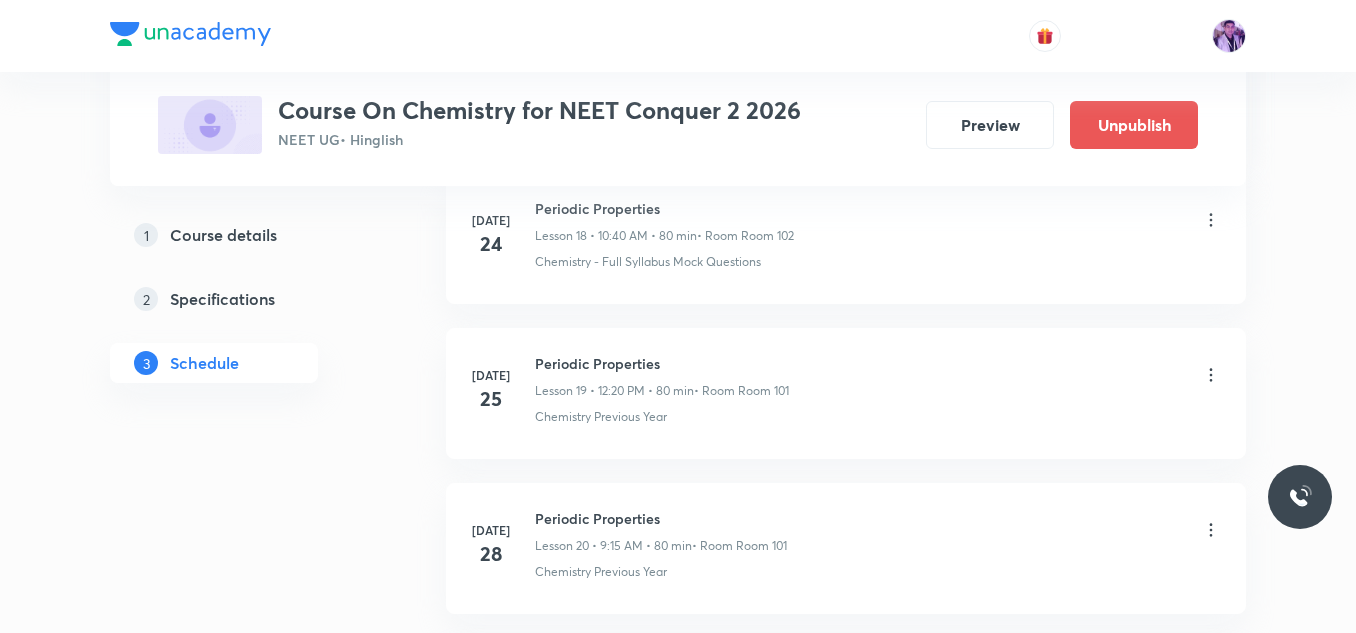 scroll, scrollTop: 3306, scrollLeft: 0, axis: vertical 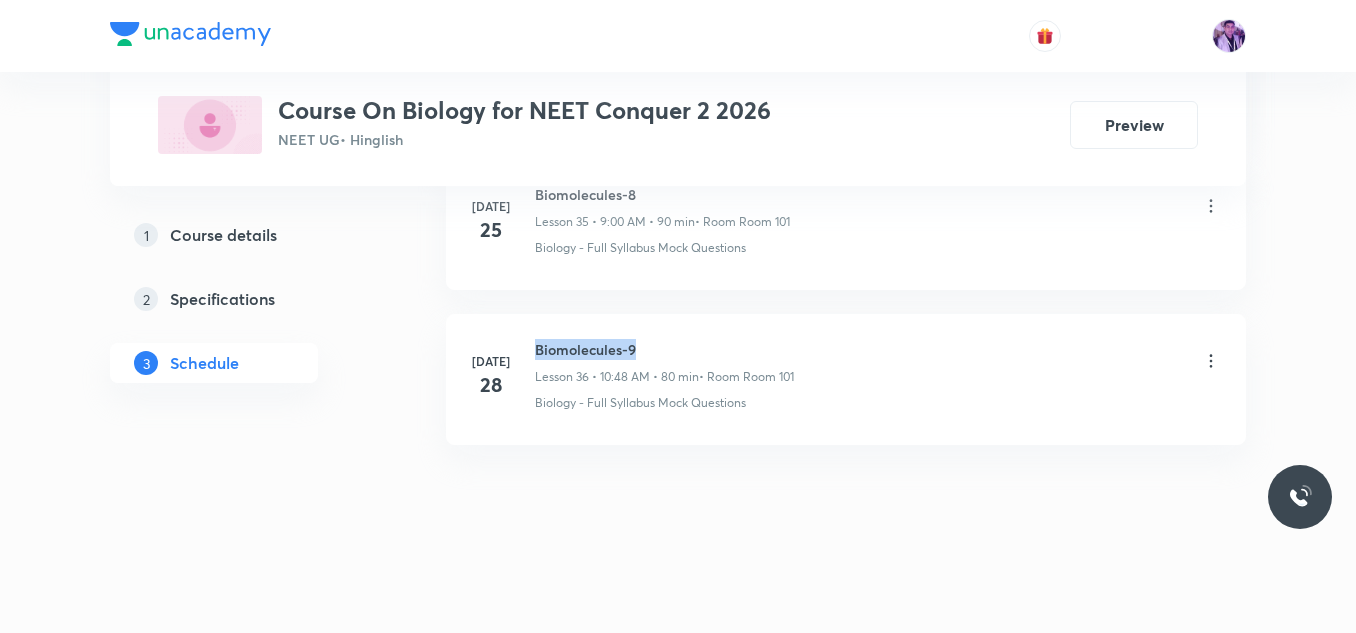 drag, startPoint x: 537, startPoint y: 349, endPoint x: 661, endPoint y: 328, distance: 125.765656 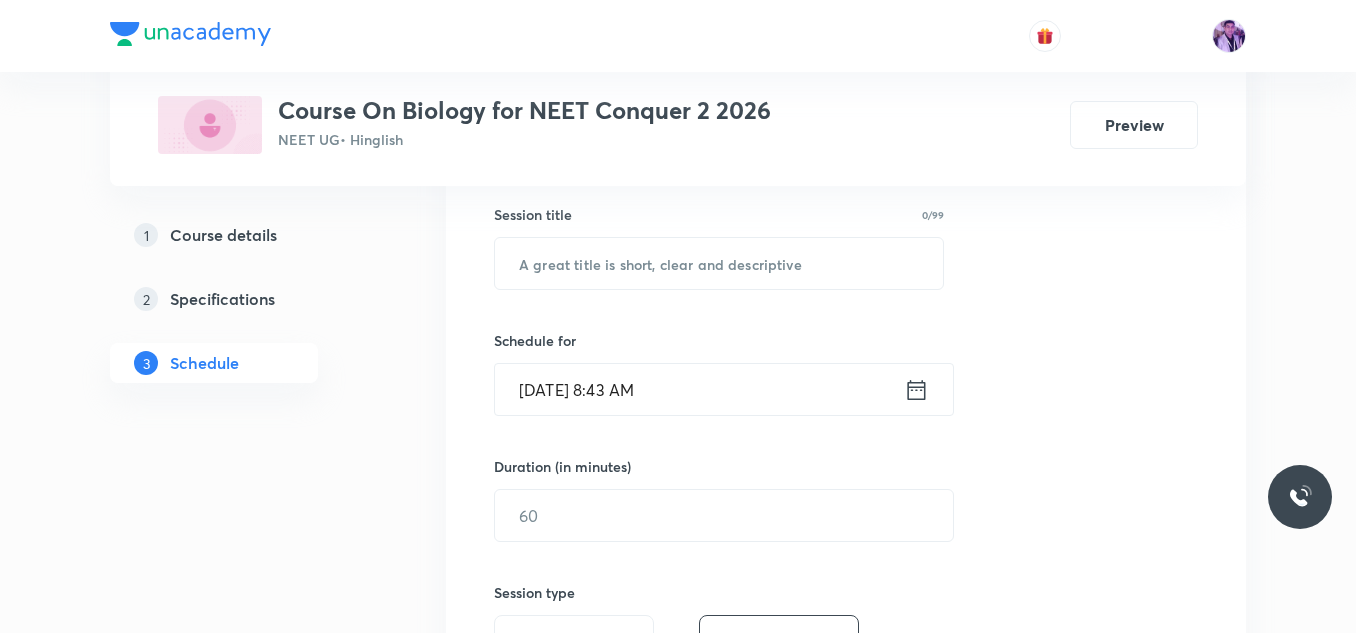 scroll, scrollTop: 397, scrollLeft: 0, axis: vertical 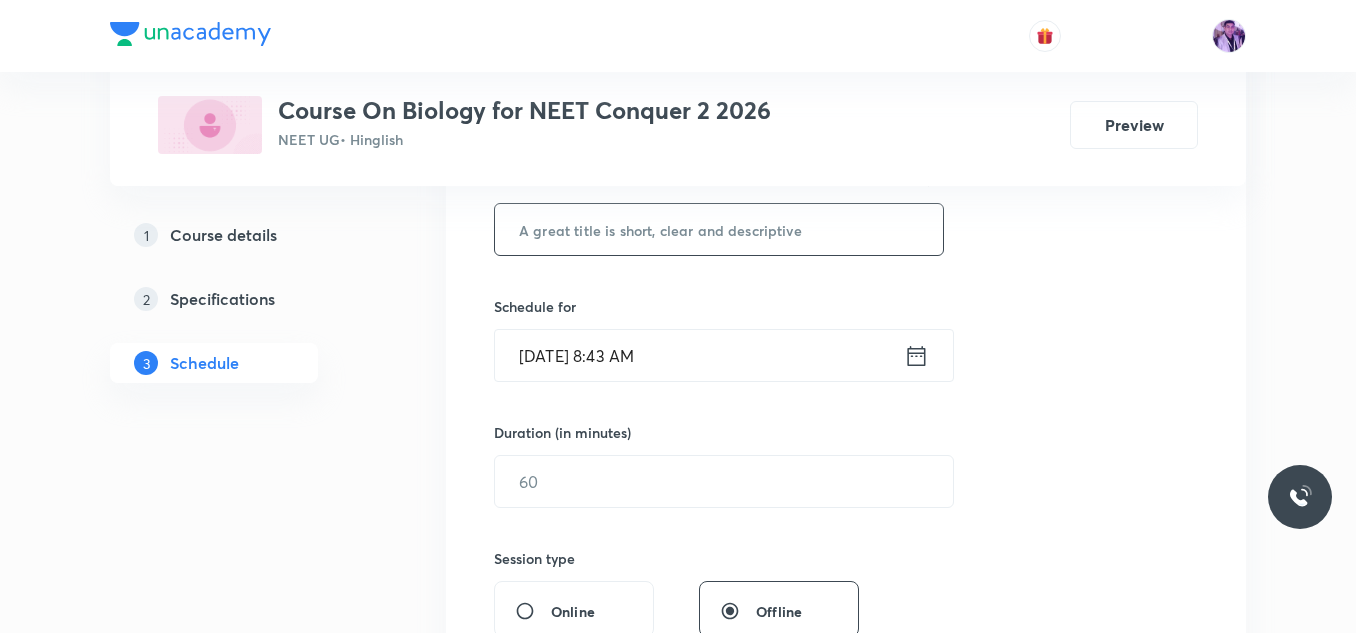 click at bounding box center (719, 229) 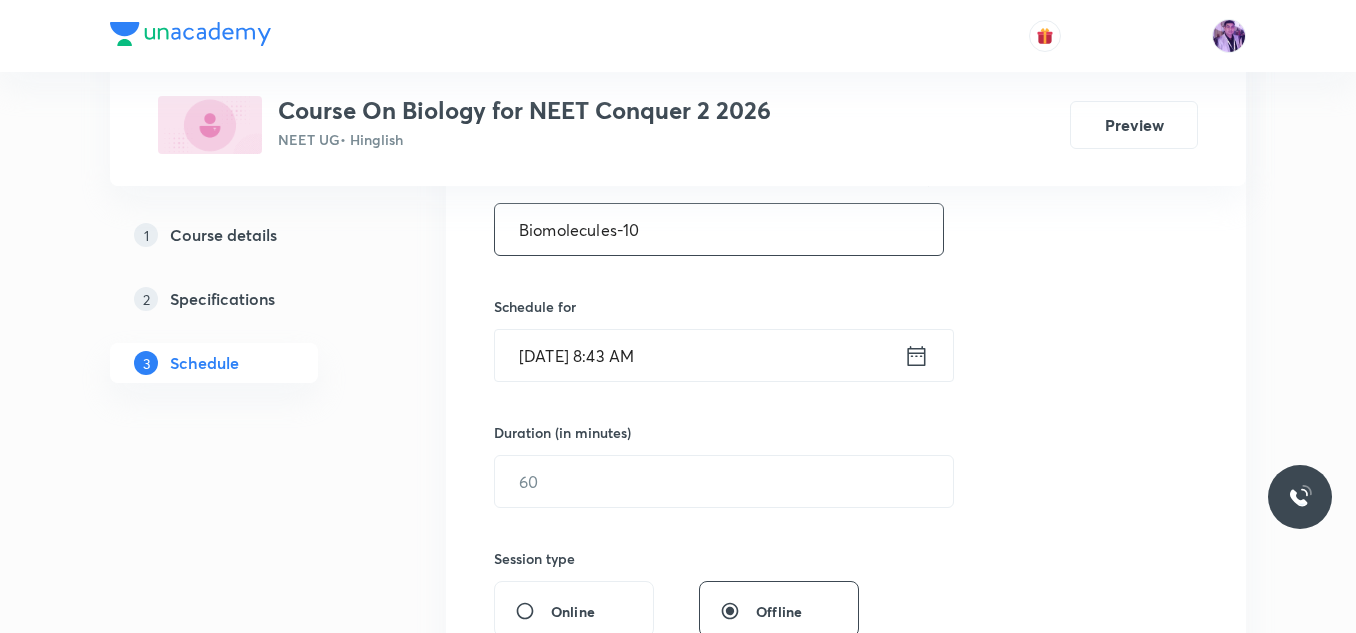 type on "Biomolecules-10" 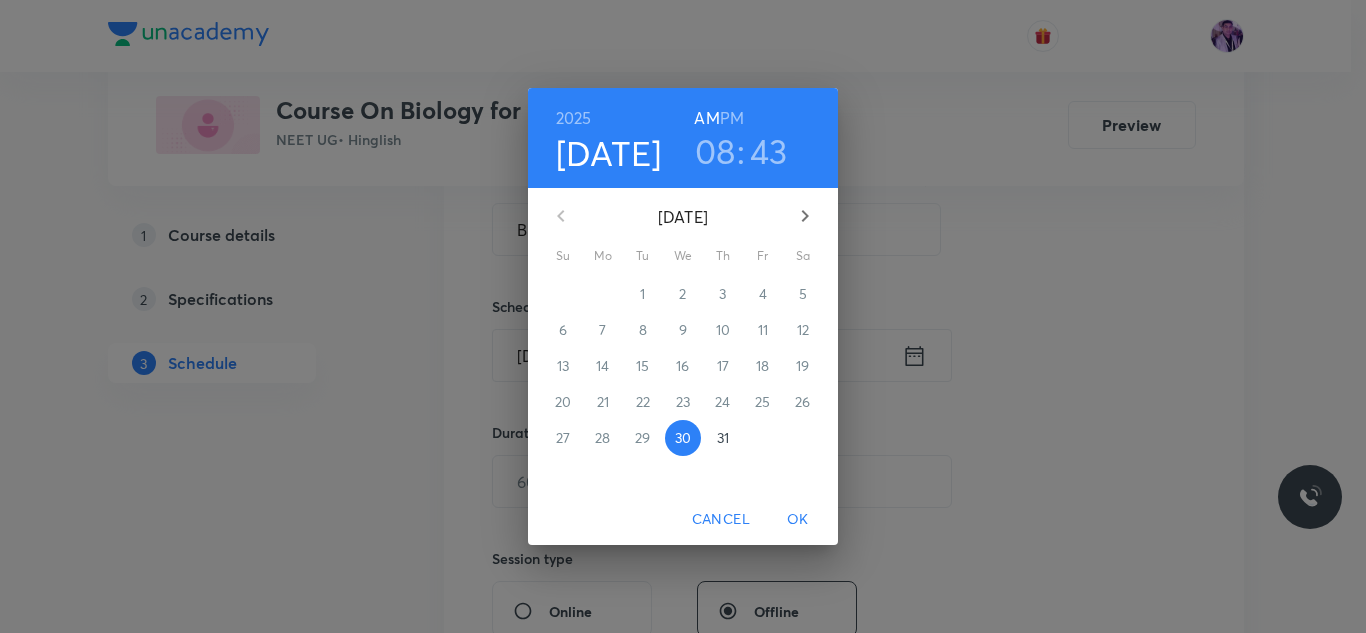click on "08" at bounding box center [715, 151] 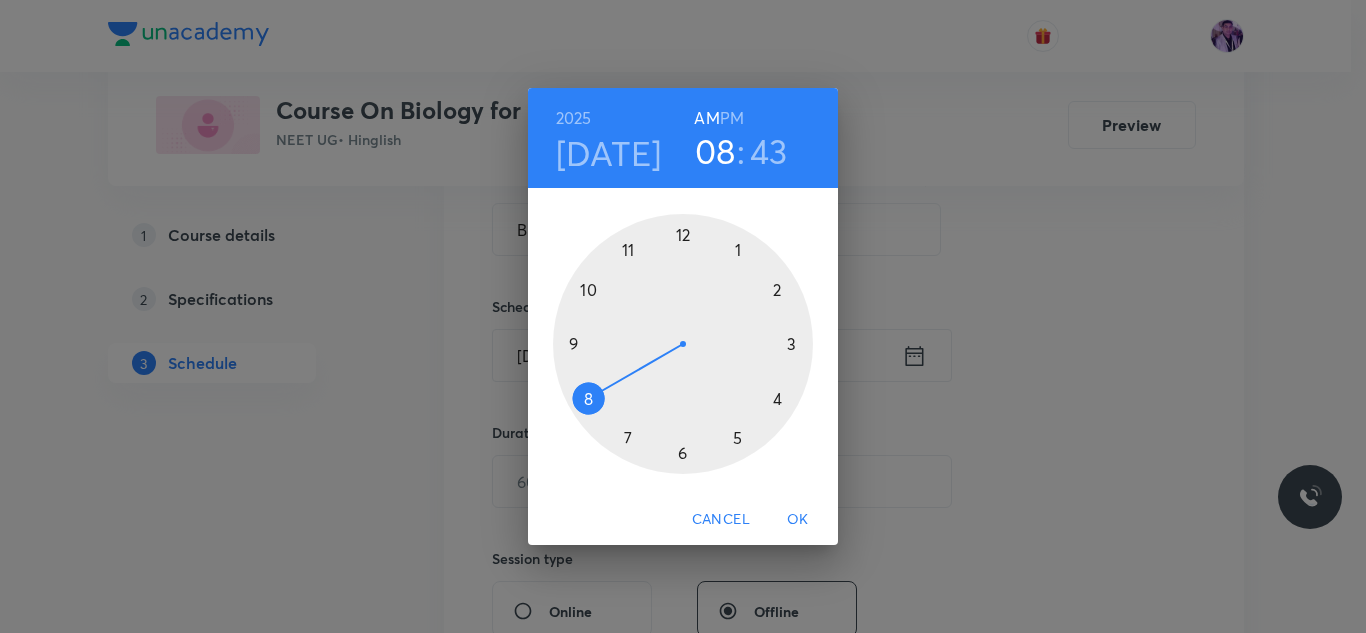 click at bounding box center (683, 344) 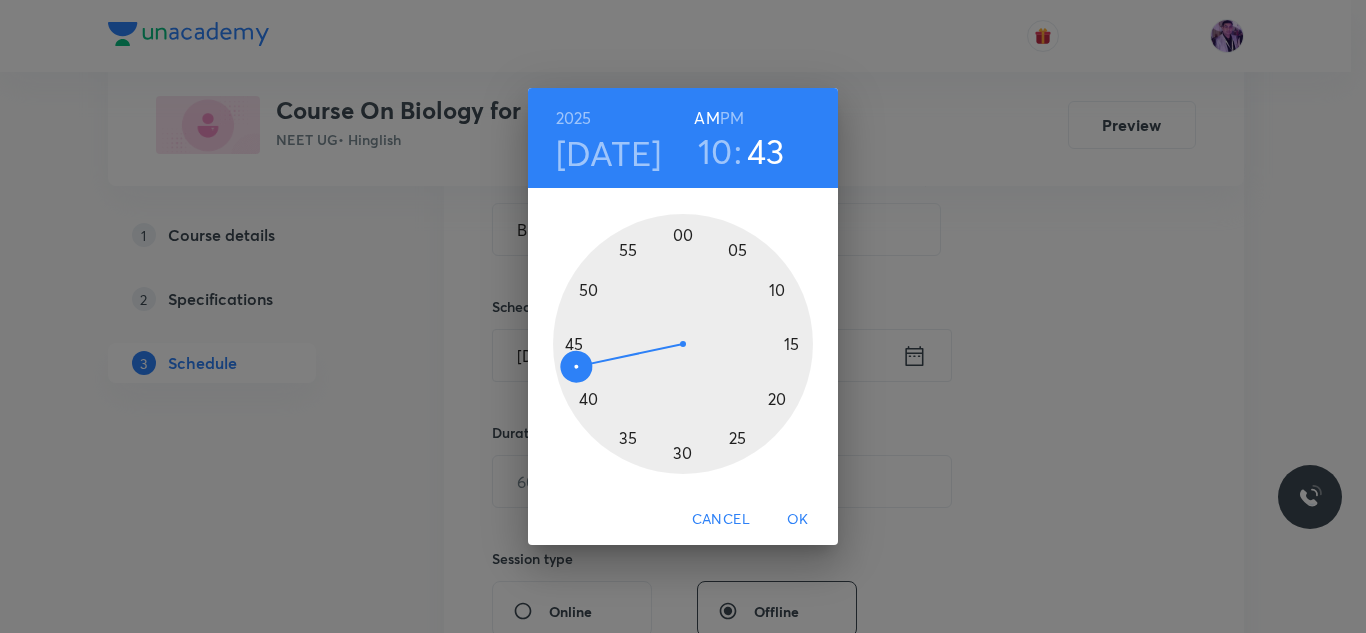 click at bounding box center (683, 344) 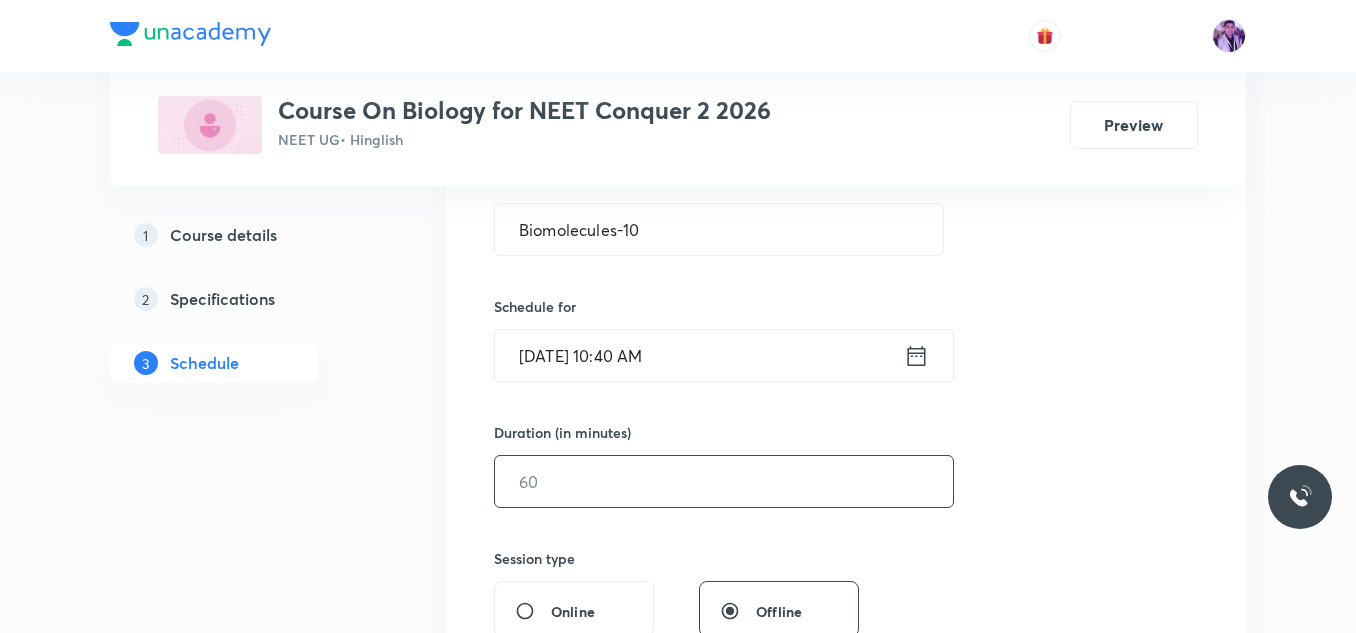 click at bounding box center [724, 481] 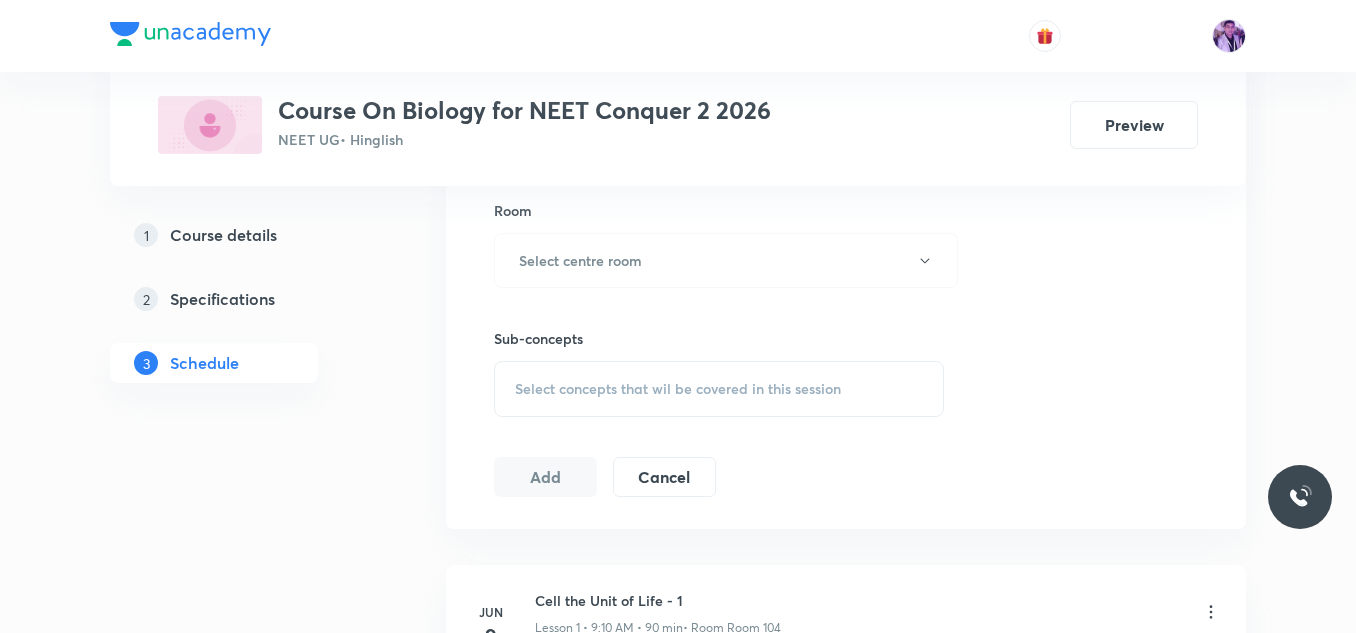 scroll, scrollTop: 885, scrollLeft: 0, axis: vertical 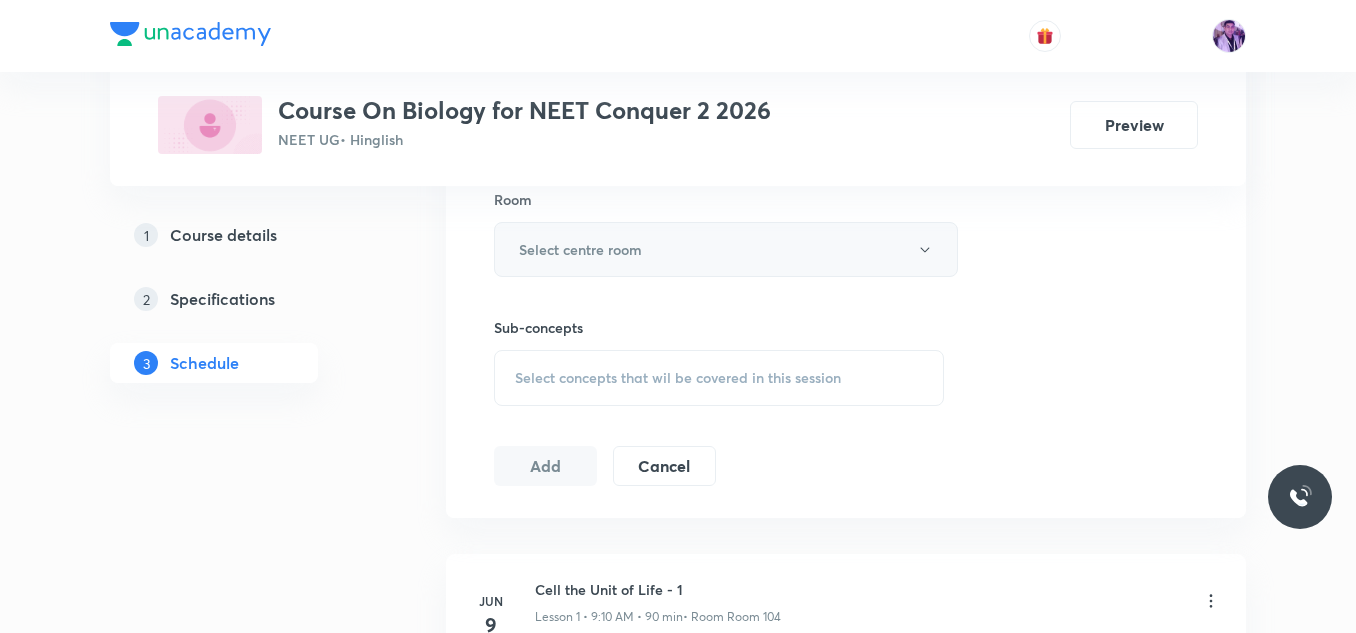 type on "80" 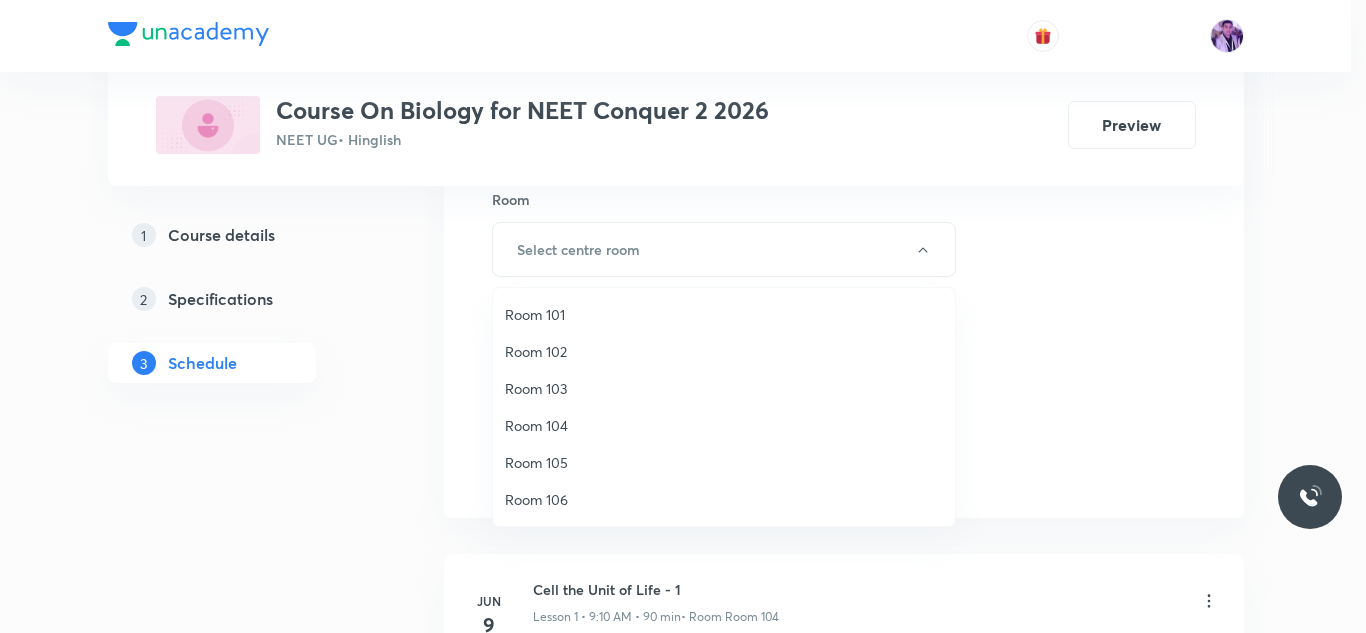 click on "Room 102" at bounding box center (724, 351) 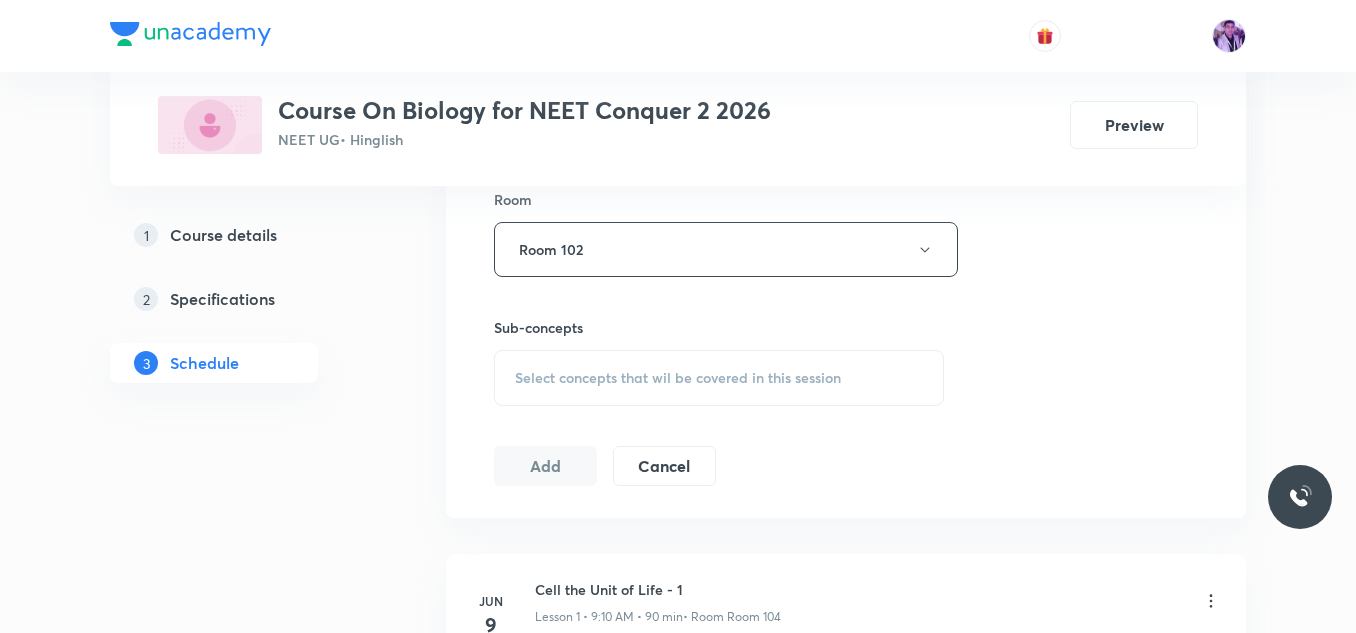 click on "Select concepts that wil be covered in this session" at bounding box center [719, 378] 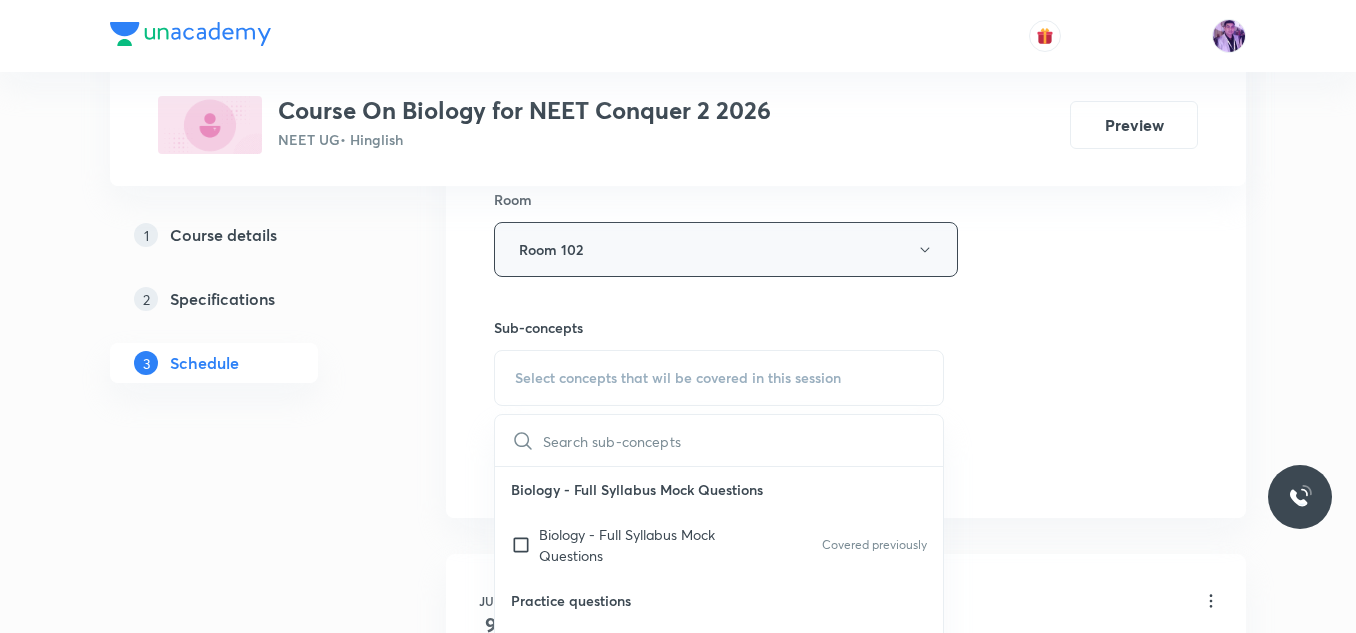 click on "Room 102" at bounding box center (726, 249) 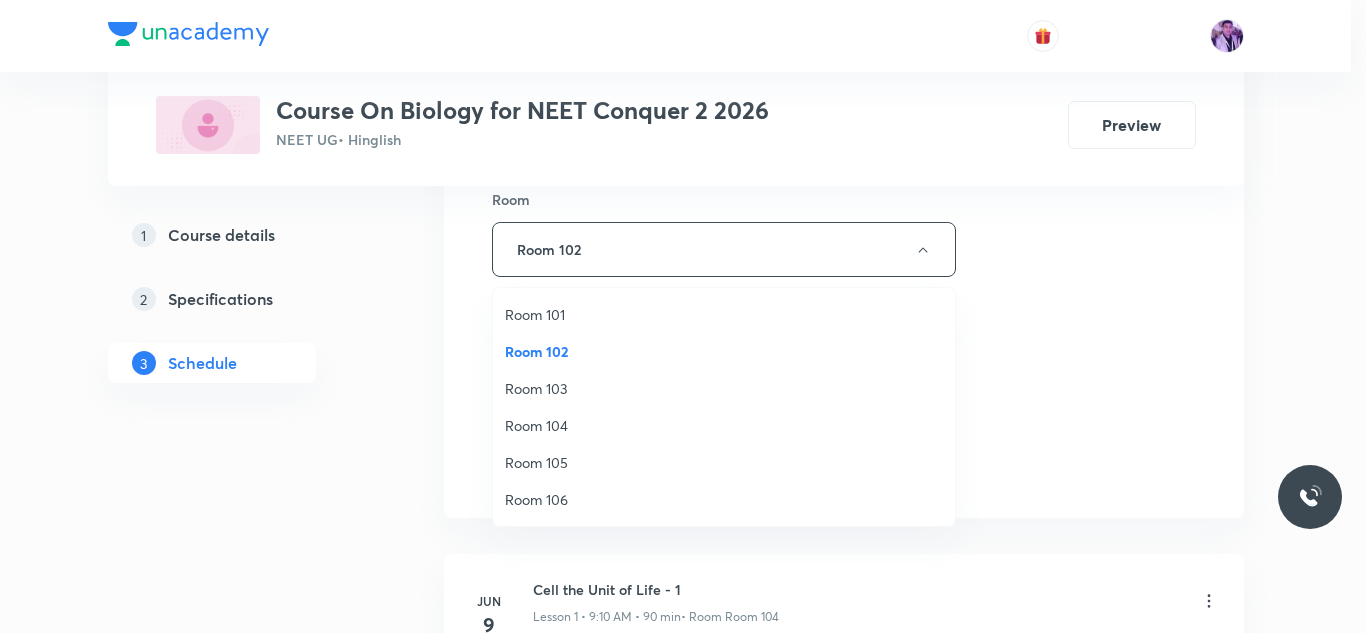 click on "Room 101" at bounding box center (724, 314) 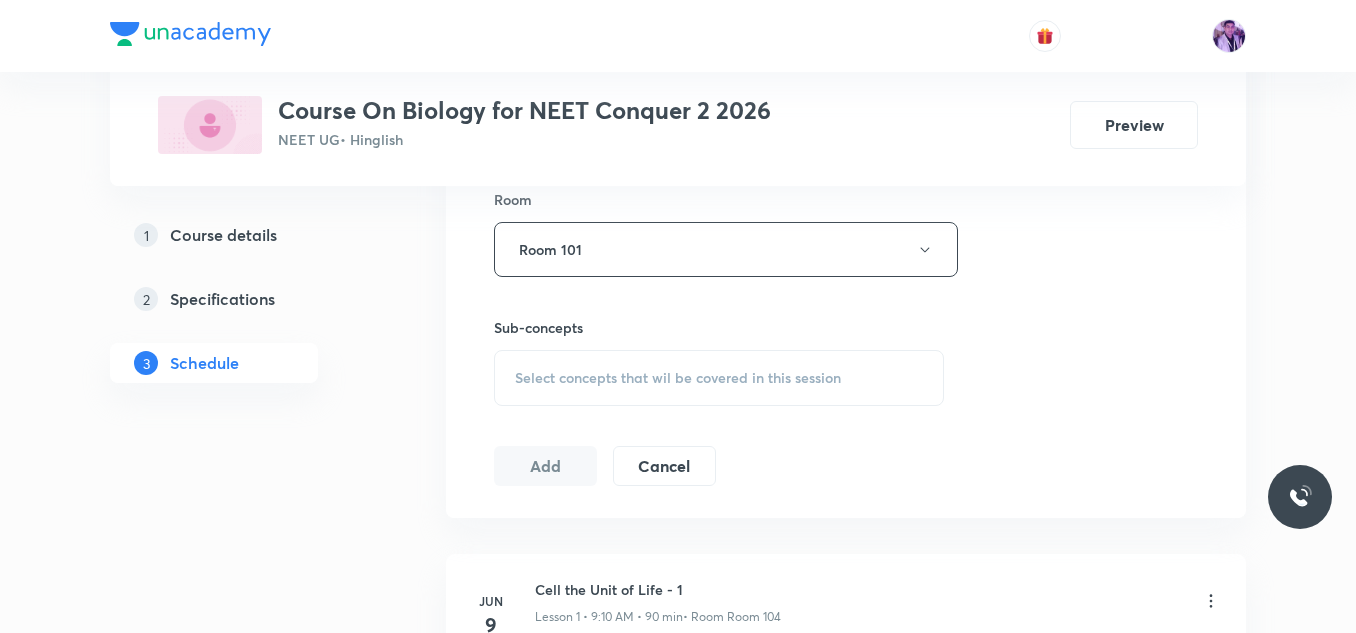 click on "Select concepts that wil be covered in this session" at bounding box center [678, 378] 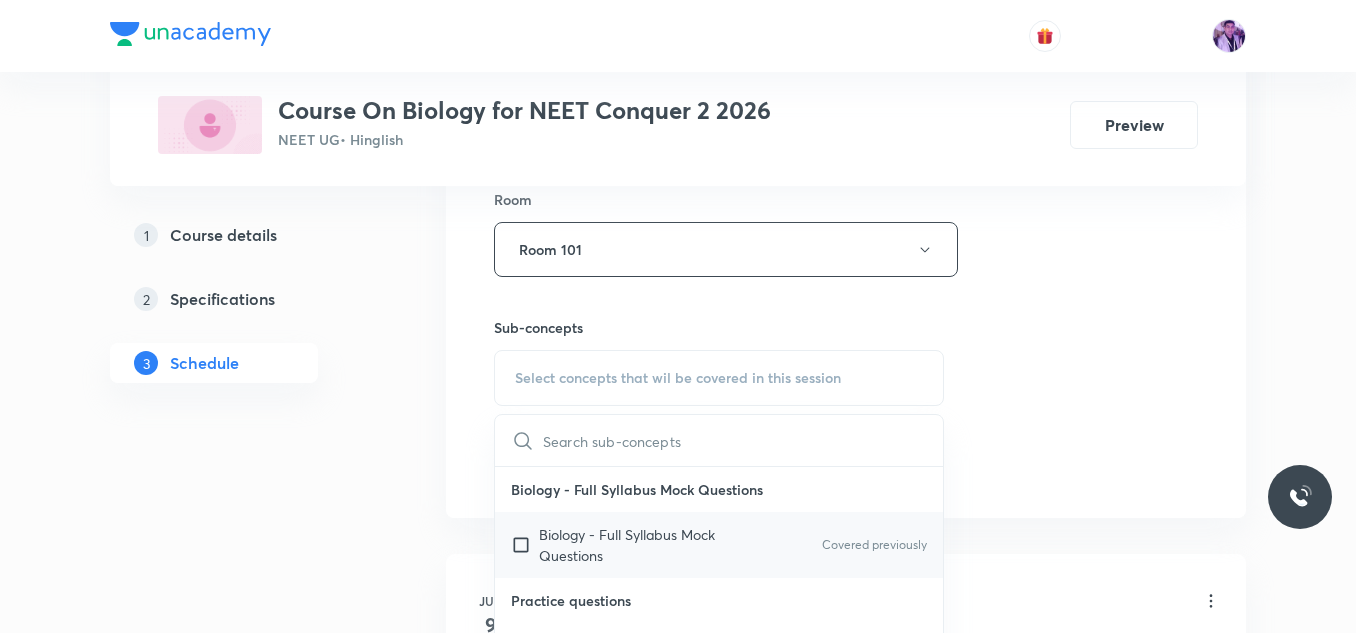 click on "Biology - Full Syllabus Mock Questions Covered previously" at bounding box center (719, 545) 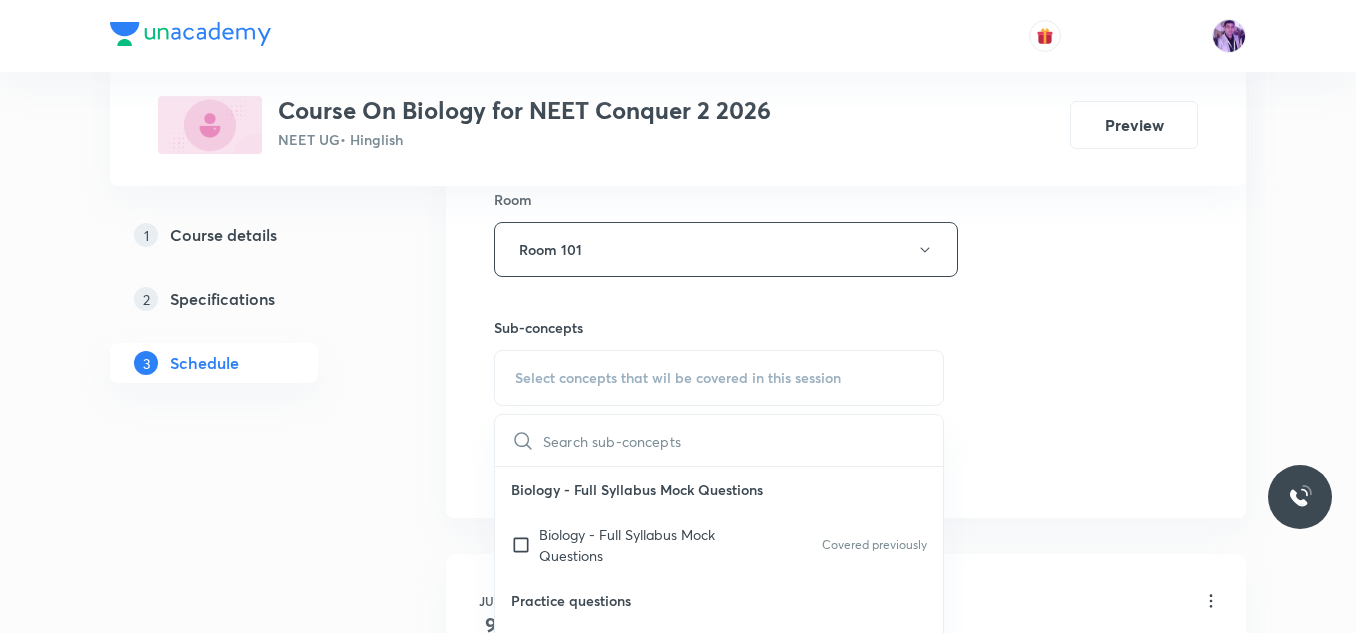 checkbox on "true" 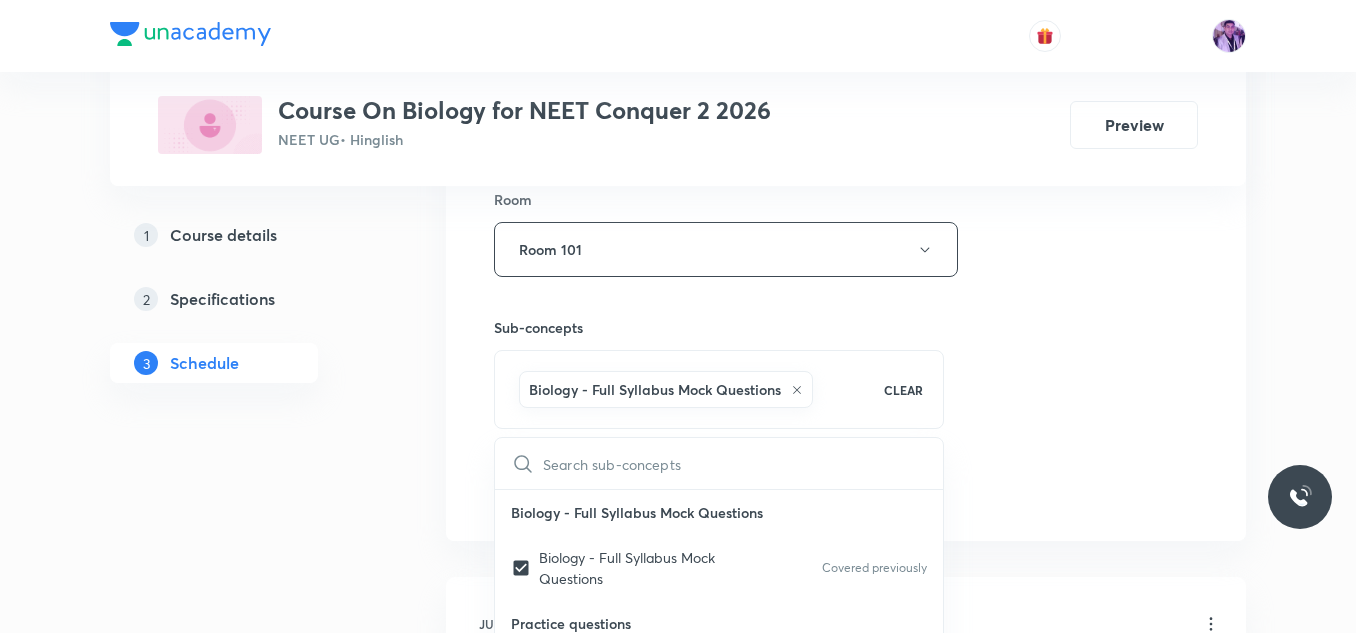 click on "Plus Courses Course On Biology for NEET Conquer 2 2026 NEET UG  • Hinglish Preview 1 Course details 2 Specifications 3 Schedule Schedule 36  classes Session  37 Live class Session title 15/99 Biomolecules-10 ​ Schedule for Jul 30, 2025, 10:40 AM ​ Duration (in minutes) 80 ​   Session type Online Offline Room Room 101 Sub-concepts Biology - Full Syllabus Mock Questions CLEAR ​ Biology - Full Syllabus Mock Questions Biology - Full Syllabus Mock Questions Covered previously Practice questions Practice Questions Covered previously Biology Previous Year Questions Maths Previous Year Questions Living World What Is Living? Diversity In The Living World Systematics Types Of Taxonomy Fundamental Components Of Taxonomy Taxonomic Categories Taxonomical Aids The Three Domains Of Life Biological Nomenclature  Biological Classification System Of Classification Kingdom Monera Kingdom Protista Kingdom Fungi Kingdom Plantae Kingdom Animalia Linchens Mycorrhiza Virus Prions Viroids Plant Kingdom Algae Bryophytes Root" at bounding box center [678, 2756] 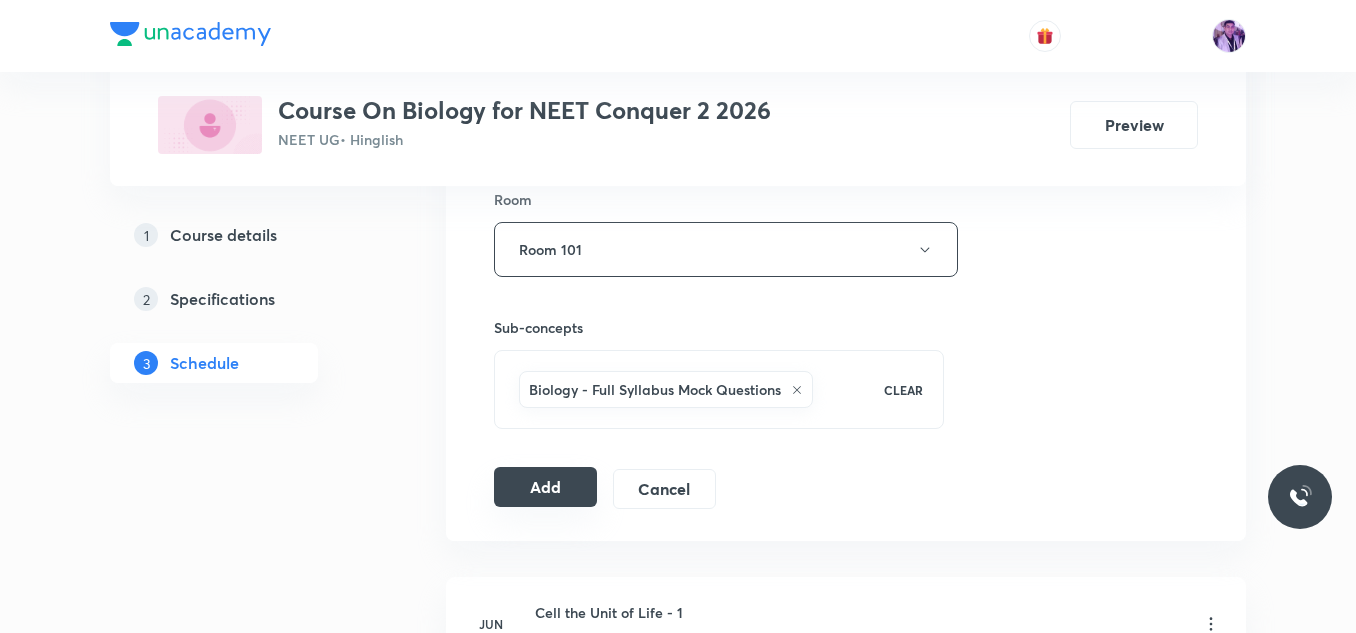 click on "Add" at bounding box center (545, 487) 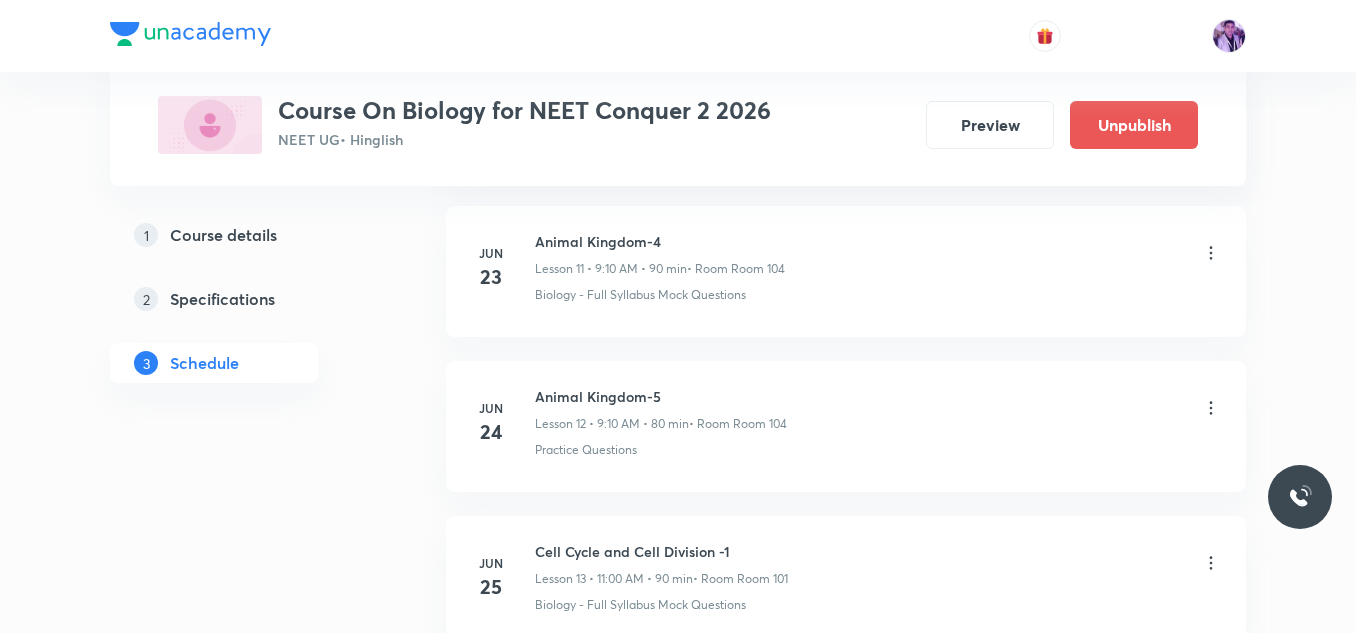 scroll, scrollTop: 5786, scrollLeft: 0, axis: vertical 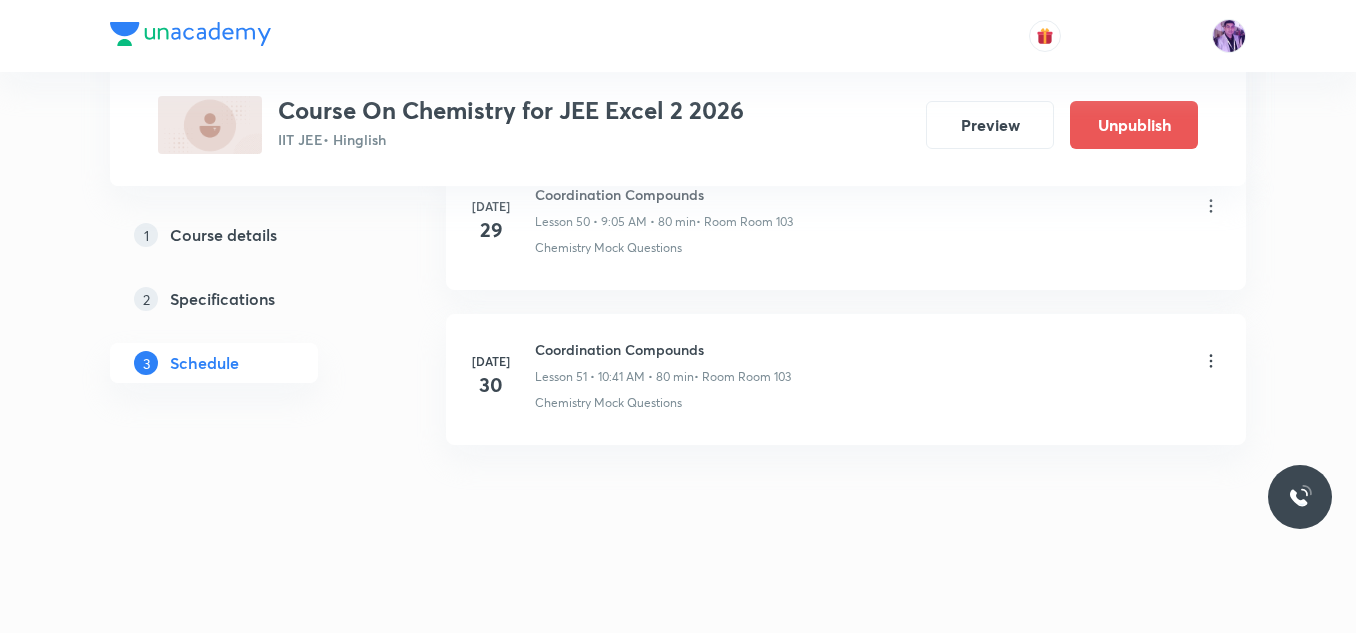 click 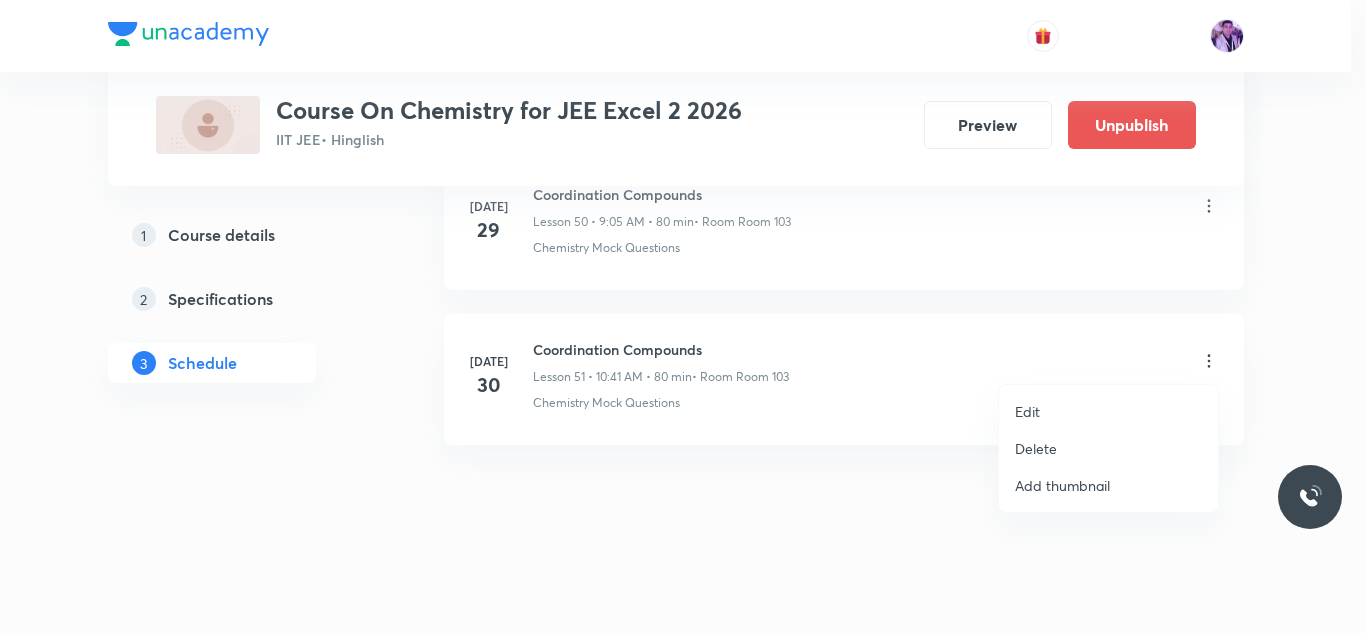 click on "Edit" at bounding box center (1108, 411) 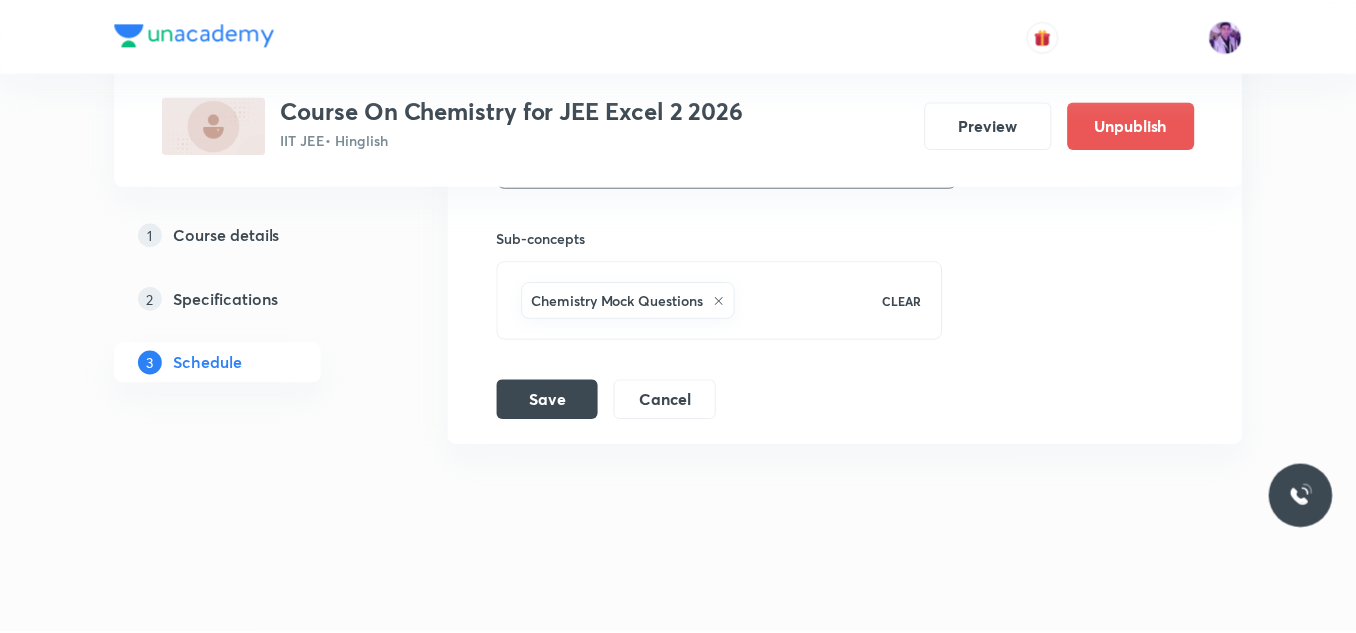 scroll, scrollTop: 8725, scrollLeft: 0, axis: vertical 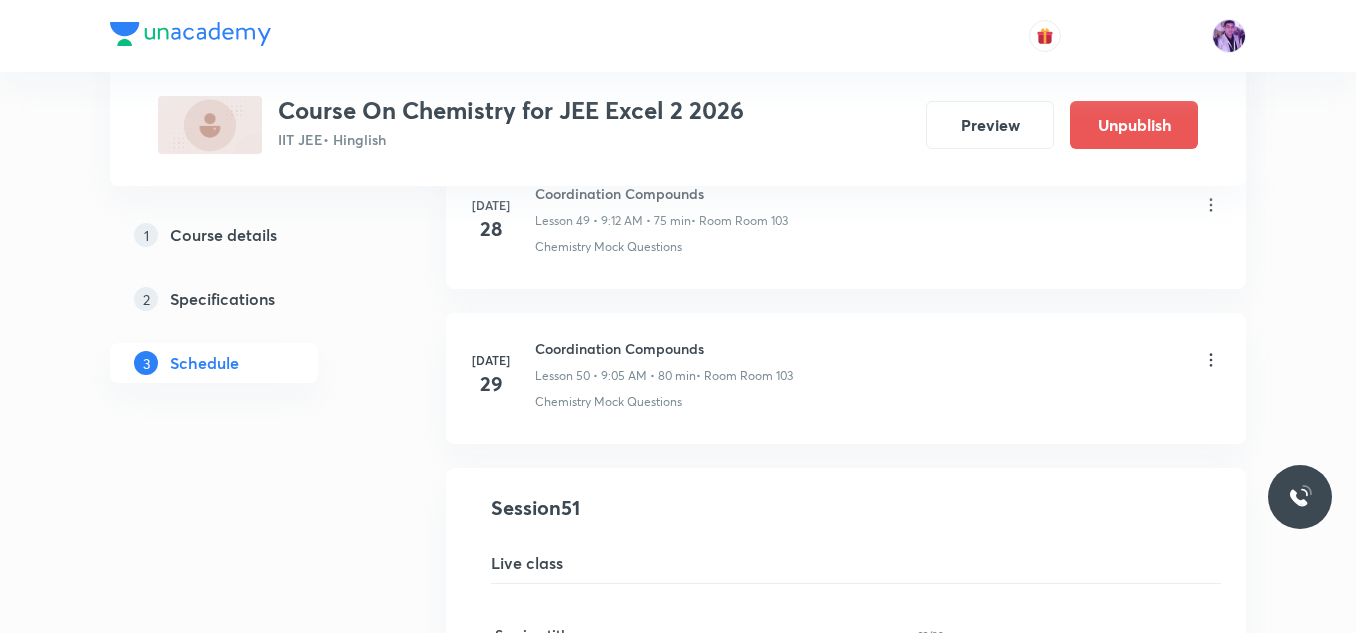 drag, startPoint x: 1357, startPoint y: 525, endPoint x: 750, endPoint y: 546, distance: 607.36316 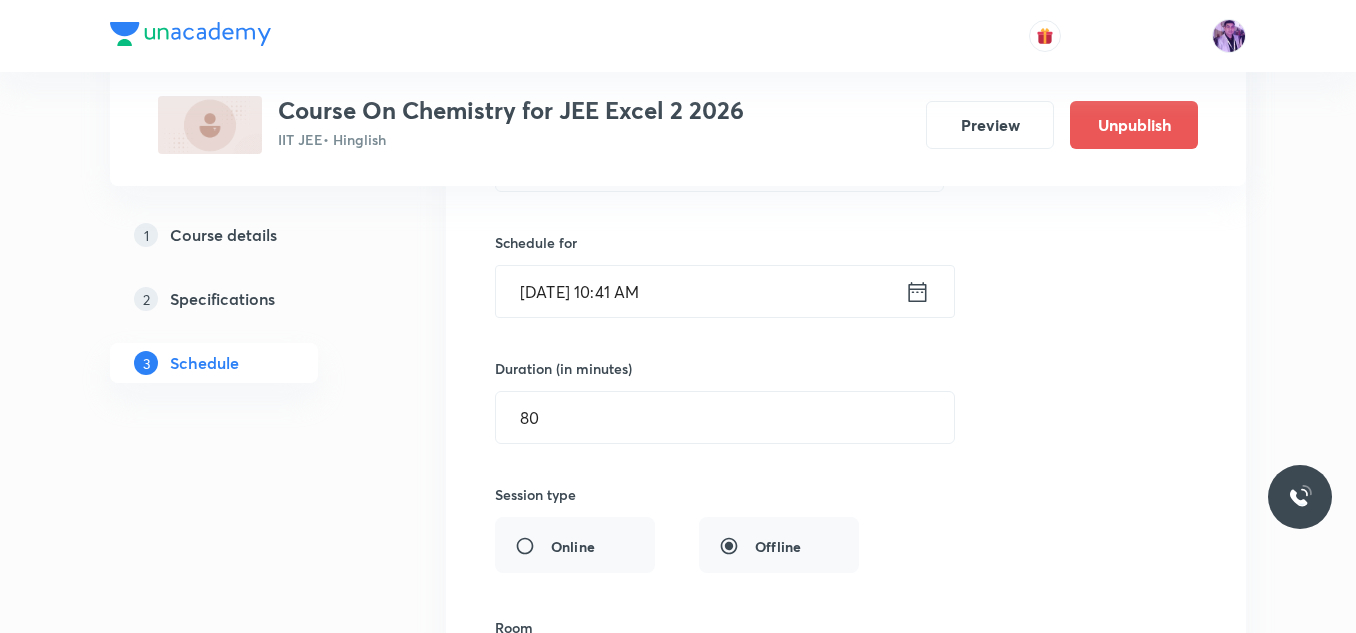 scroll, scrollTop: 8252, scrollLeft: 0, axis: vertical 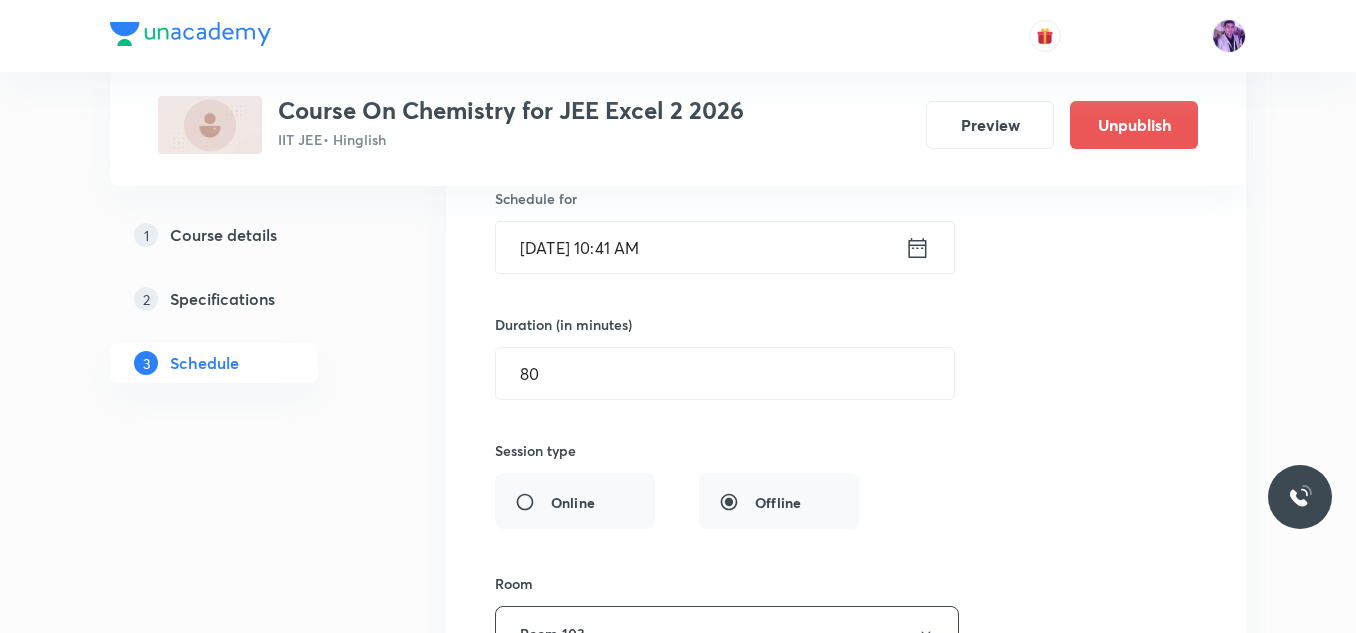 click on "[DATE] 10:41 AM" at bounding box center (700, 247) 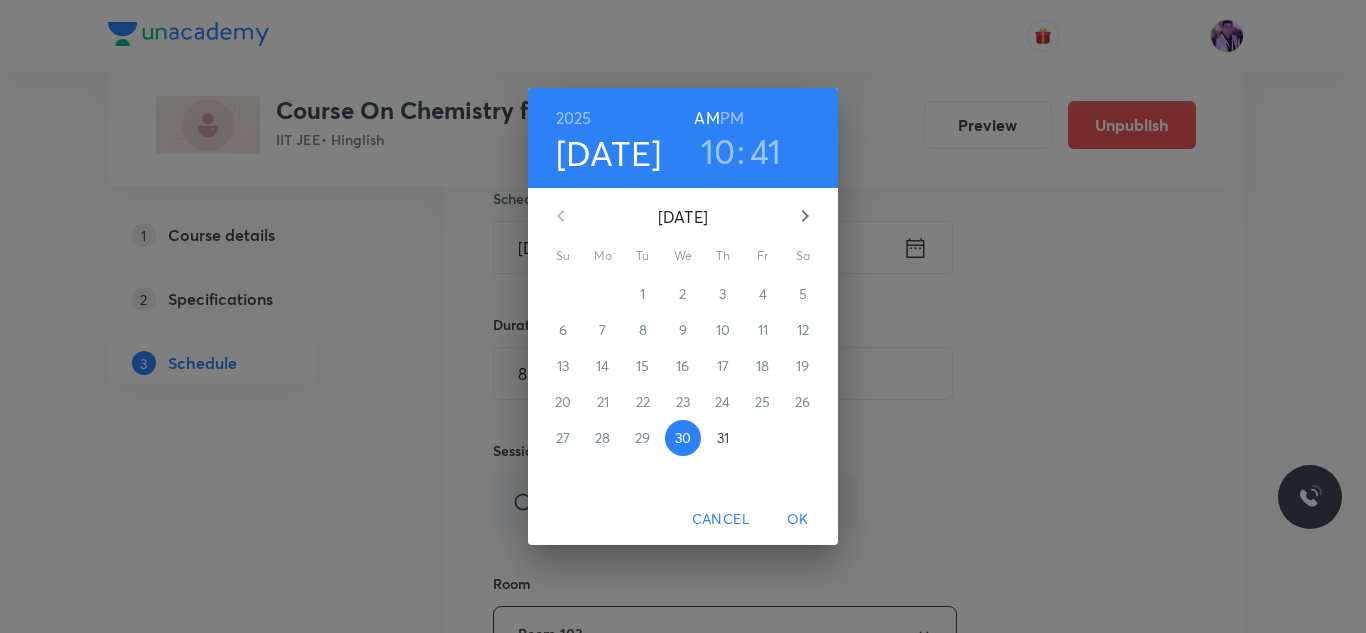 click on "PM" at bounding box center (732, 118) 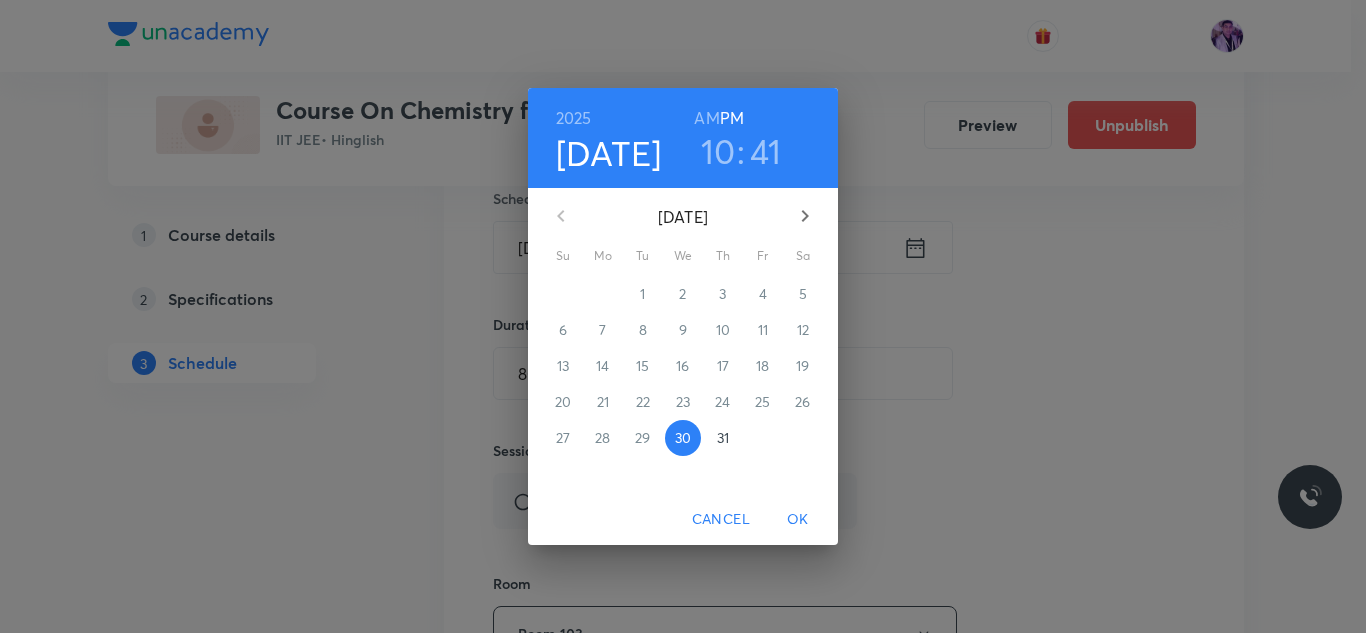click on "10" at bounding box center [718, 151] 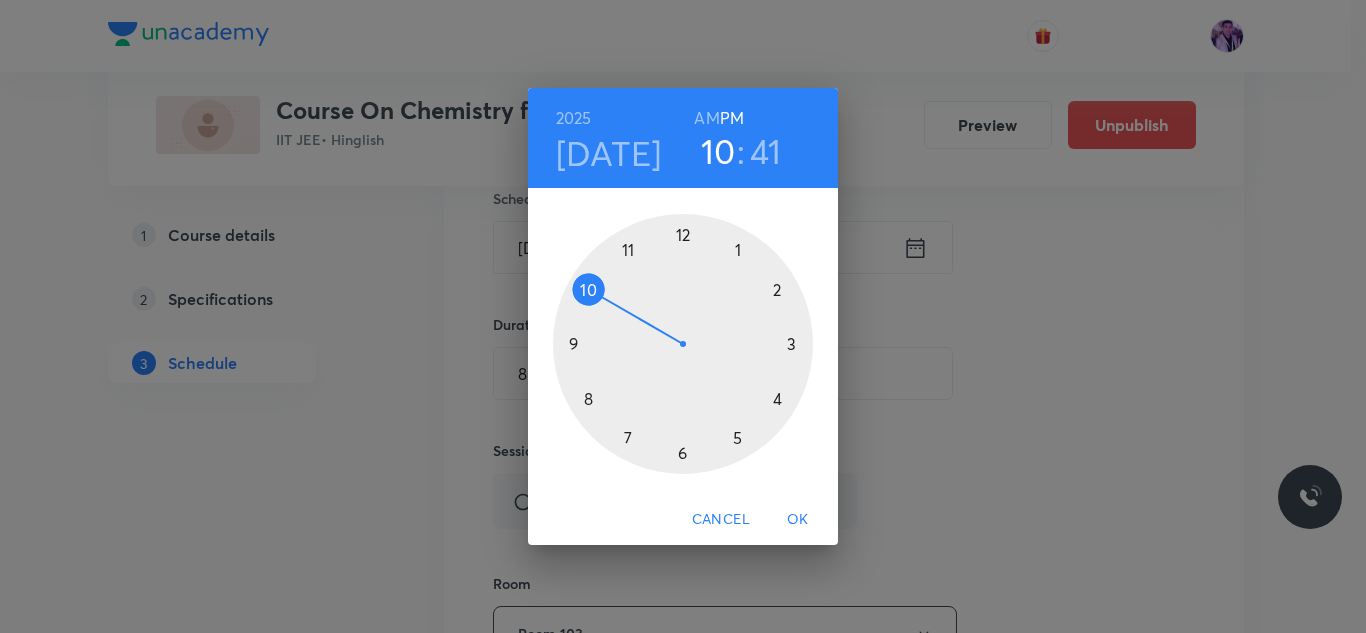 click at bounding box center [683, 344] 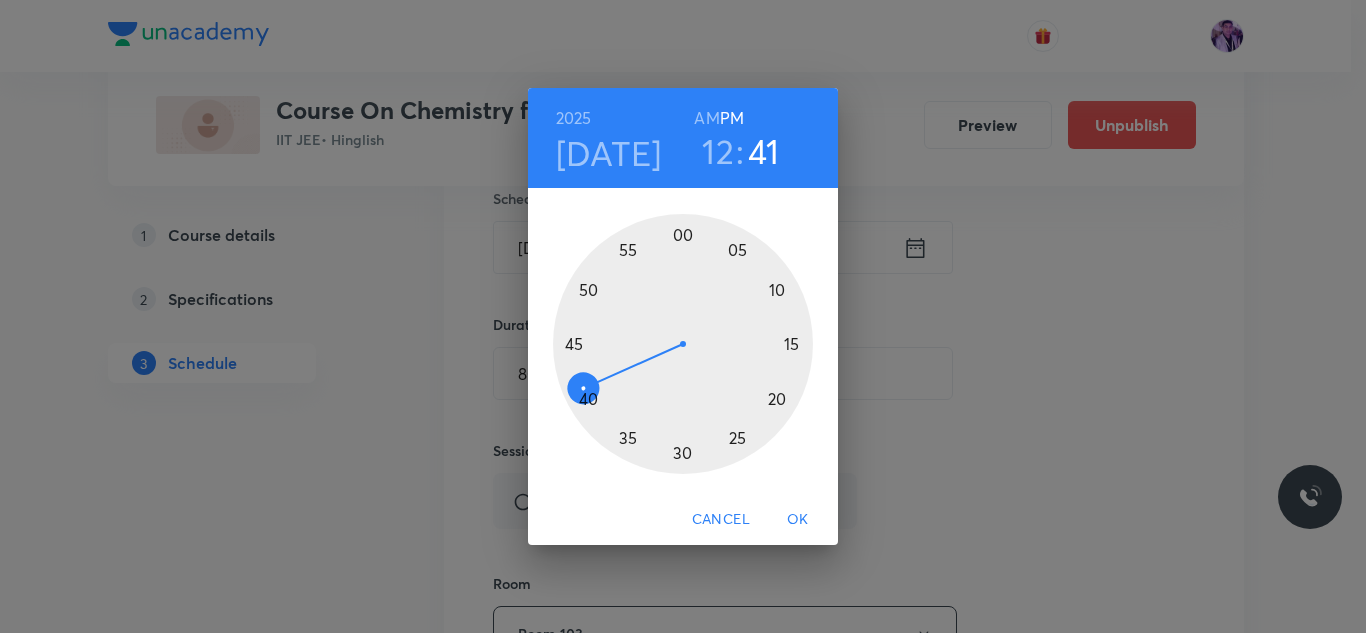 click at bounding box center [683, 344] 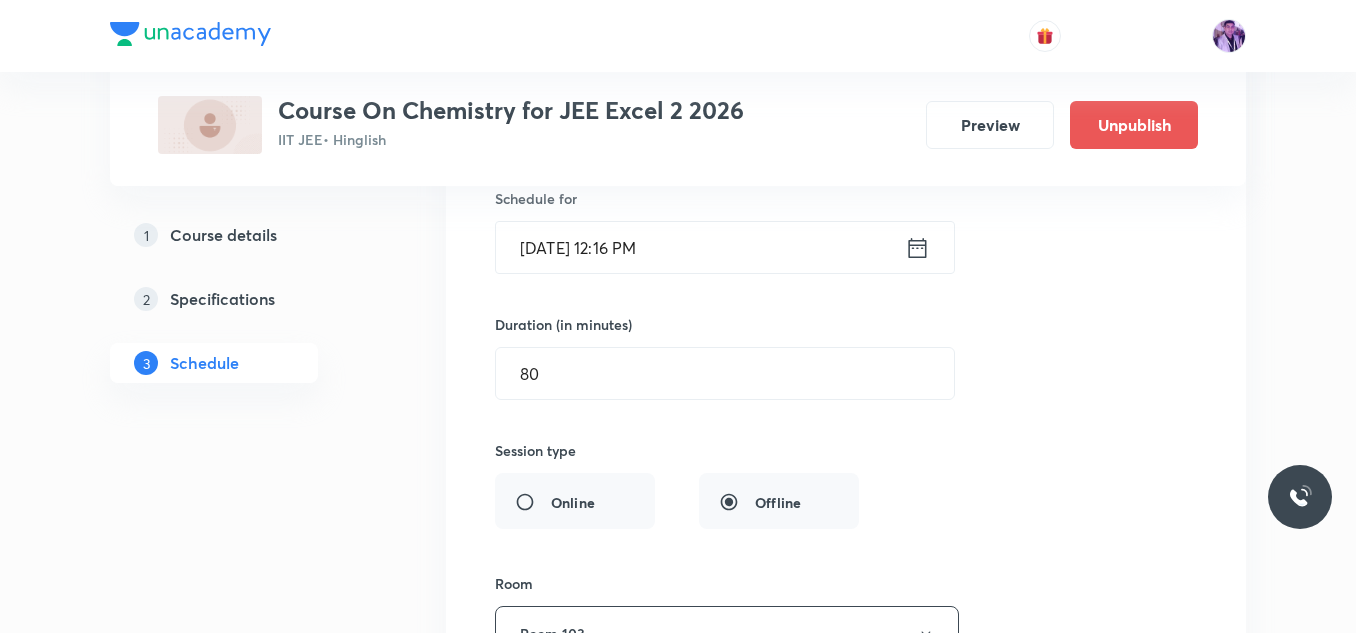 scroll, scrollTop: 8725, scrollLeft: 0, axis: vertical 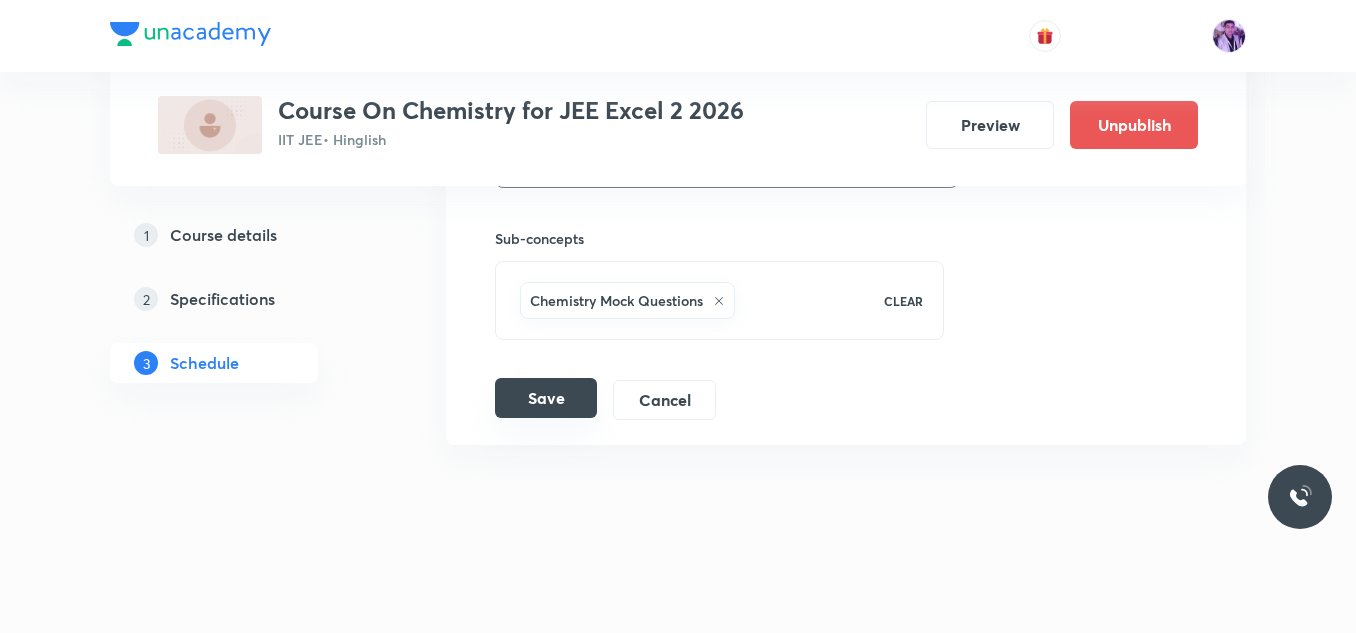 click on "Save" at bounding box center (546, 398) 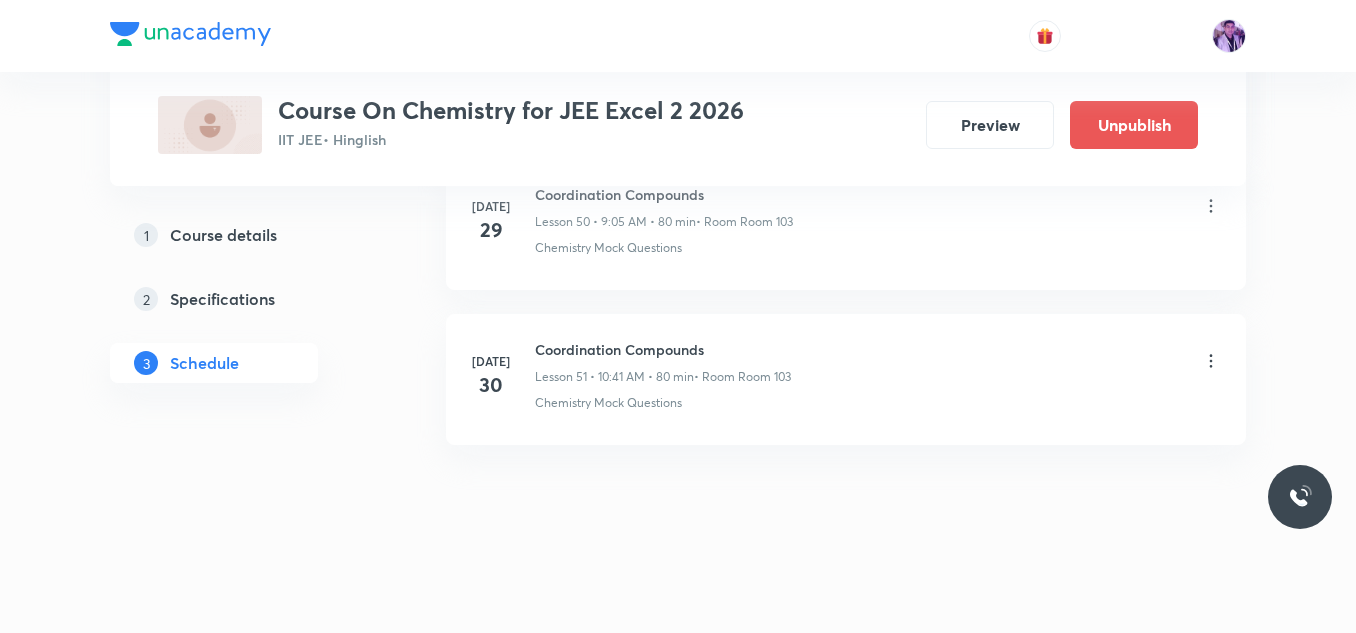 scroll, scrollTop: 7956, scrollLeft: 0, axis: vertical 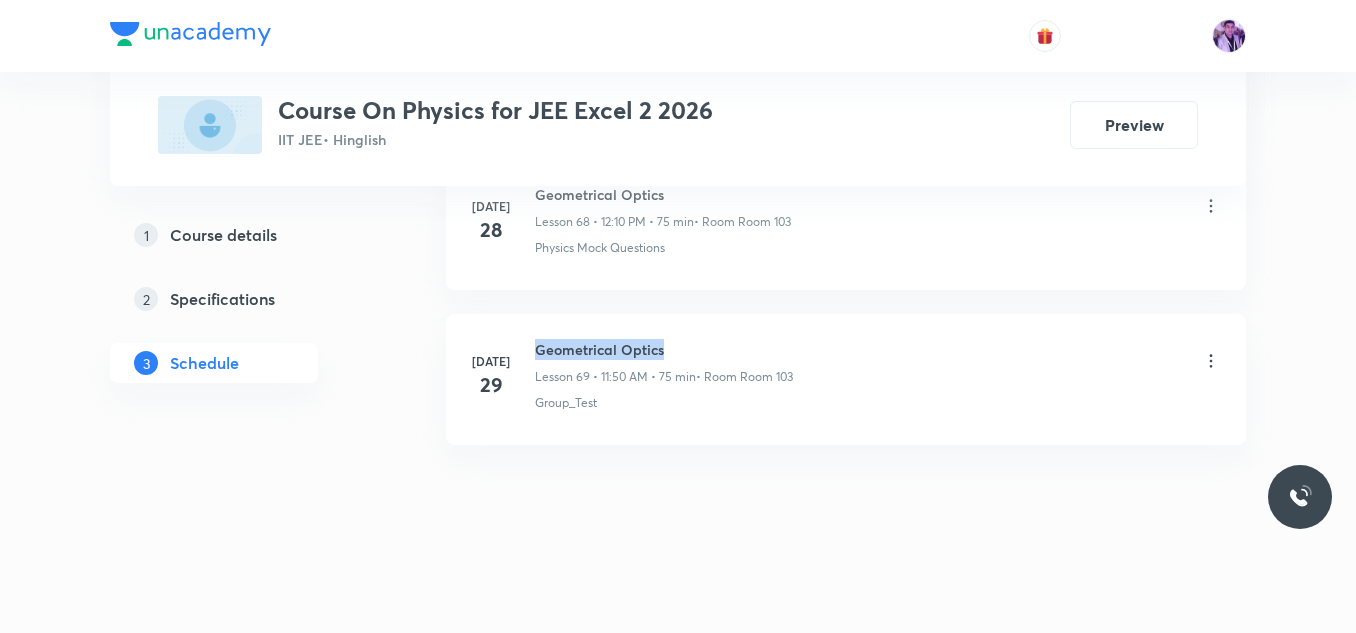 drag, startPoint x: 539, startPoint y: 347, endPoint x: 689, endPoint y: 337, distance: 150.33296 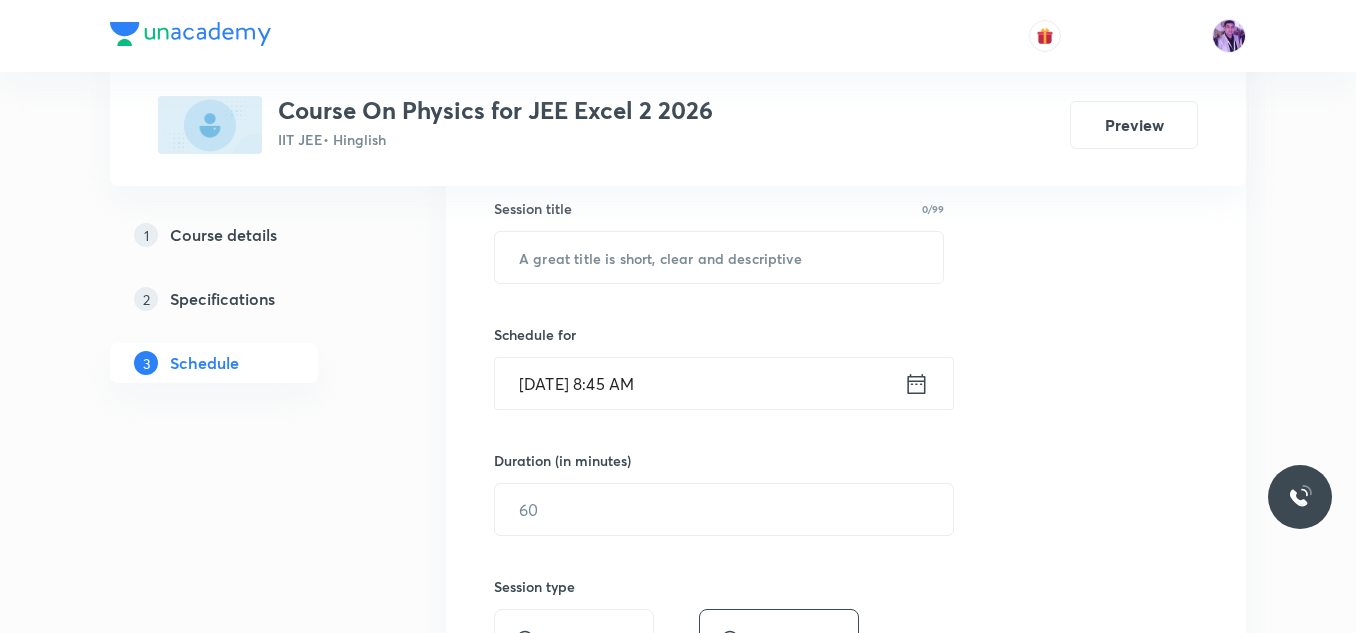 scroll, scrollTop: 330, scrollLeft: 0, axis: vertical 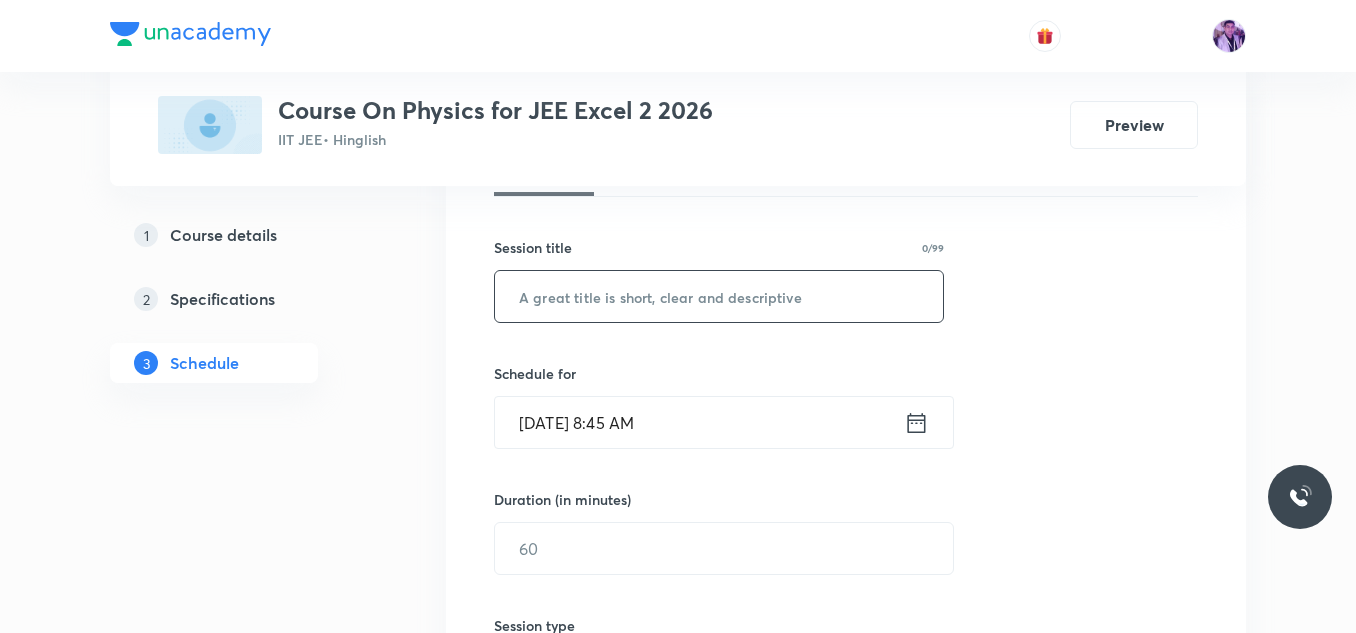 click at bounding box center (719, 296) 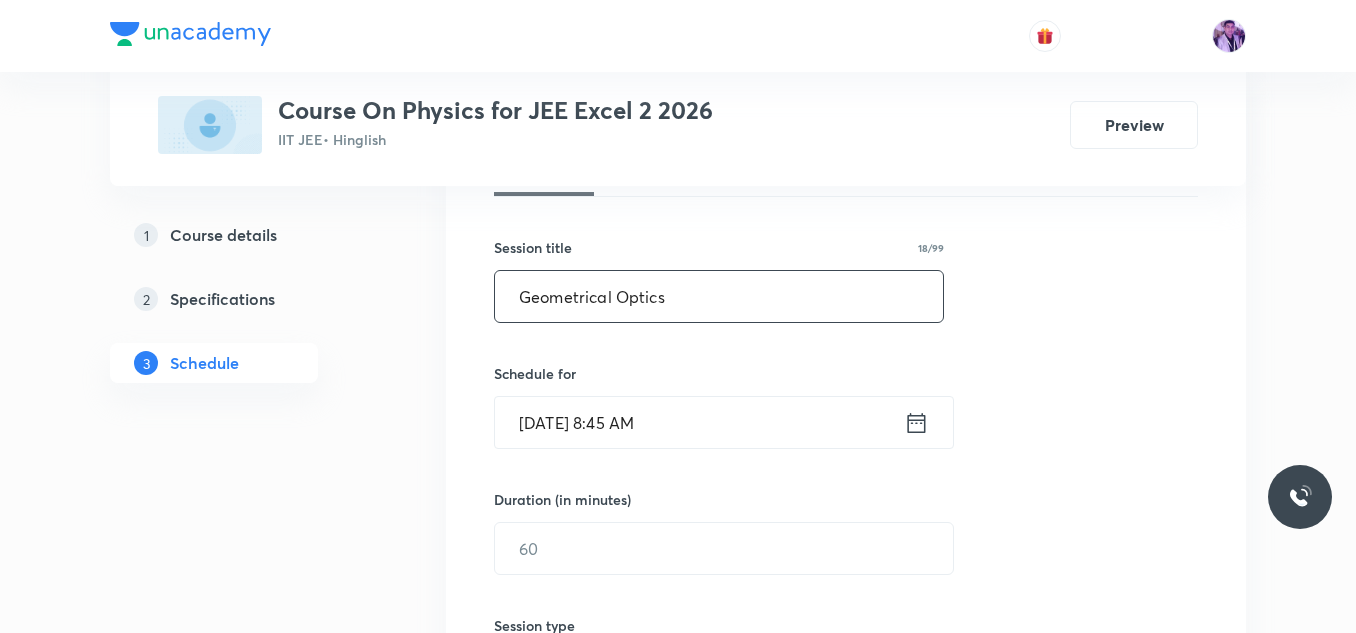 type on "Geometrical Optics" 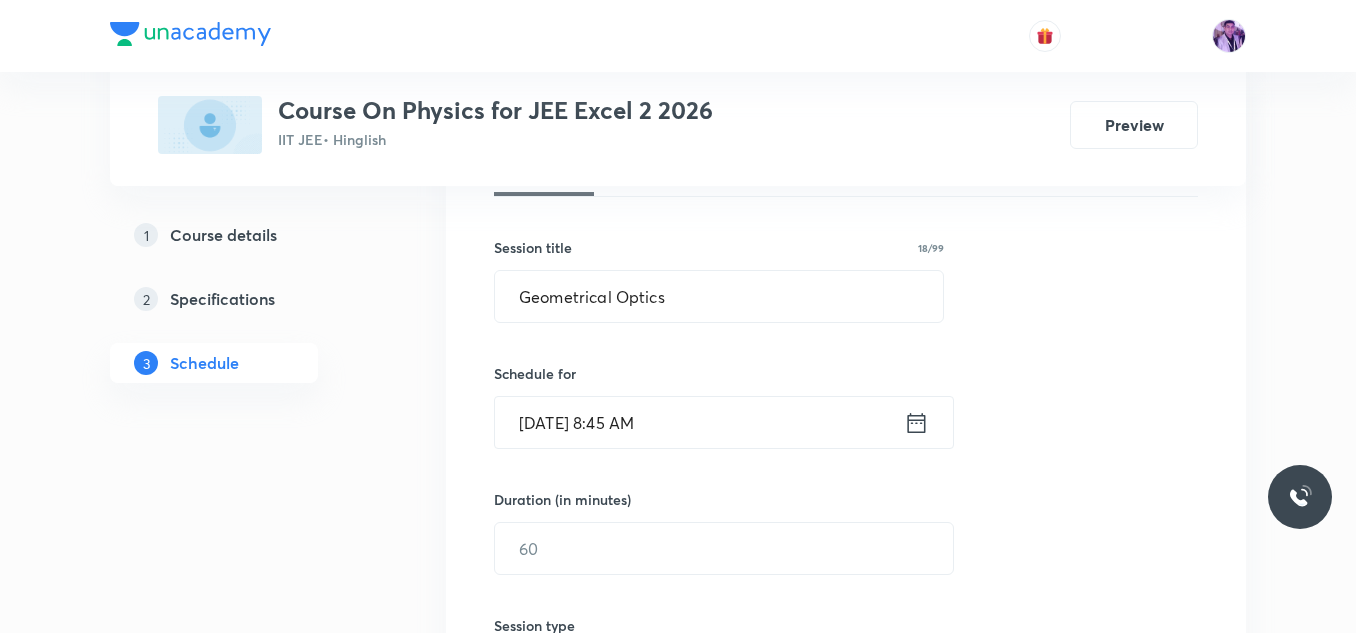 click on "[DATE] 8:45 AM" at bounding box center [699, 422] 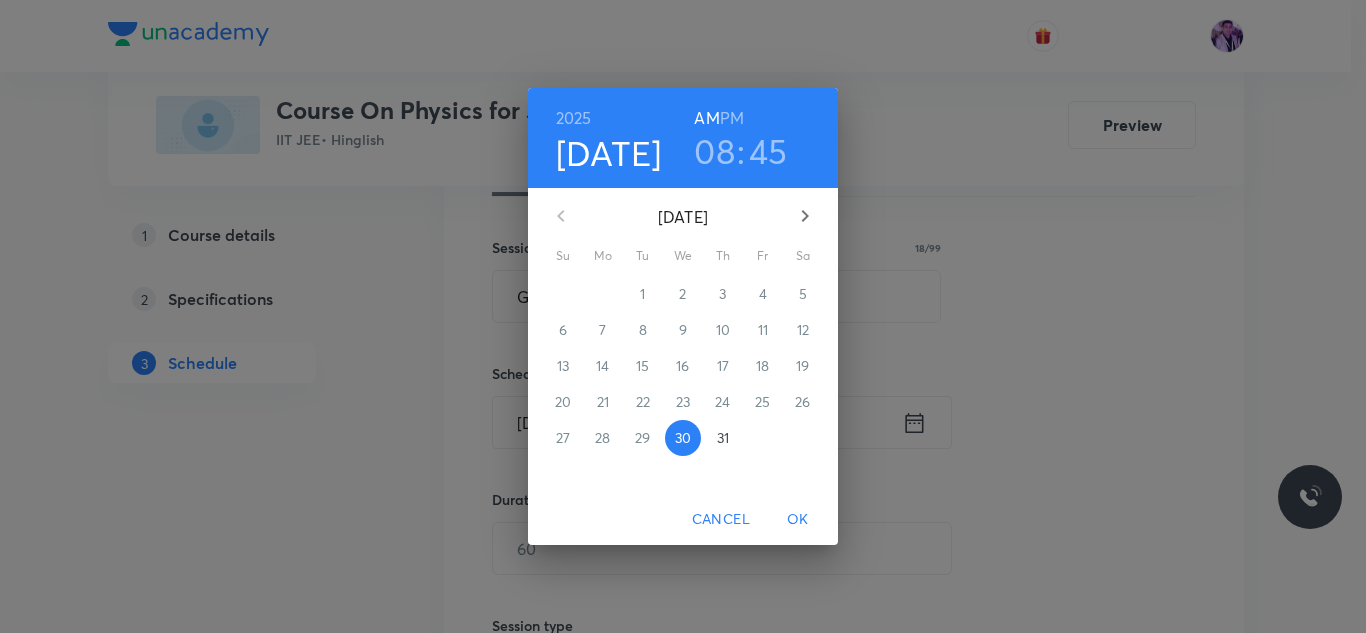 click on "08" at bounding box center [714, 151] 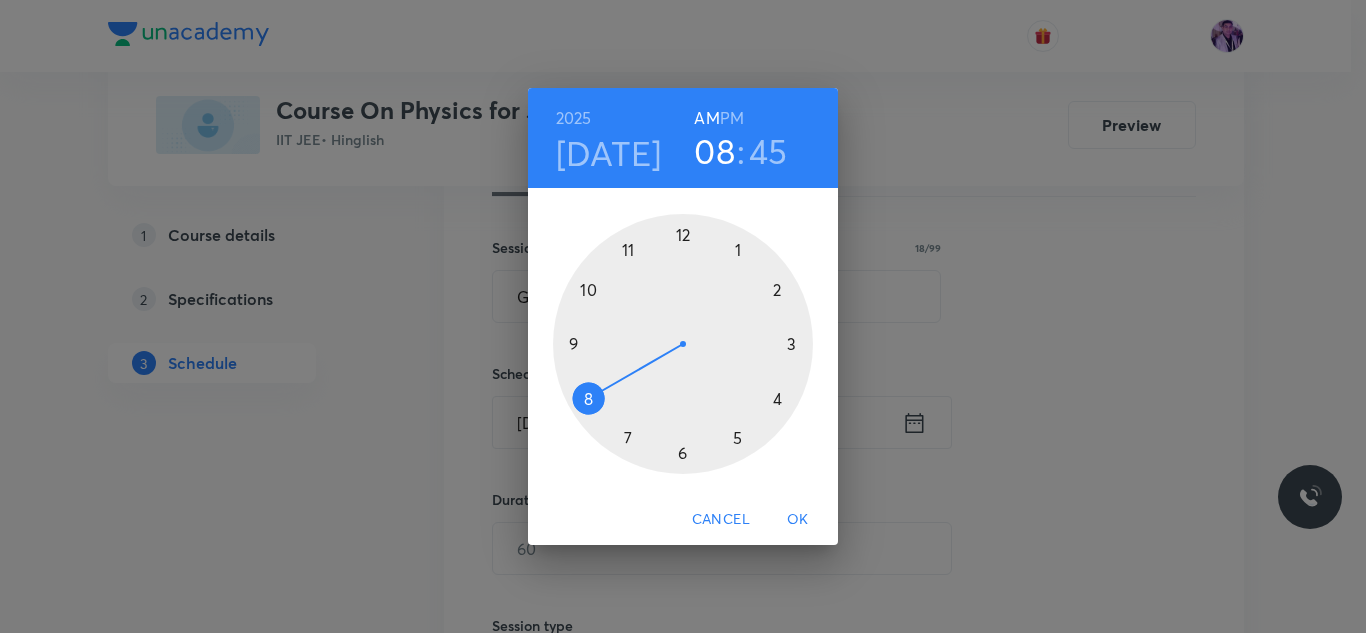 click at bounding box center (683, 344) 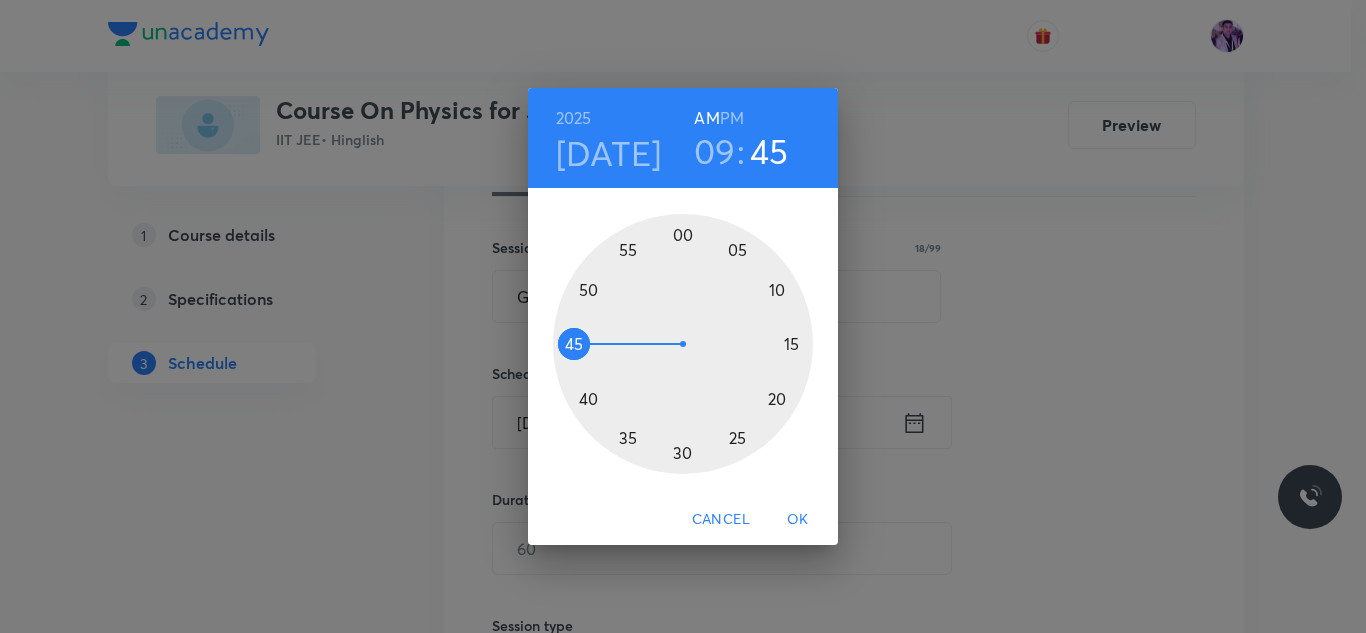 click at bounding box center [683, 344] 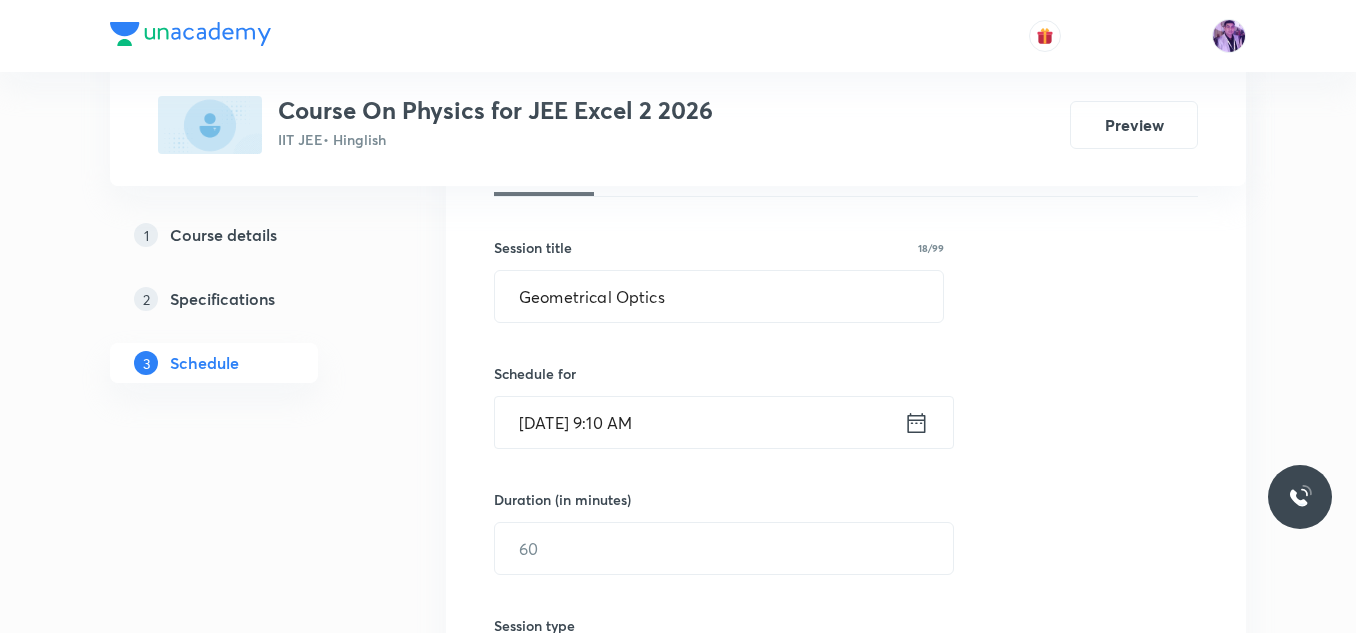 click on "[DATE] 9:10 AM" at bounding box center (699, 422) 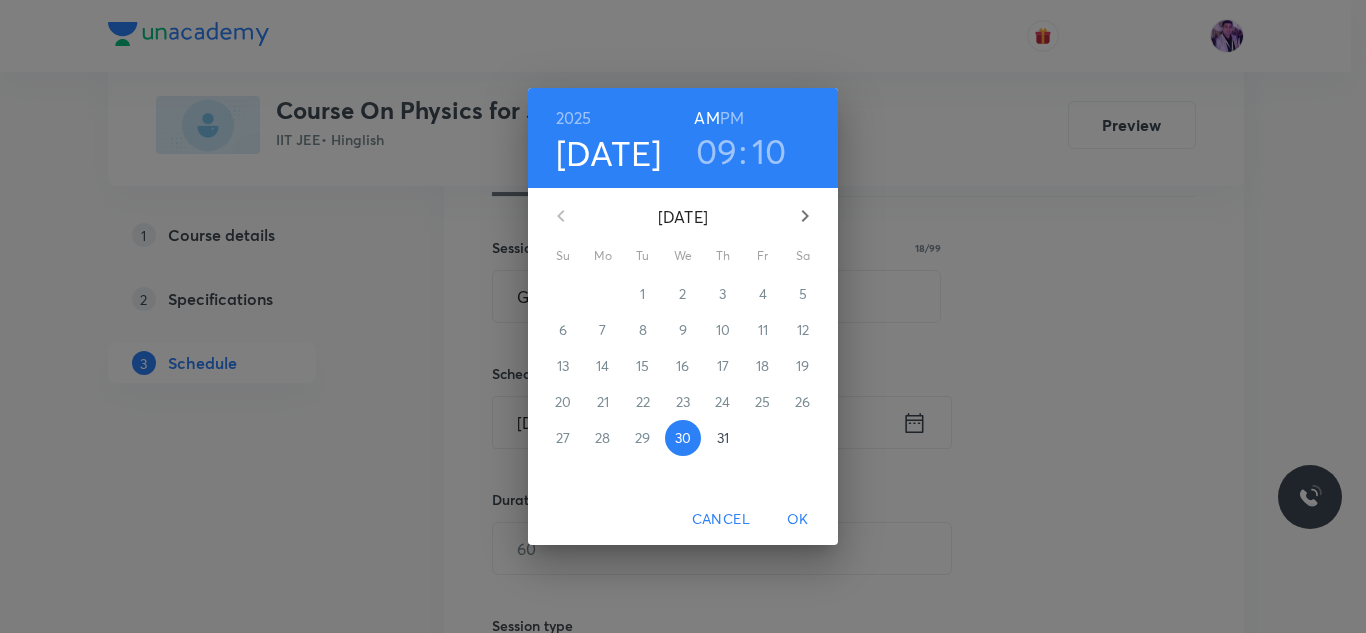 click on "09" at bounding box center [717, 151] 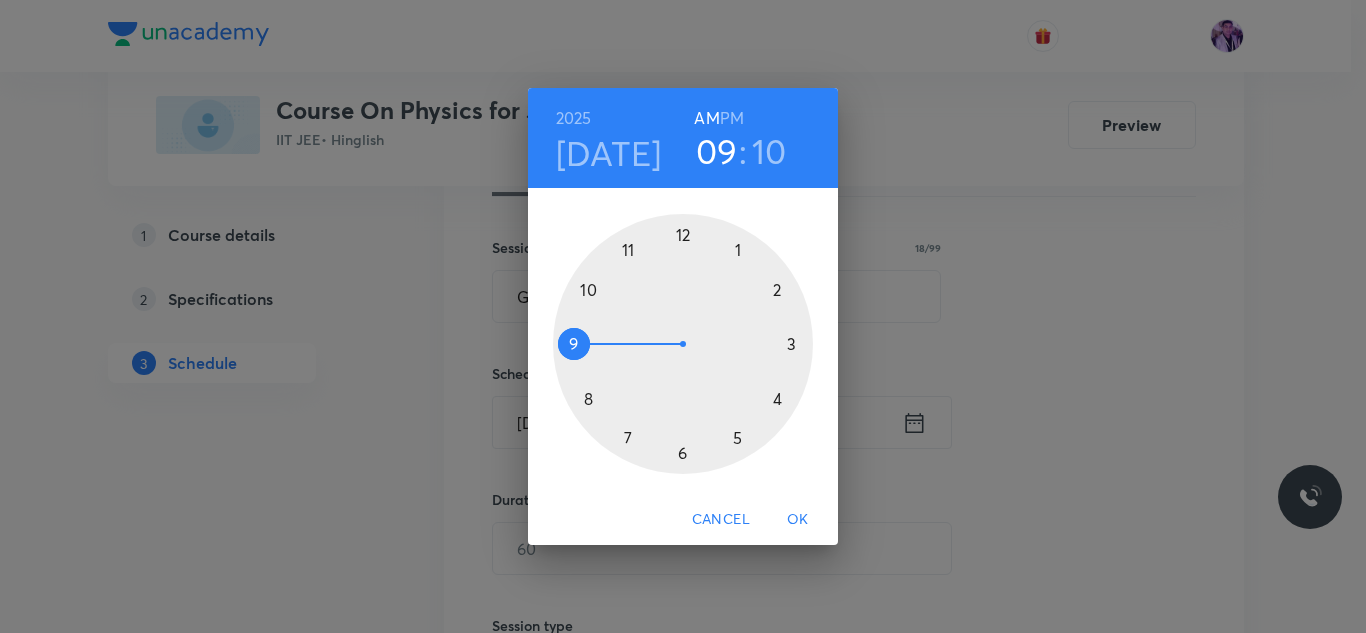 click at bounding box center (683, 344) 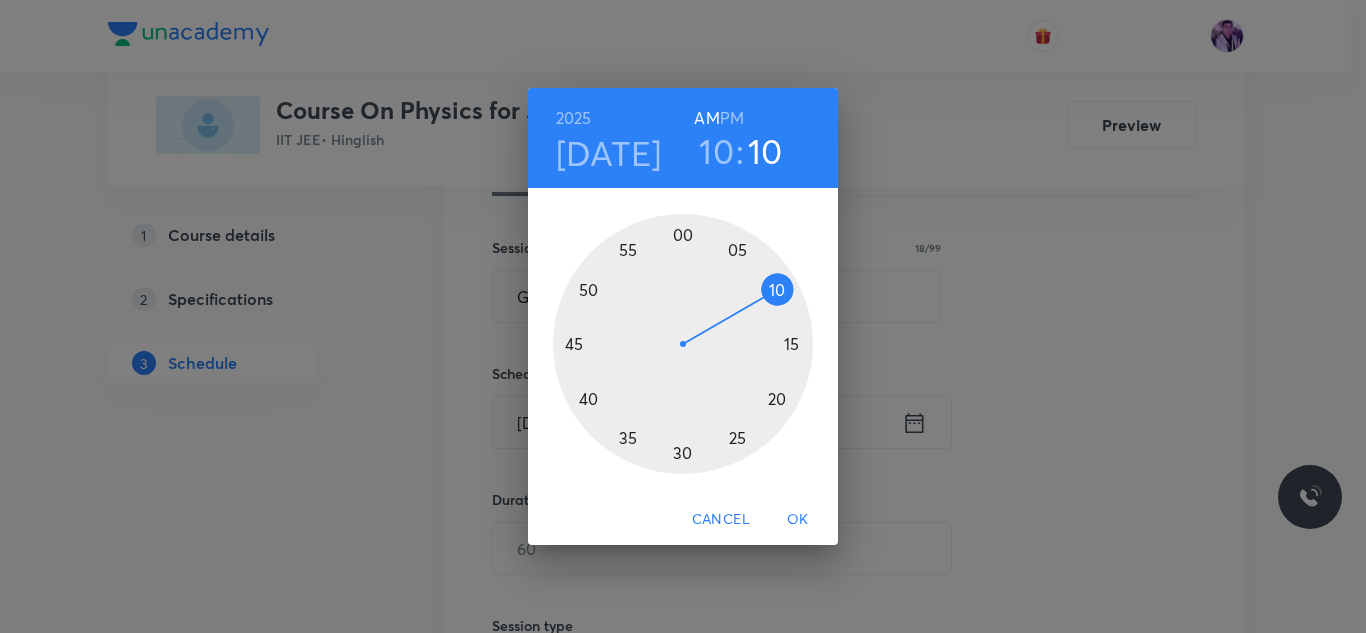 click at bounding box center (683, 344) 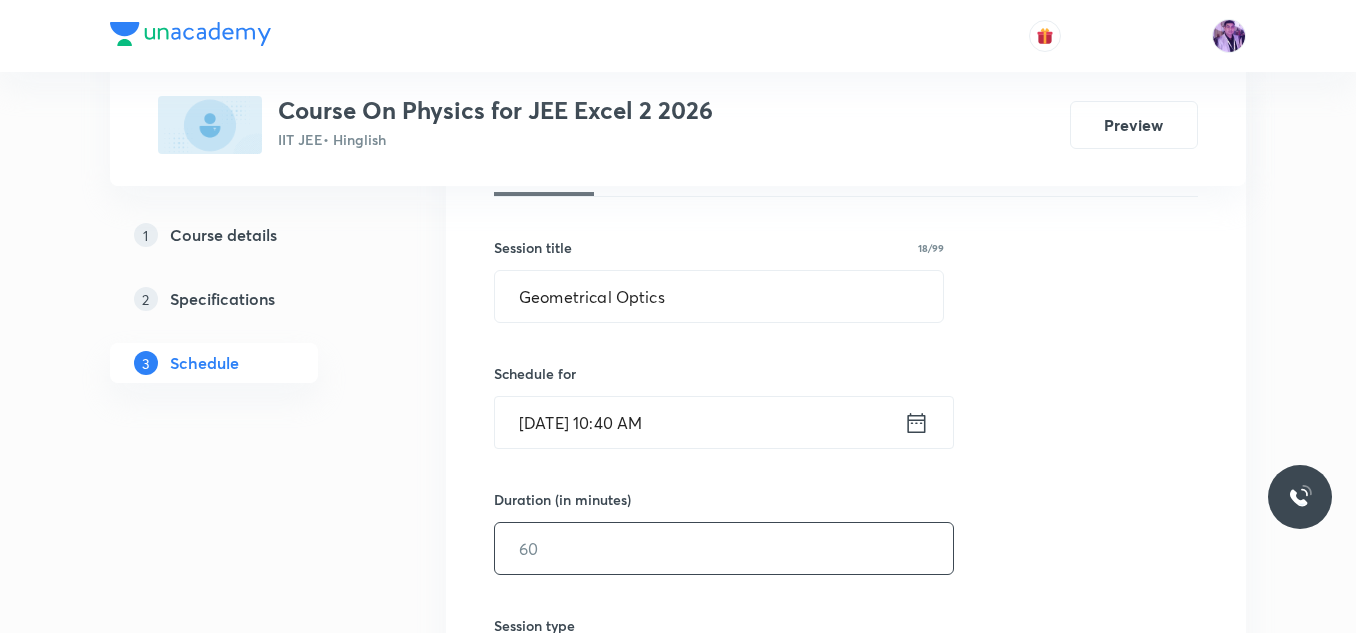 click at bounding box center (724, 548) 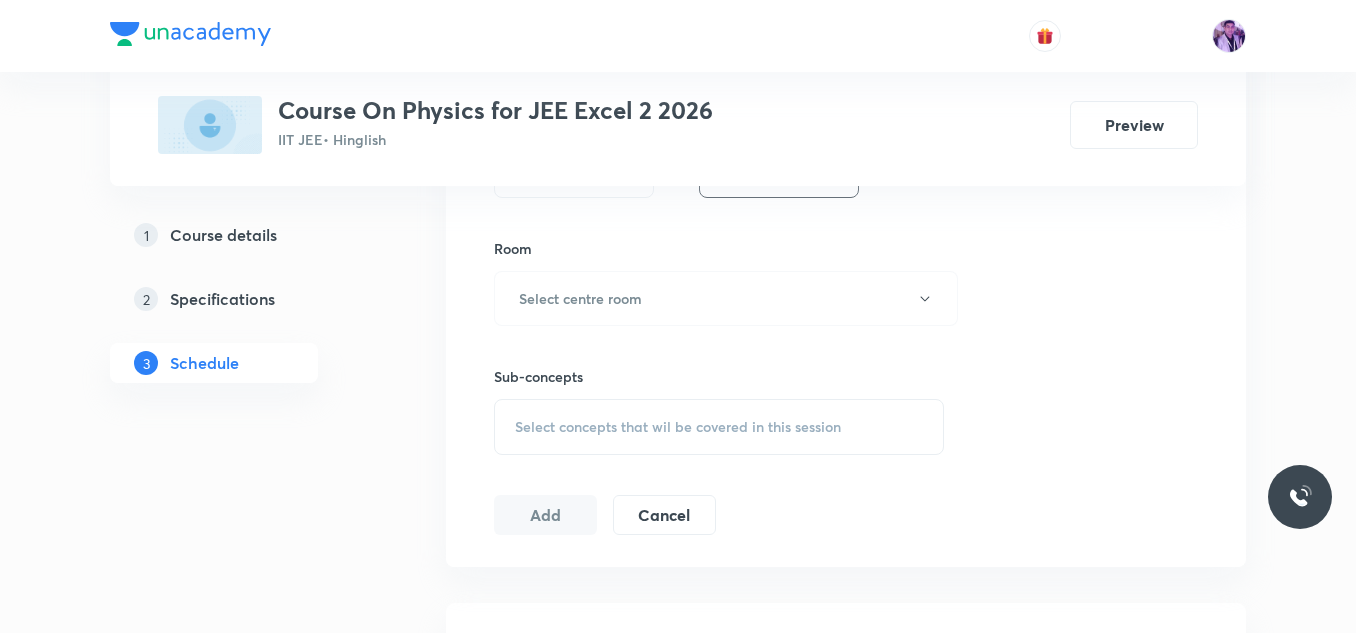 scroll, scrollTop: 875, scrollLeft: 0, axis: vertical 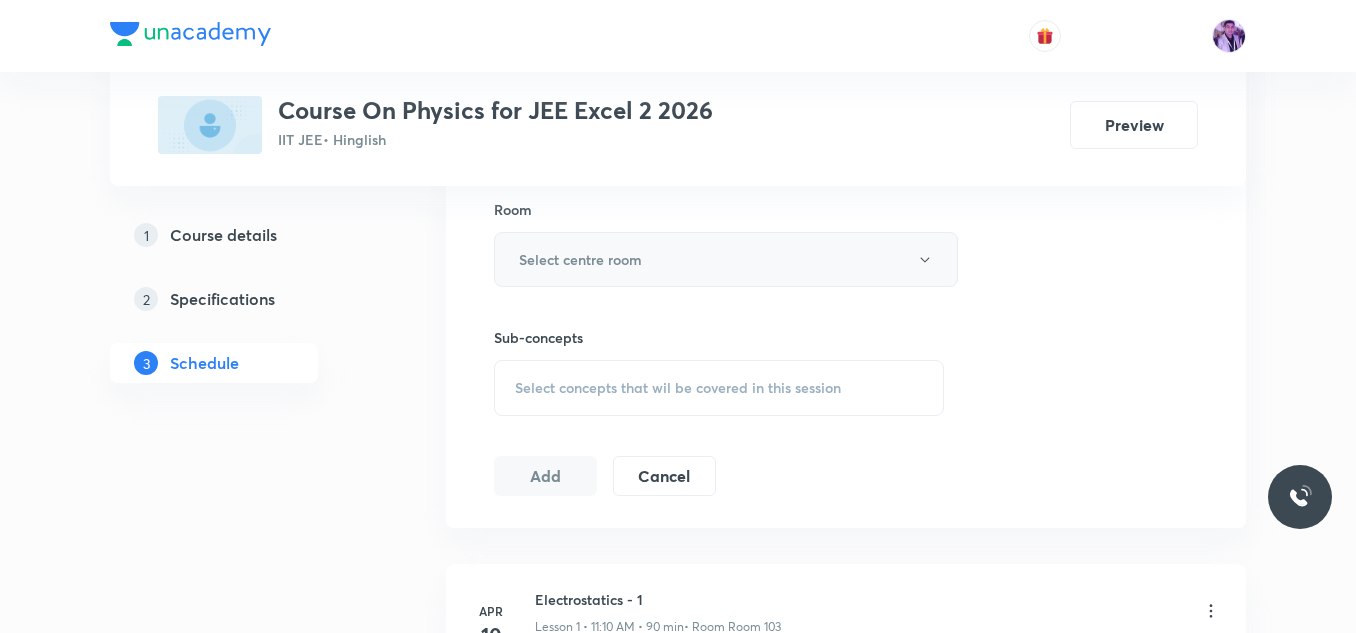 type on "75" 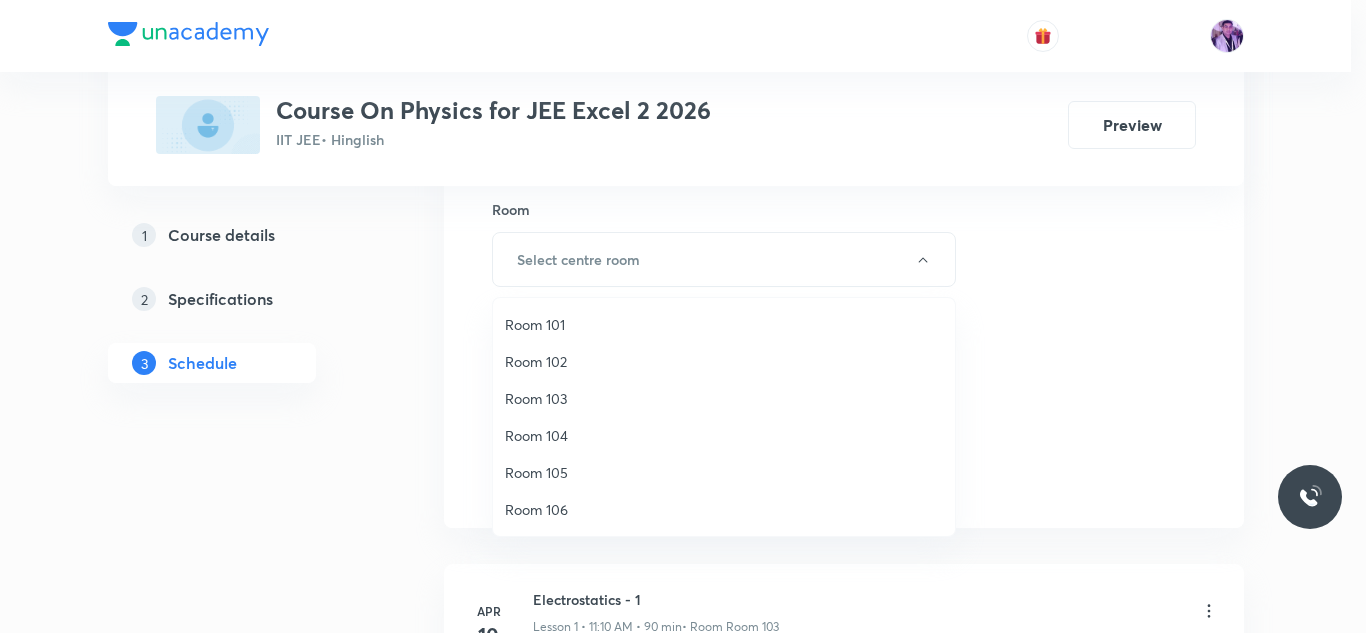 click on "Room 103" at bounding box center [724, 398] 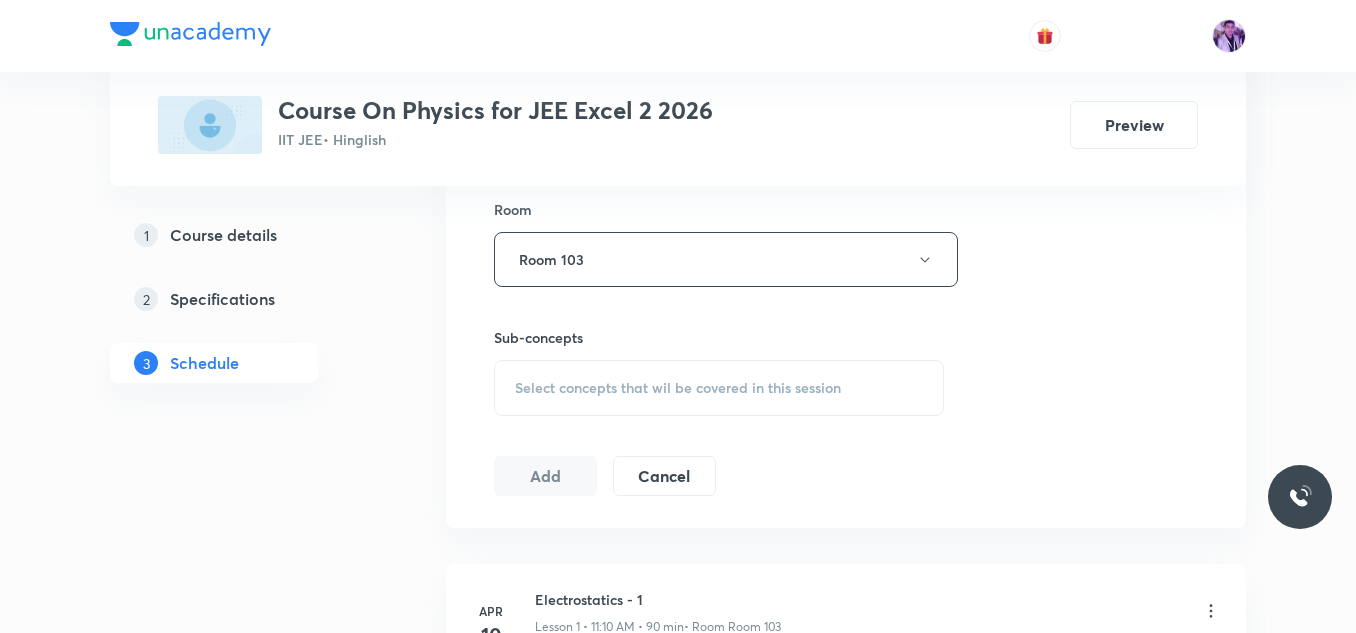 click on "Select concepts that wil be covered in this session" at bounding box center (678, 388) 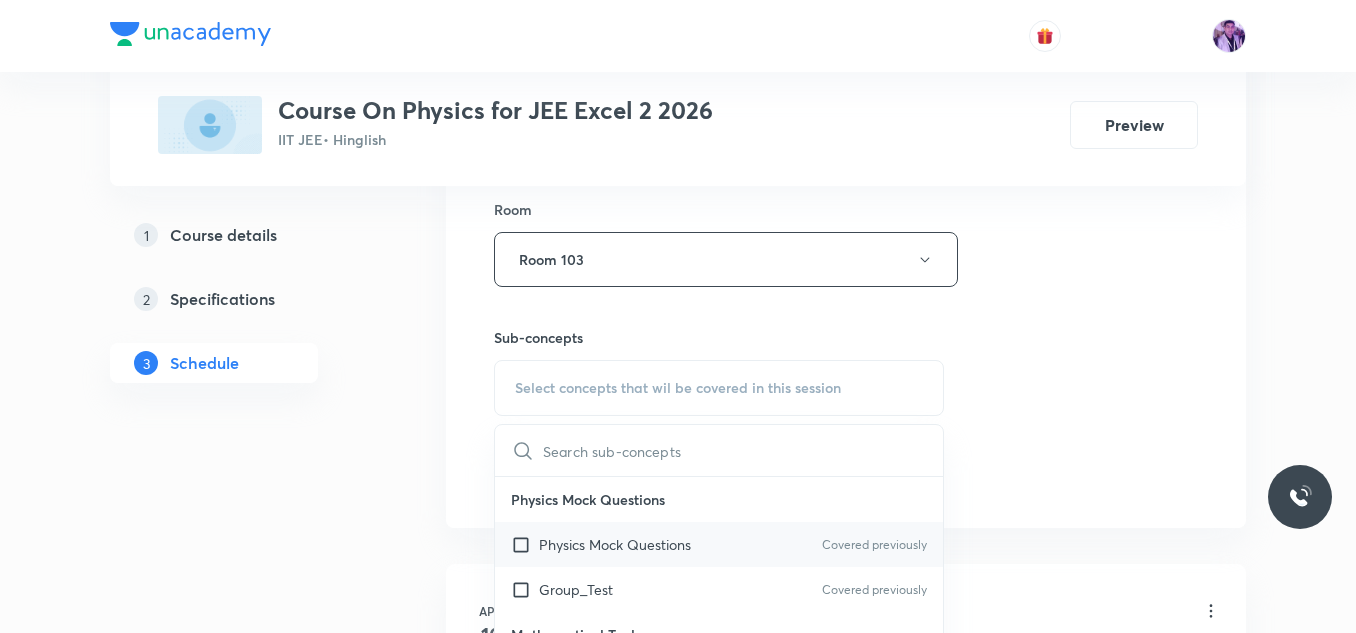 click on "Physics Mock Questions" at bounding box center (615, 544) 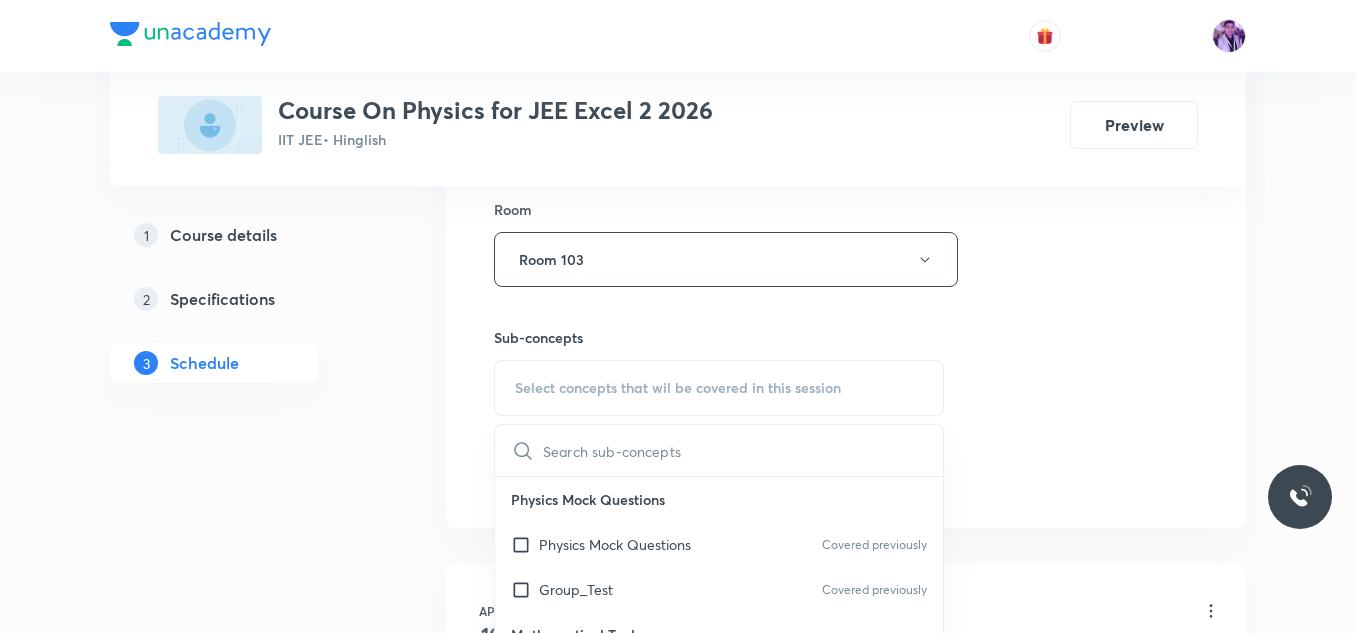 checkbox on "true" 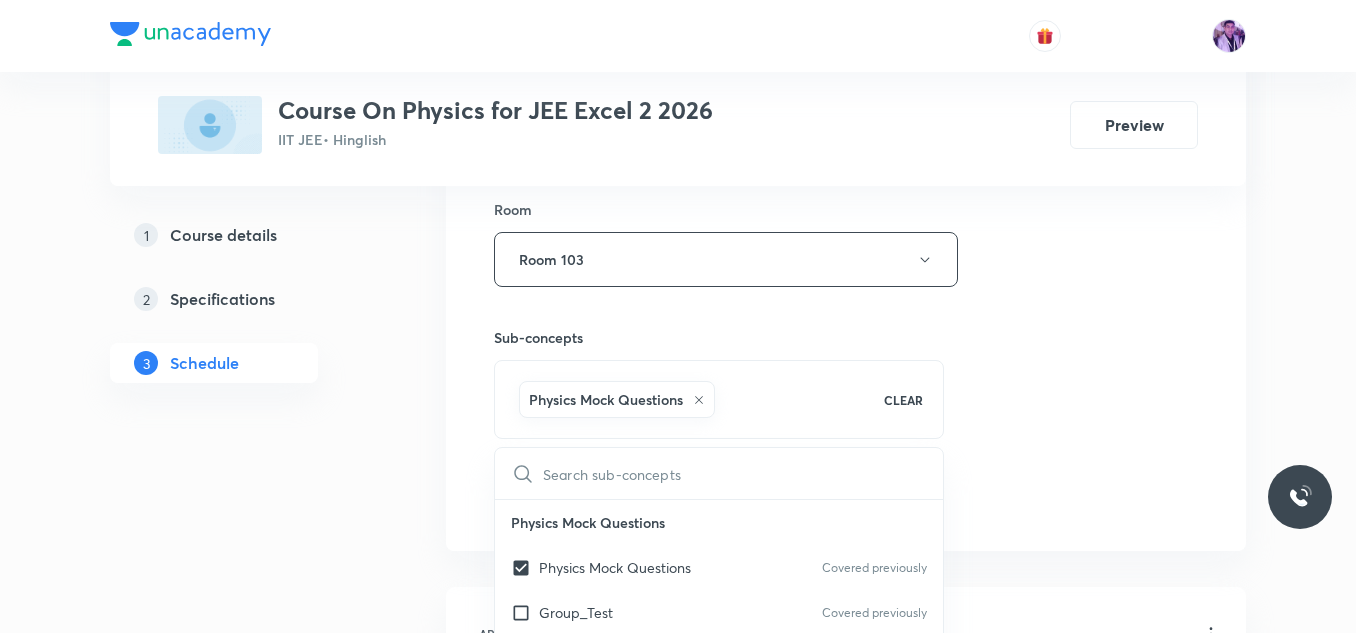 click on "1 Course details 2 Specifications 3 Schedule" at bounding box center [246, 5436] 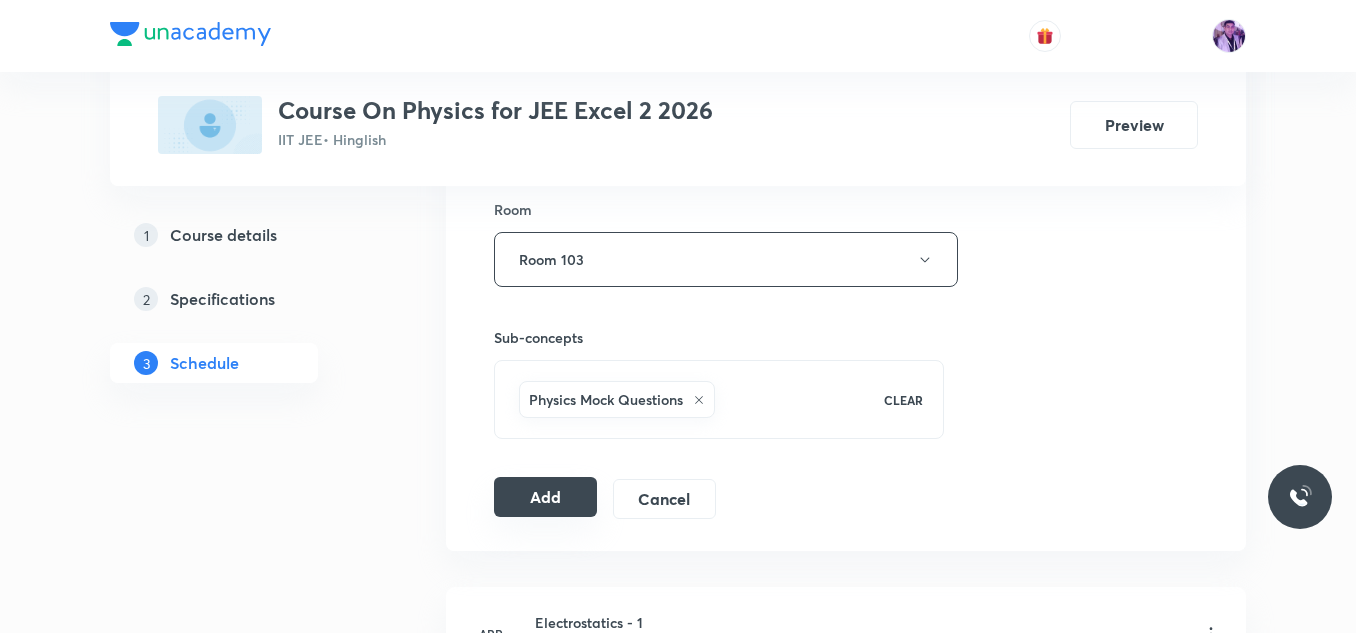 click on "Add" at bounding box center [545, 497] 